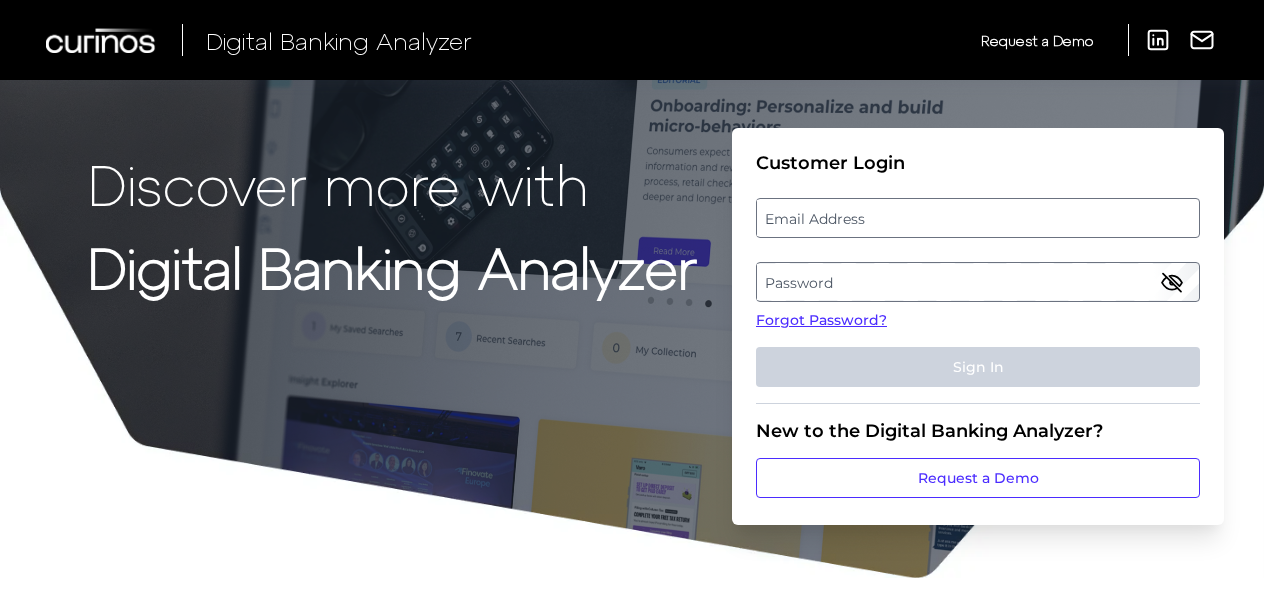 scroll, scrollTop: 0, scrollLeft: 0, axis: both 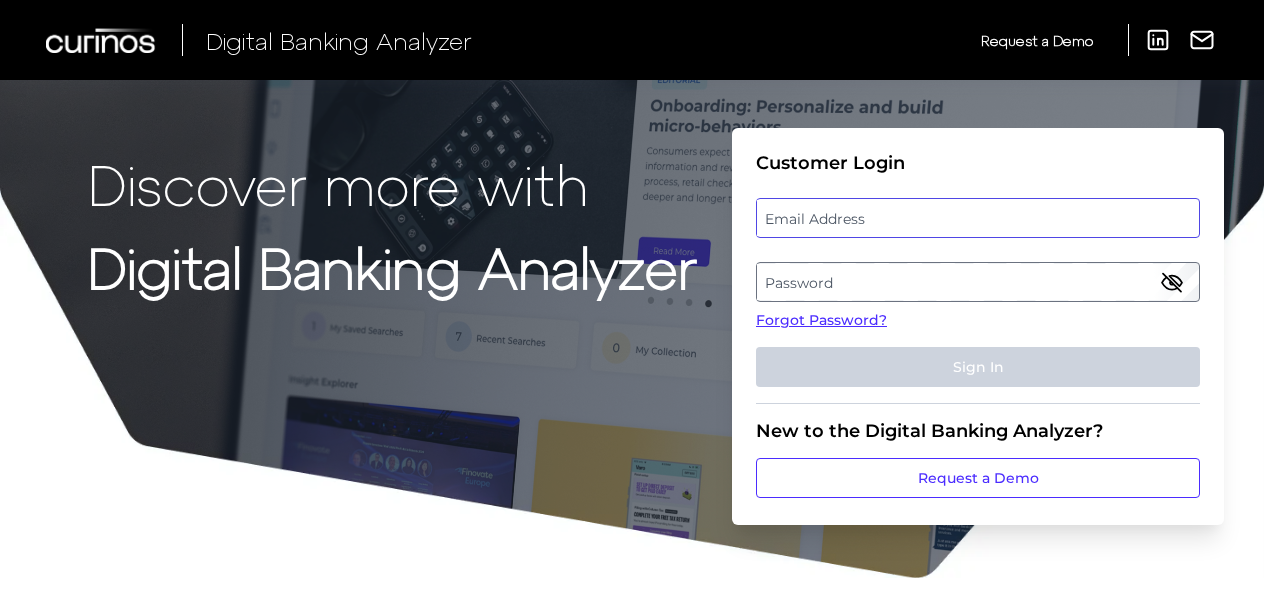 click at bounding box center [978, 218] 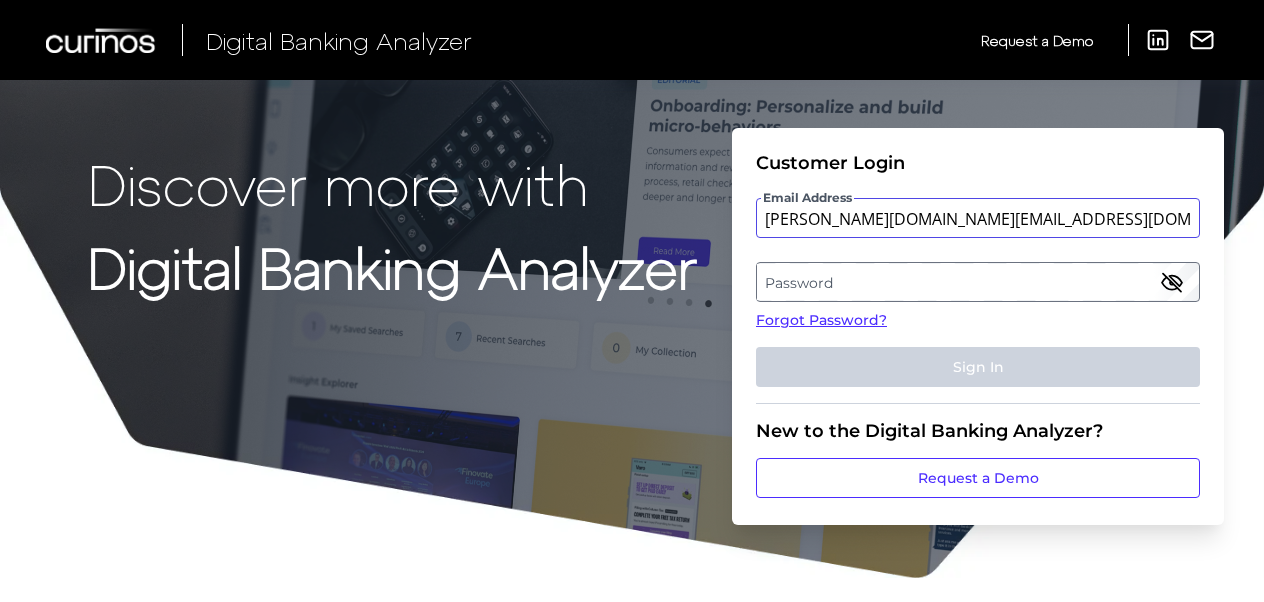 type on "[PERSON_NAME][DOMAIN_NAME][EMAIL_ADDRESS][DOMAIN_NAME]" 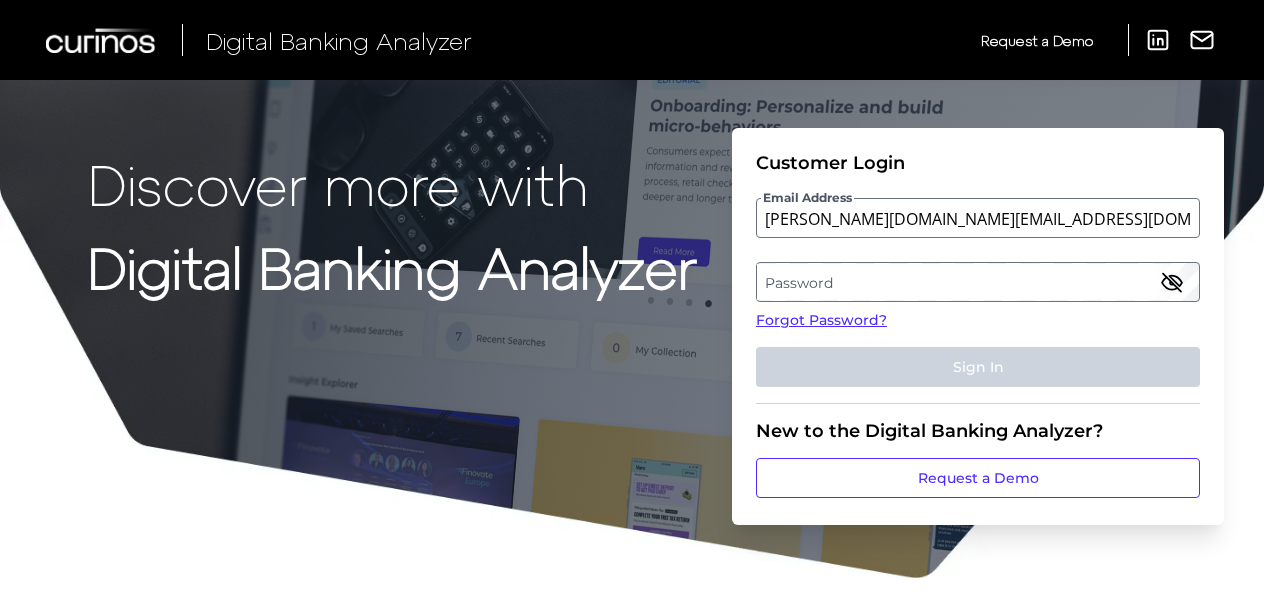 type 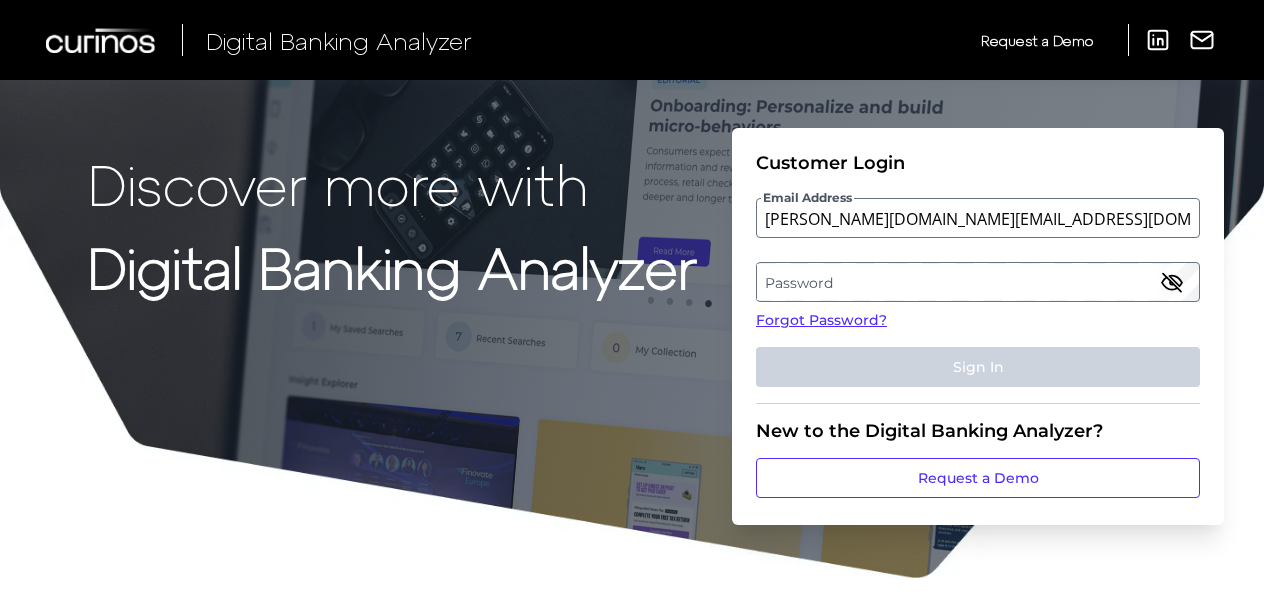 click on "Password" at bounding box center (977, 282) 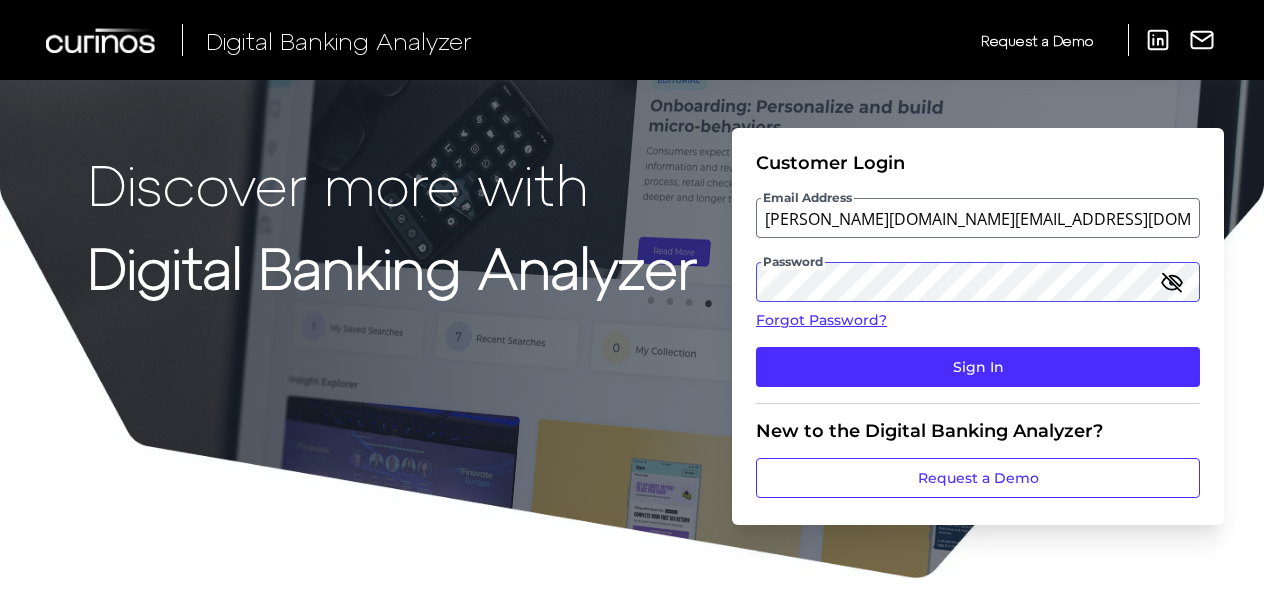 click on "Sign In" at bounding box center [978, 367] 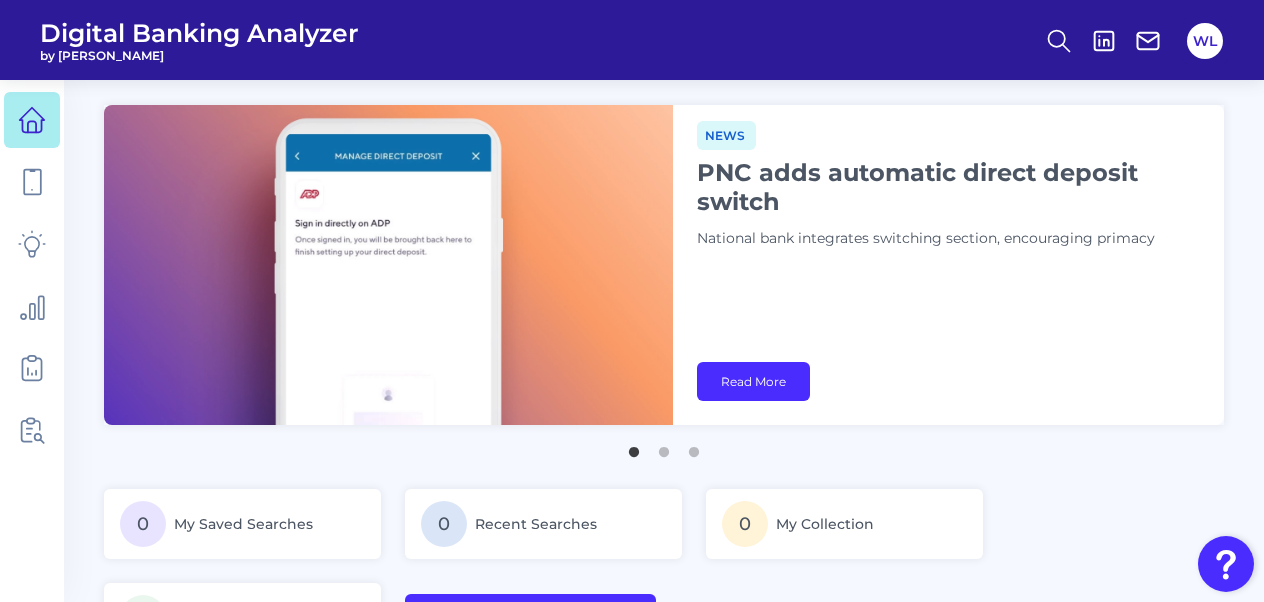 scroll, scrollTop: 42, scrollLeft: 0, axis: vertical 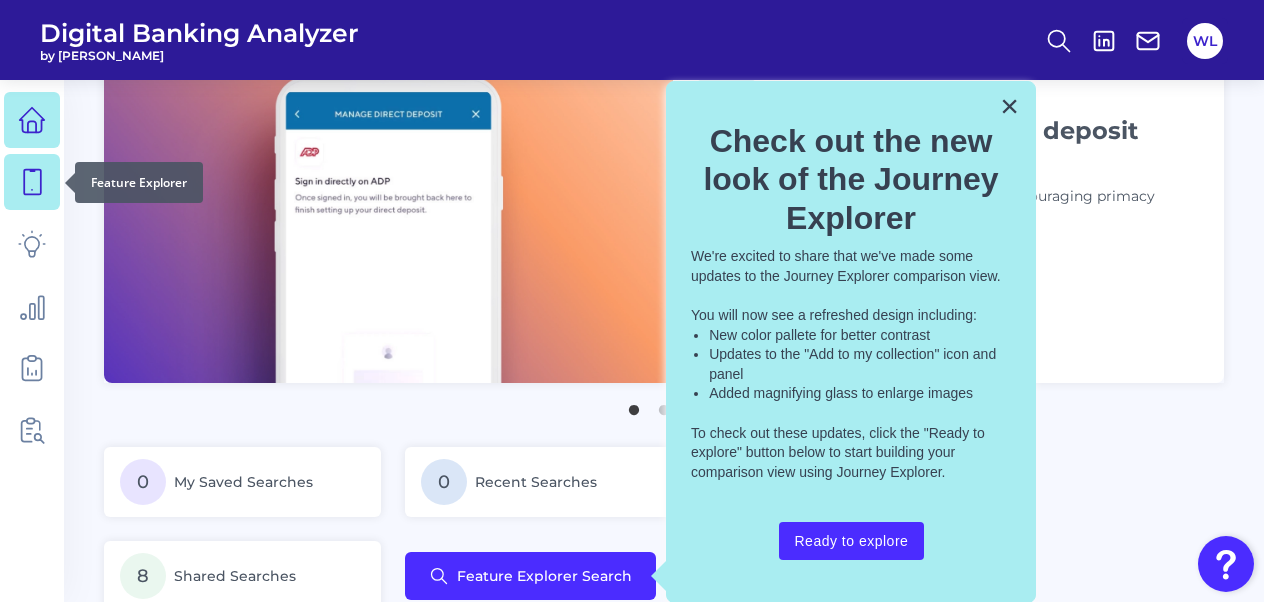 click 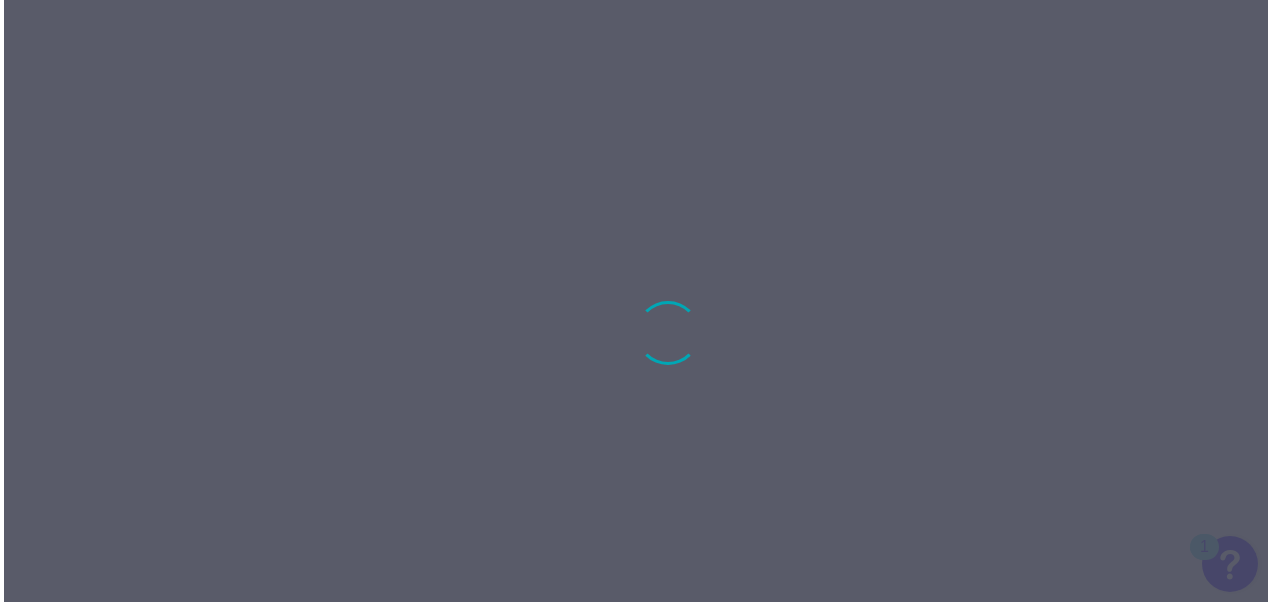 scroll, scrollTop: 0, scrollLeft: 0, axis: both 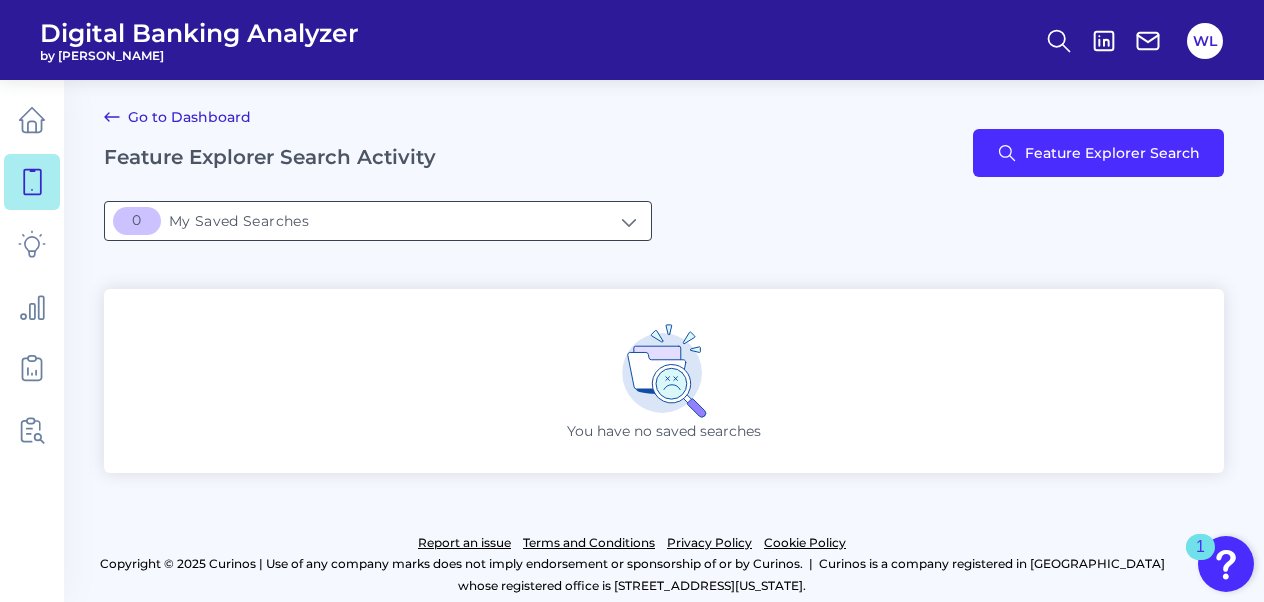 click on "[object Object]My Saved Searches" at bounding box center [378, 221] 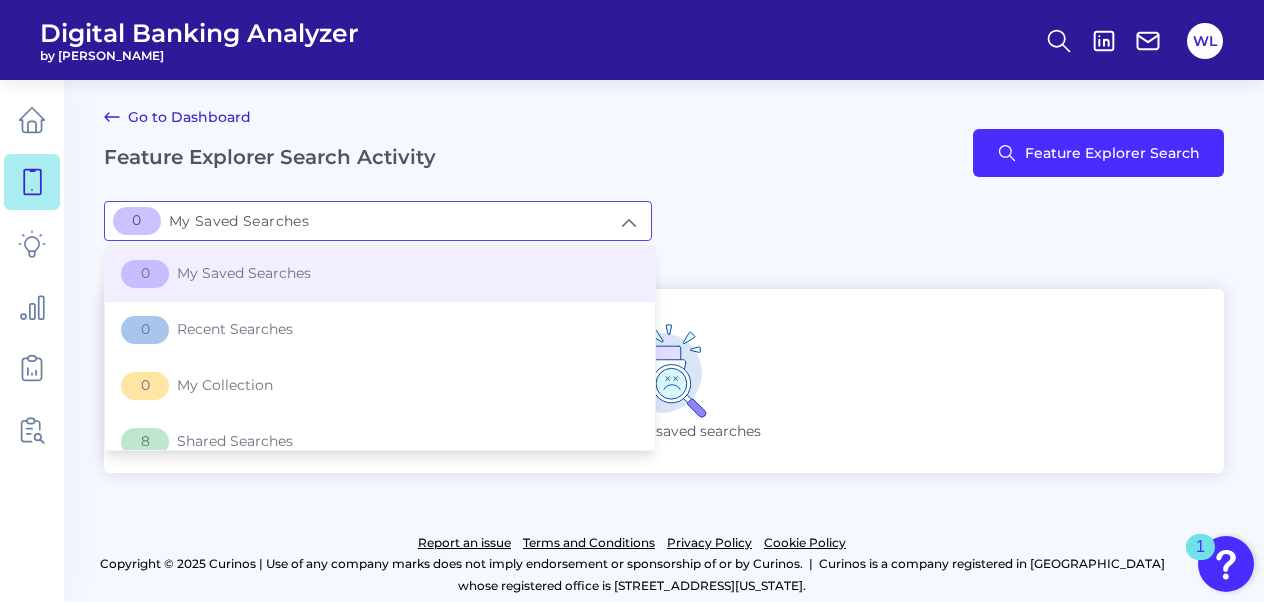 click on "Go to Dashboard Feature Explorer Search Activity" at bounding box center [270, 153] 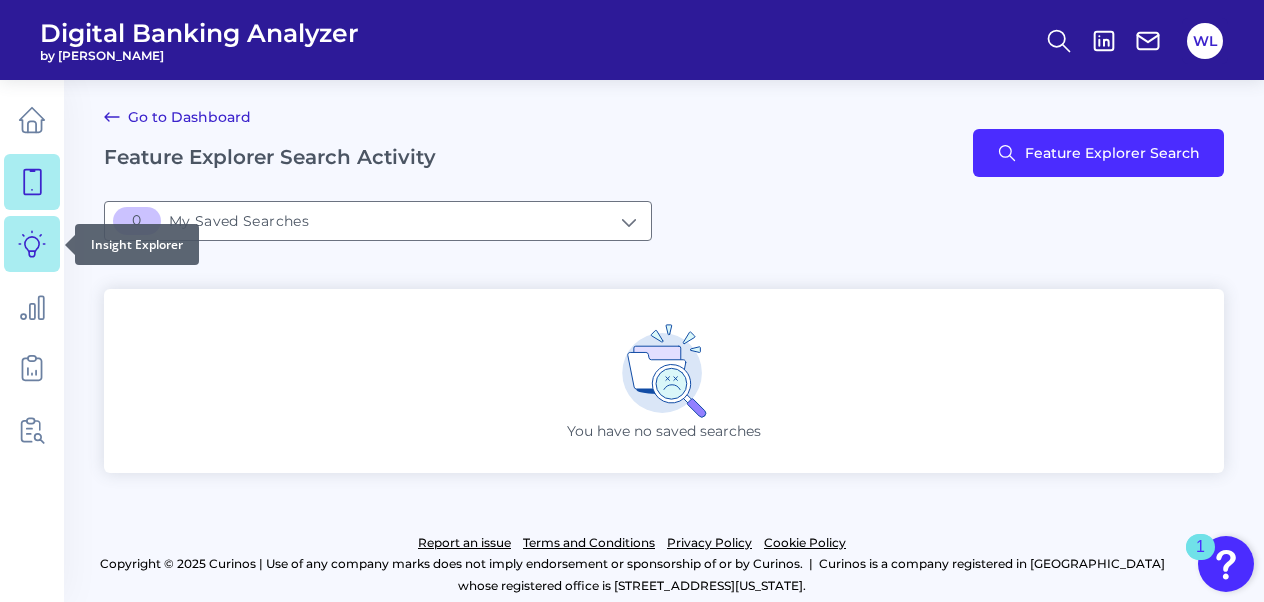 click at bounding box center [32, 244] 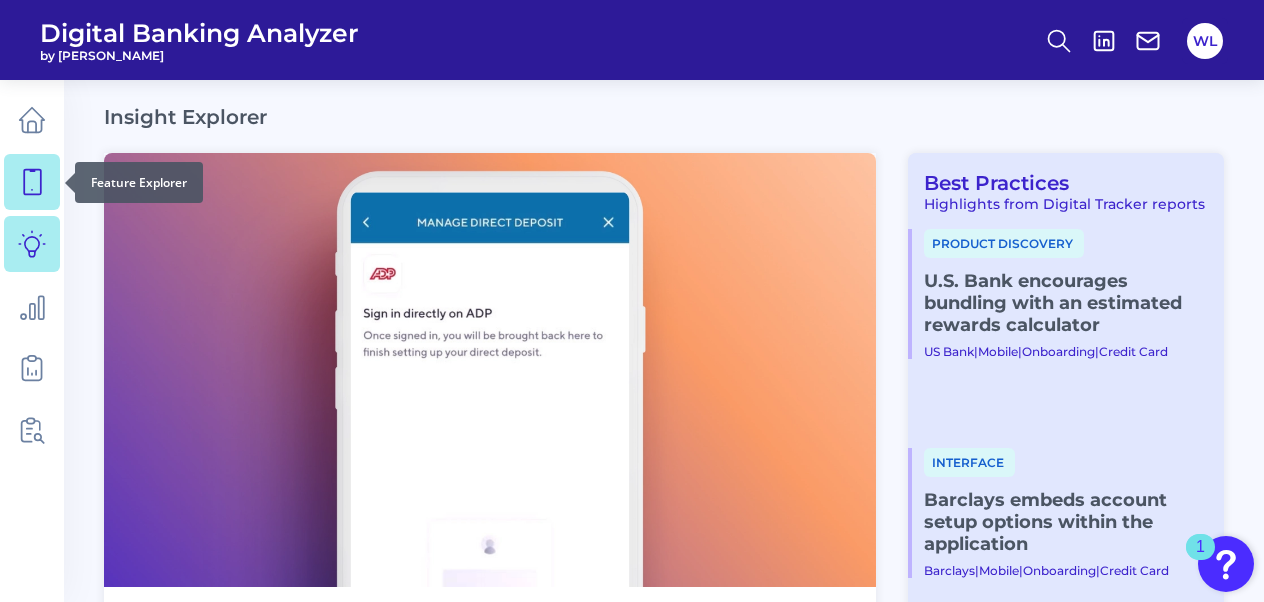 click at bounding box center (32, 182) 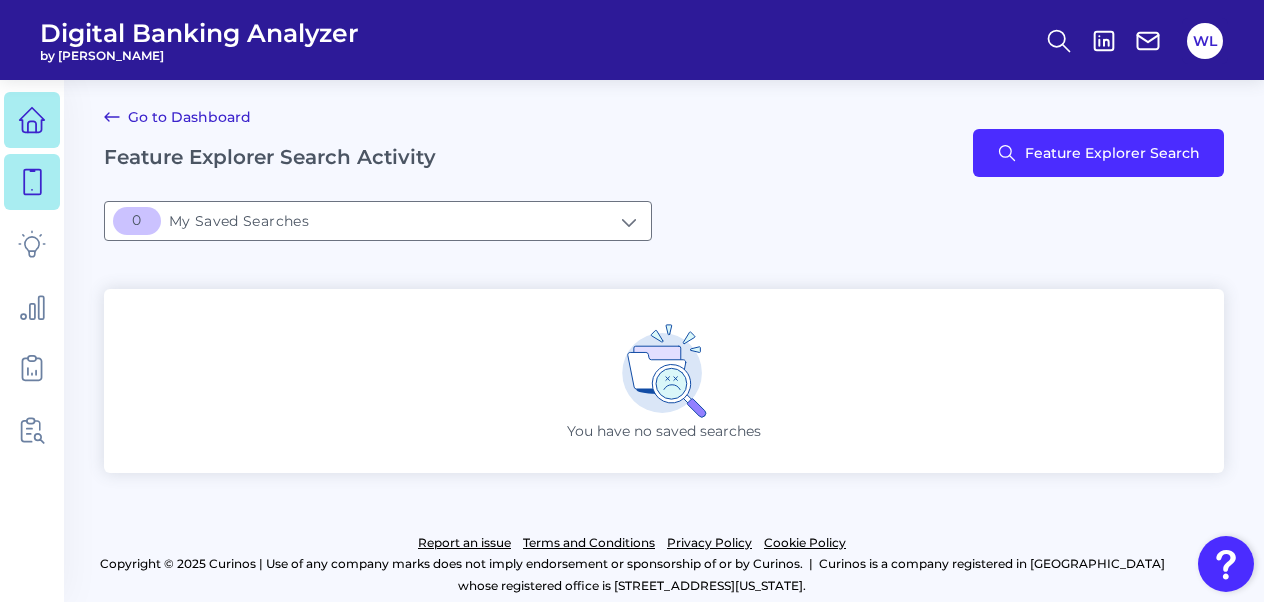 click at bounding box center [32, 120] 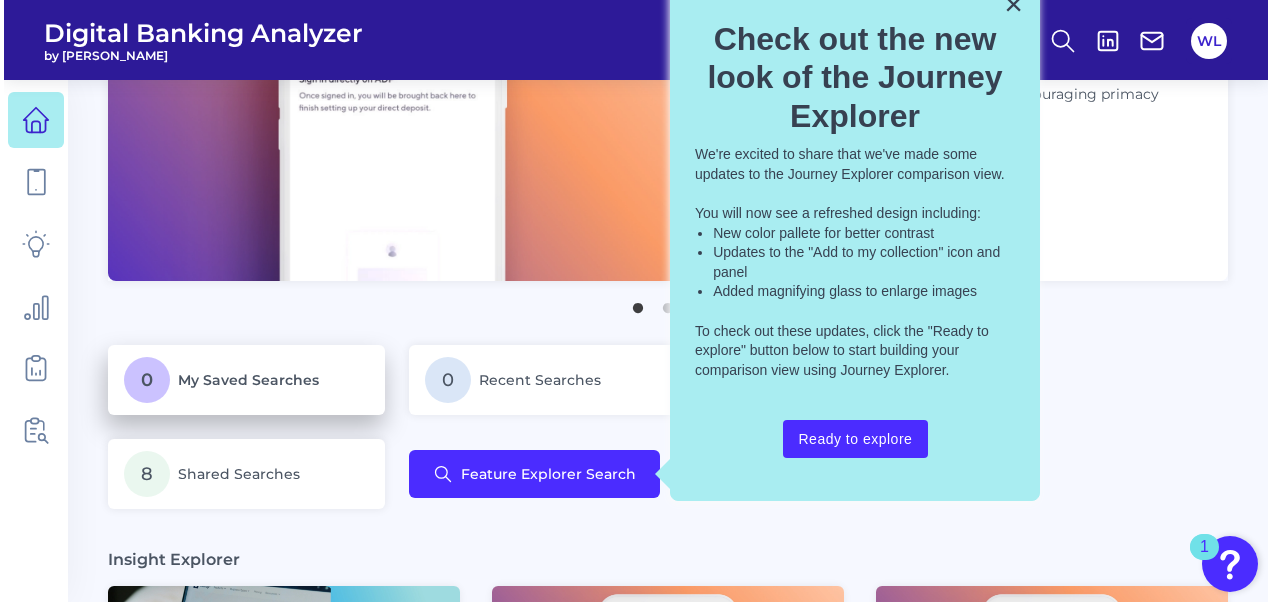 scroll, scrollTop: 242, scrollLeft: 0, axis: vertical 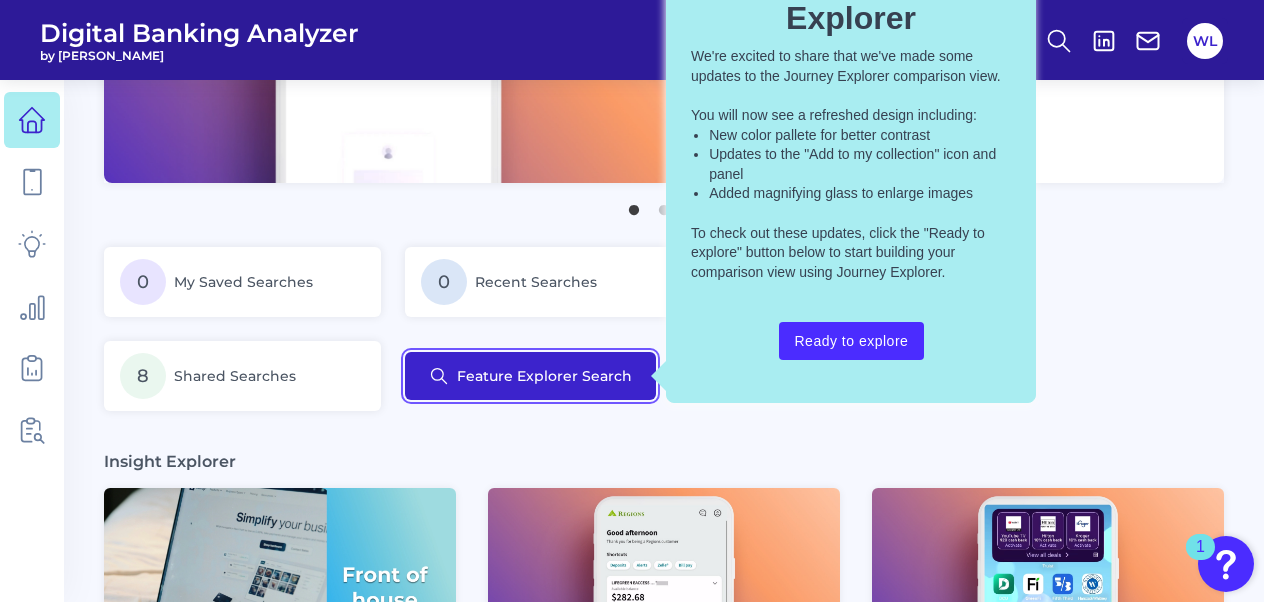 click on "Feature Explorer Search" at bounding box center [530, 376] 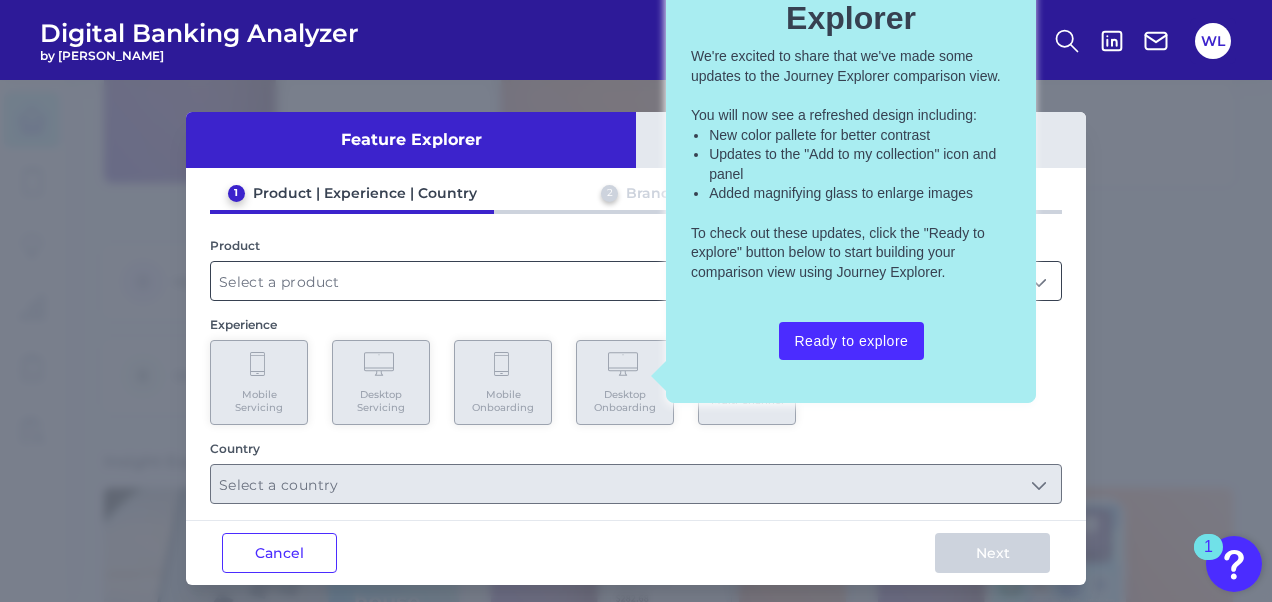click at bounding box center [636, 281] 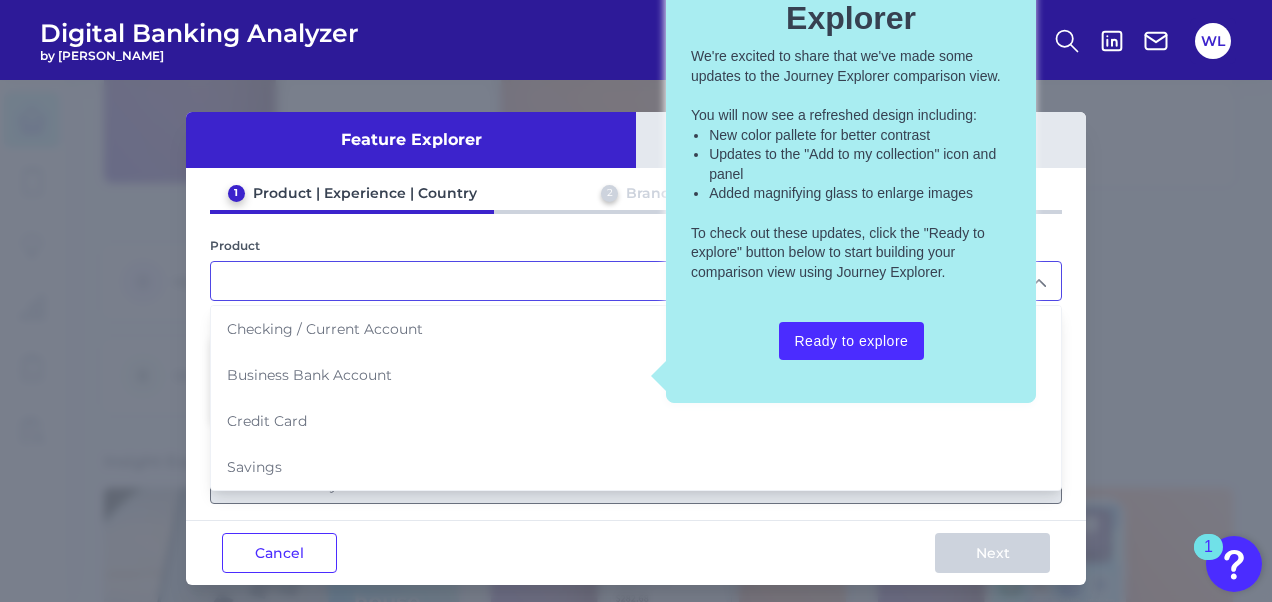 drag, startPoint x: 818, startPoint y: 344, endPoint x: 775, endPoint y: 345, distance: 43.011627 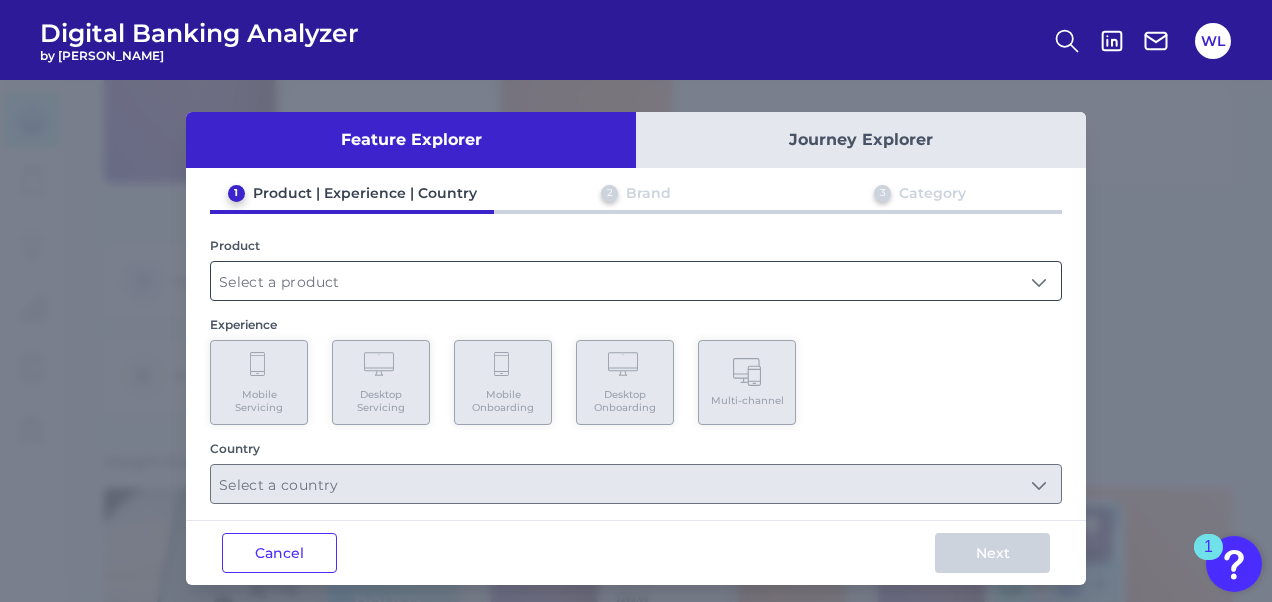 click at bounding box center (636, 281) 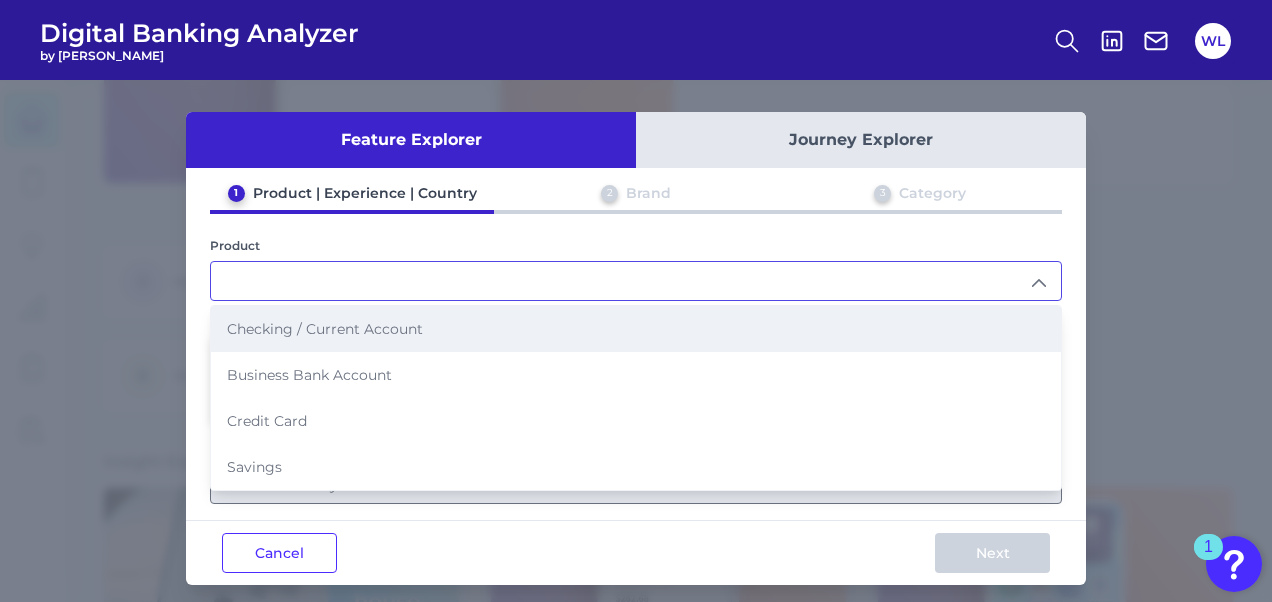 click on "Checking / Current Account" at bounding box center (325, 329) 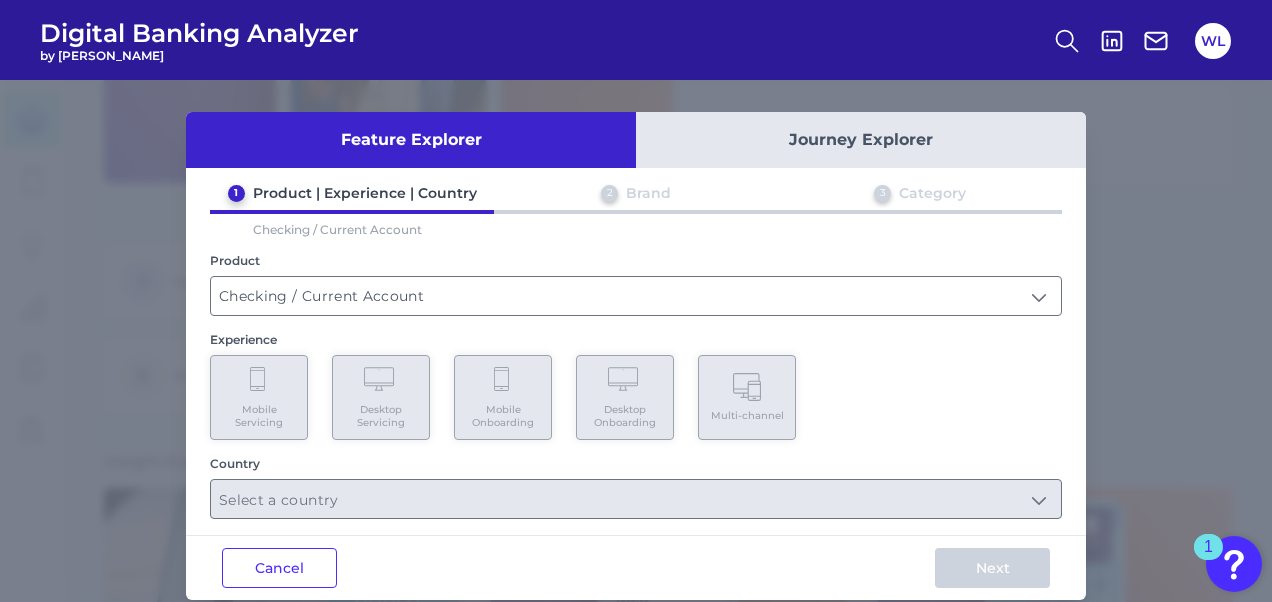 type on "Checking / Current Account" 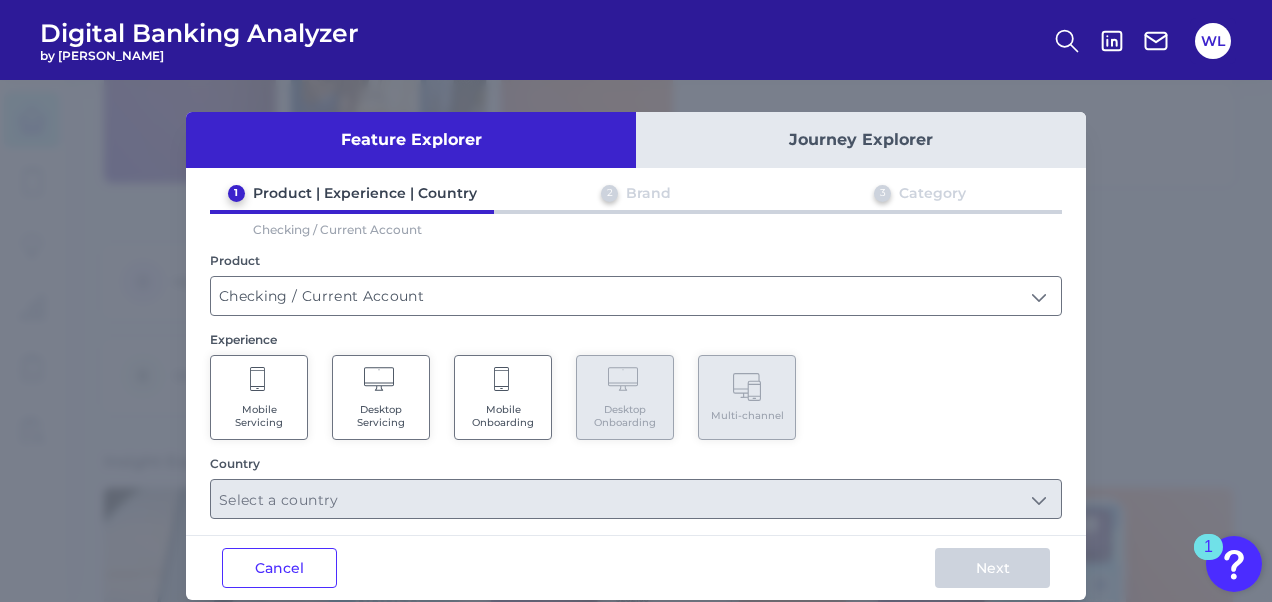 click on "Mobile Servicing" at bounding box center (259, 416) 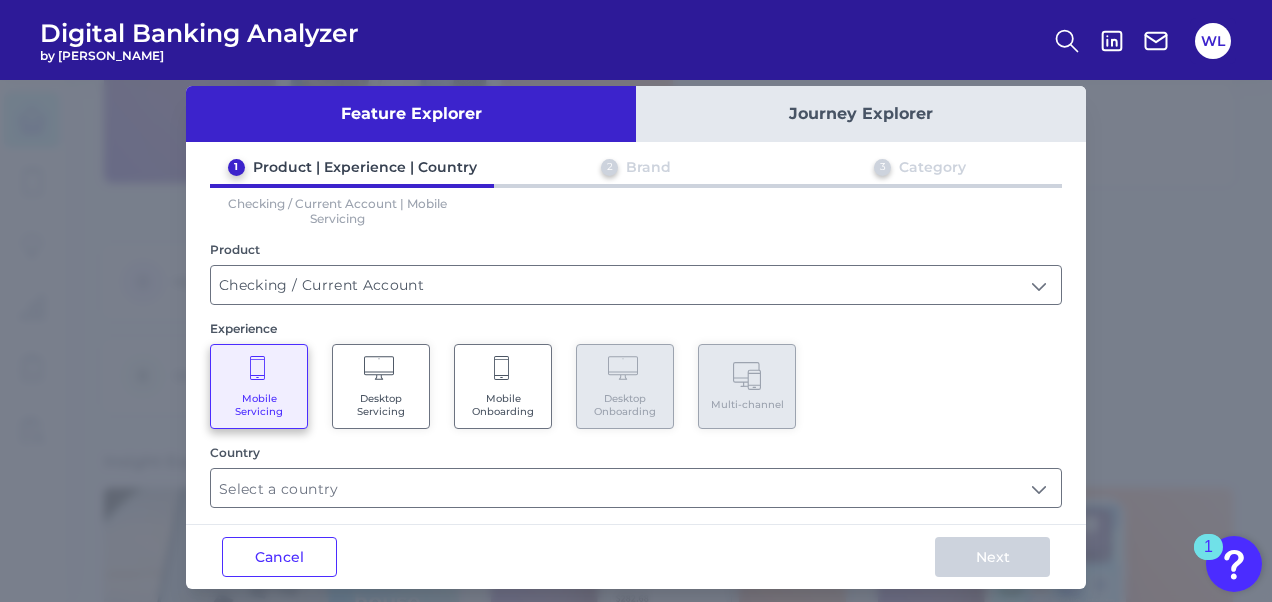 scroll, scrollTop: 40, scrollLeft: 0, axis: vertical 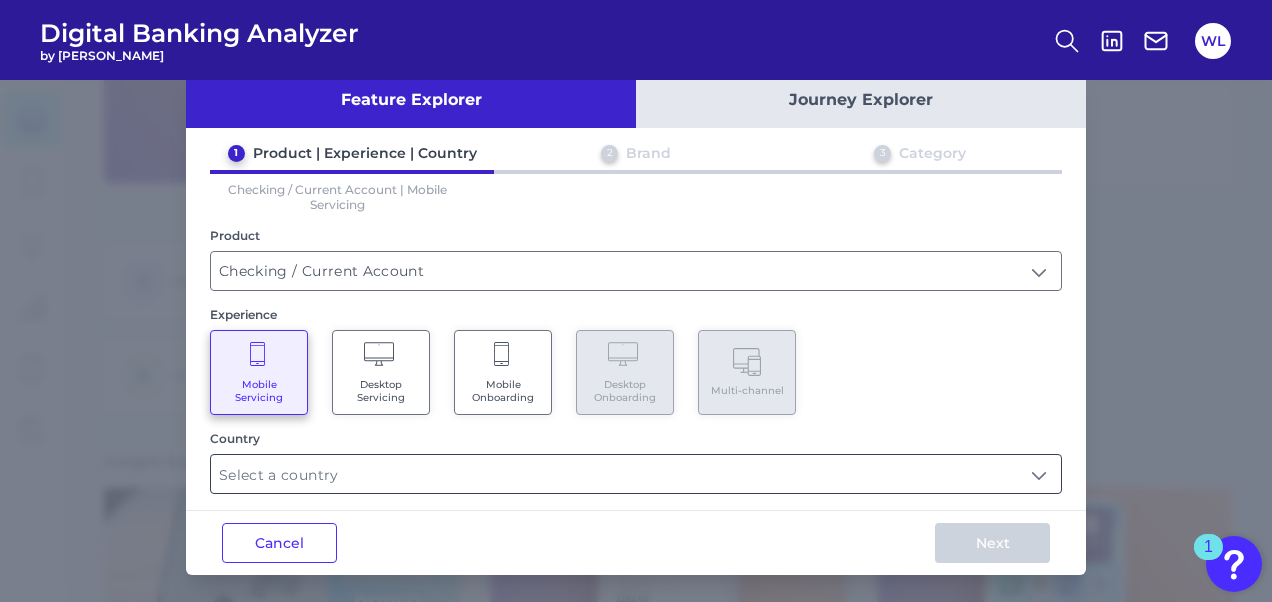 click at bounding box center (636, 474) 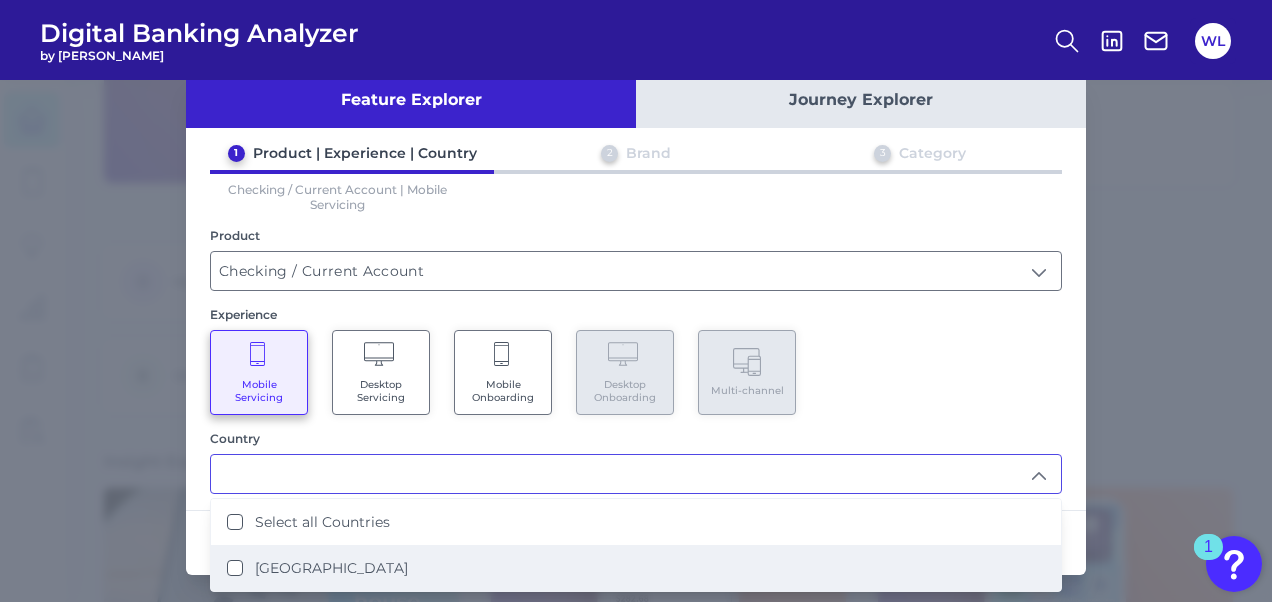 click on "[GEOGRAPHIC_DATA]" at bounding box center (331, 568) 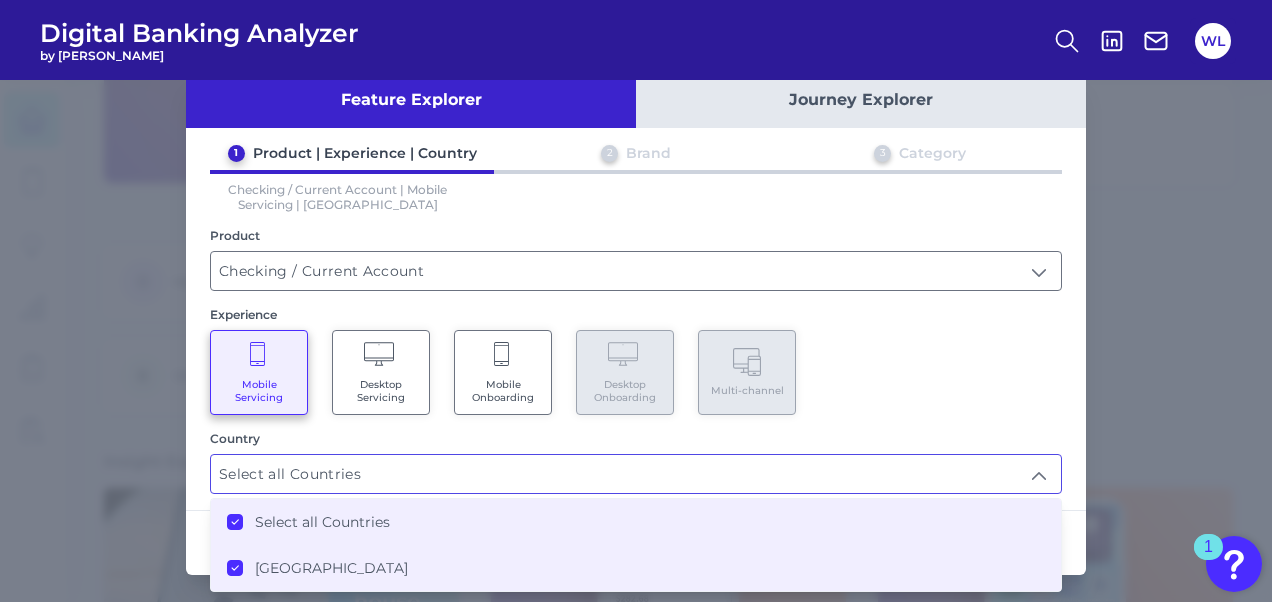 click on "Mobile Servicing Desktop Servicing Mobile Onboarding Desktop Onboarding Multi-channel" at bounding box center (636, 372) 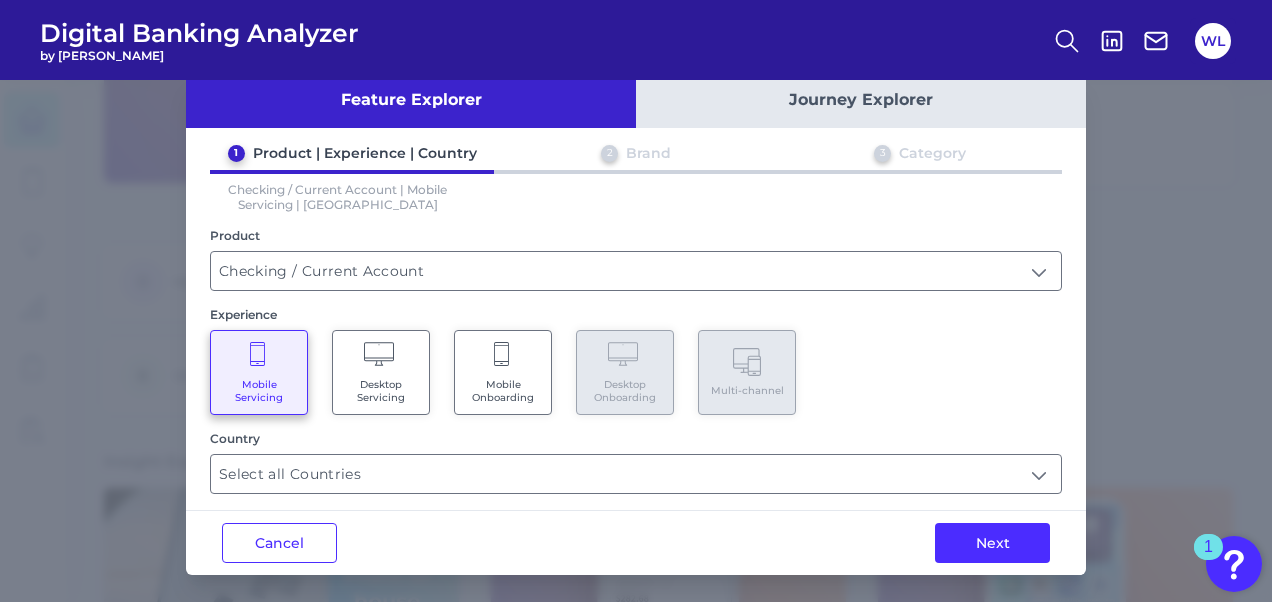 click on "Next" at bounding box center (992, 543) 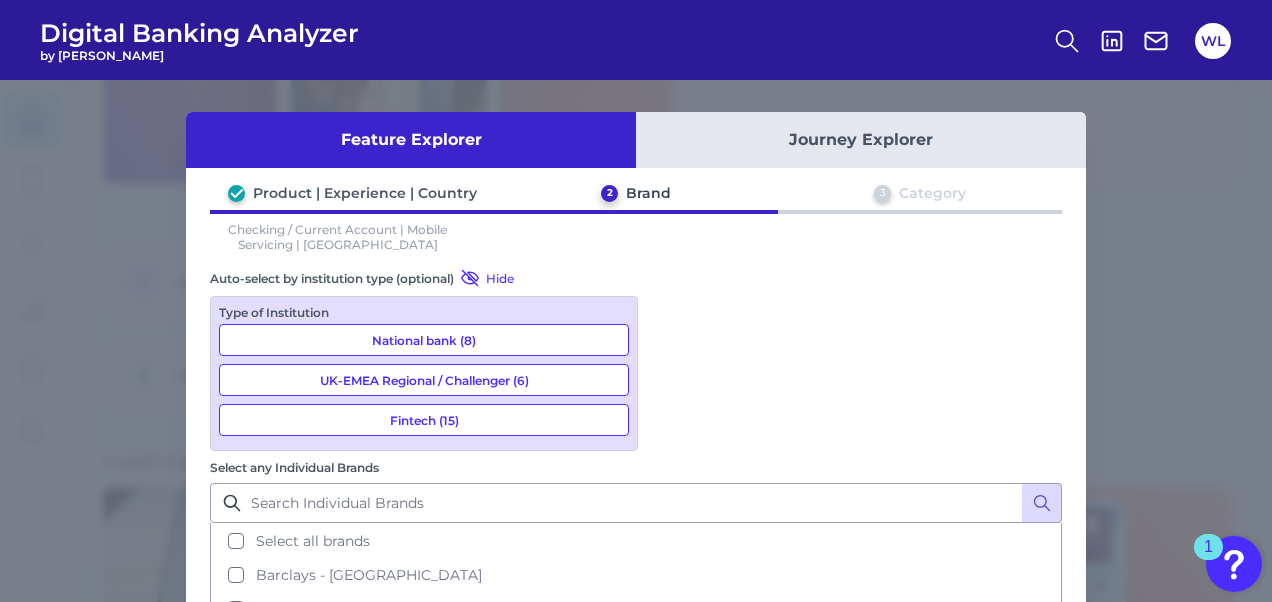 scroll, scrollTop: 100, scrollLeft: 0, axis: vertical 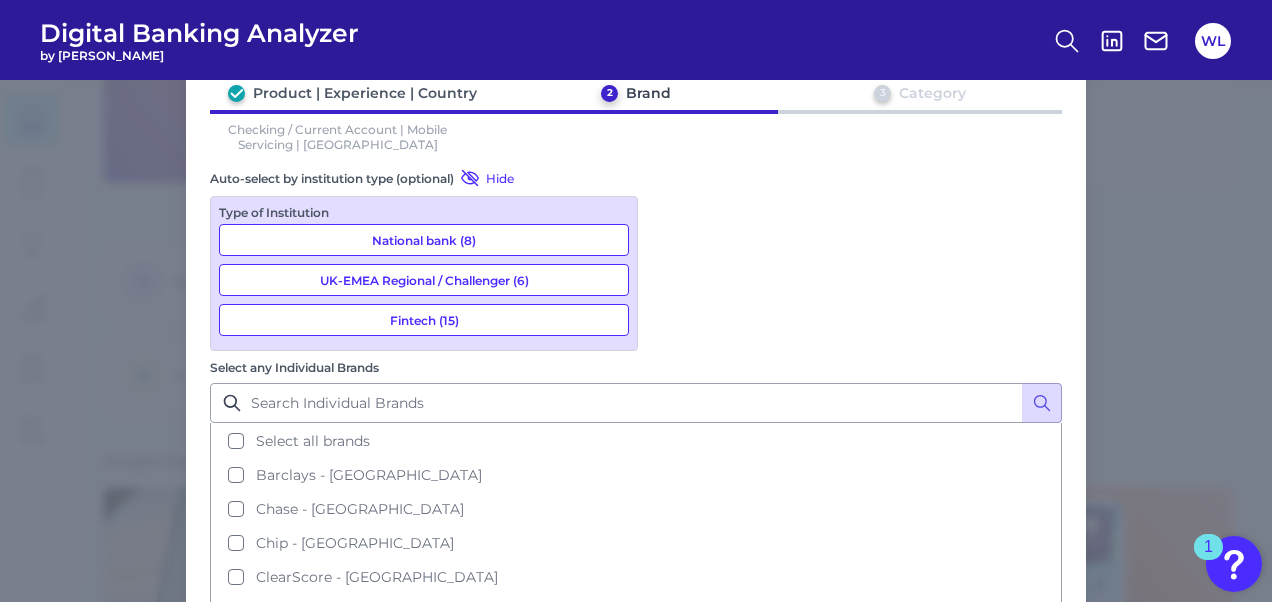 click on "National bank (8)" at bounding box center [424, 240] 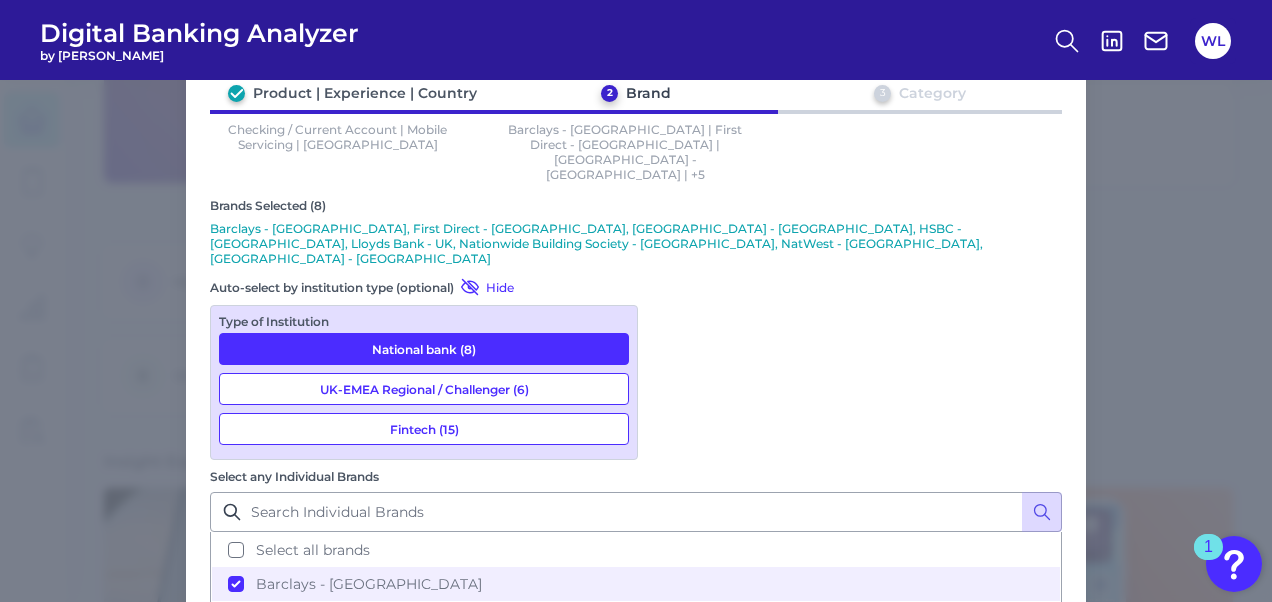 click on "UK-EMEA Regional / Challenger (6)" at bounding box center (424, 389) 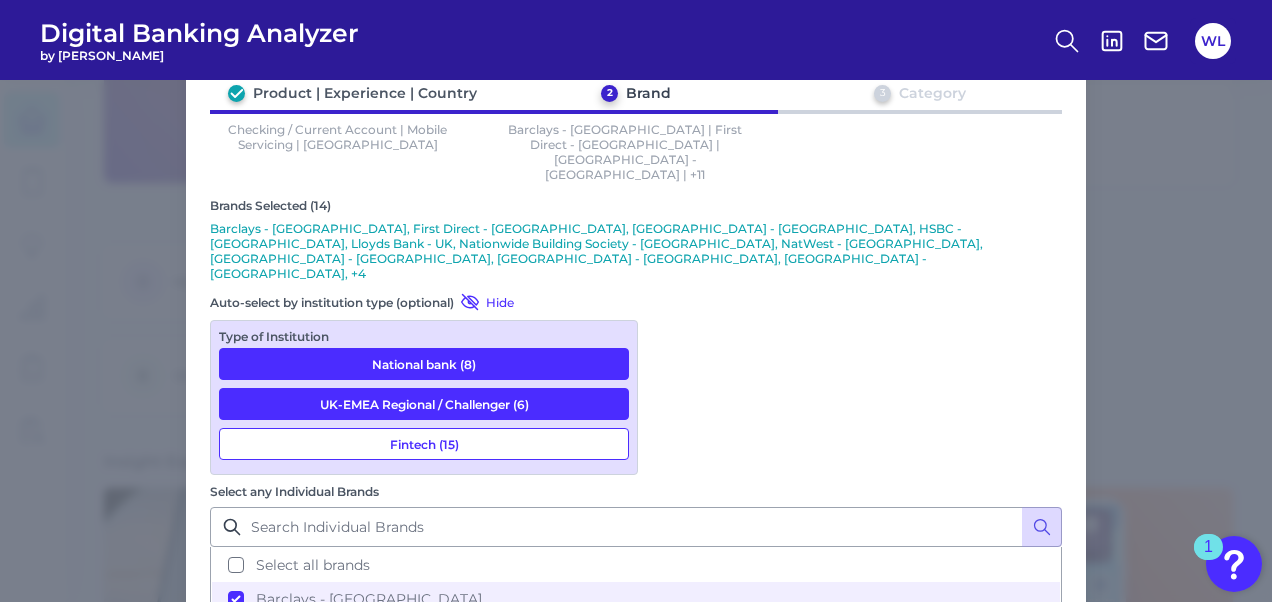 click on "Fintech (15)" at bounding box center [424, 444] 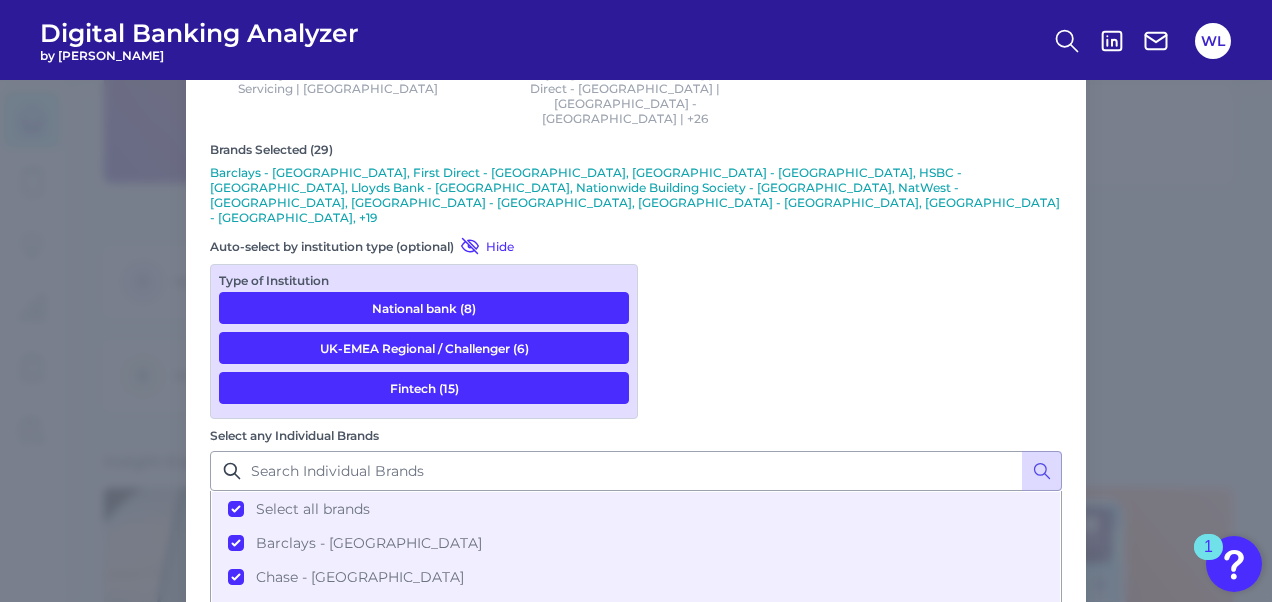 scroll, scrollTop: 185, scrollLeft: 0, axis: vertical 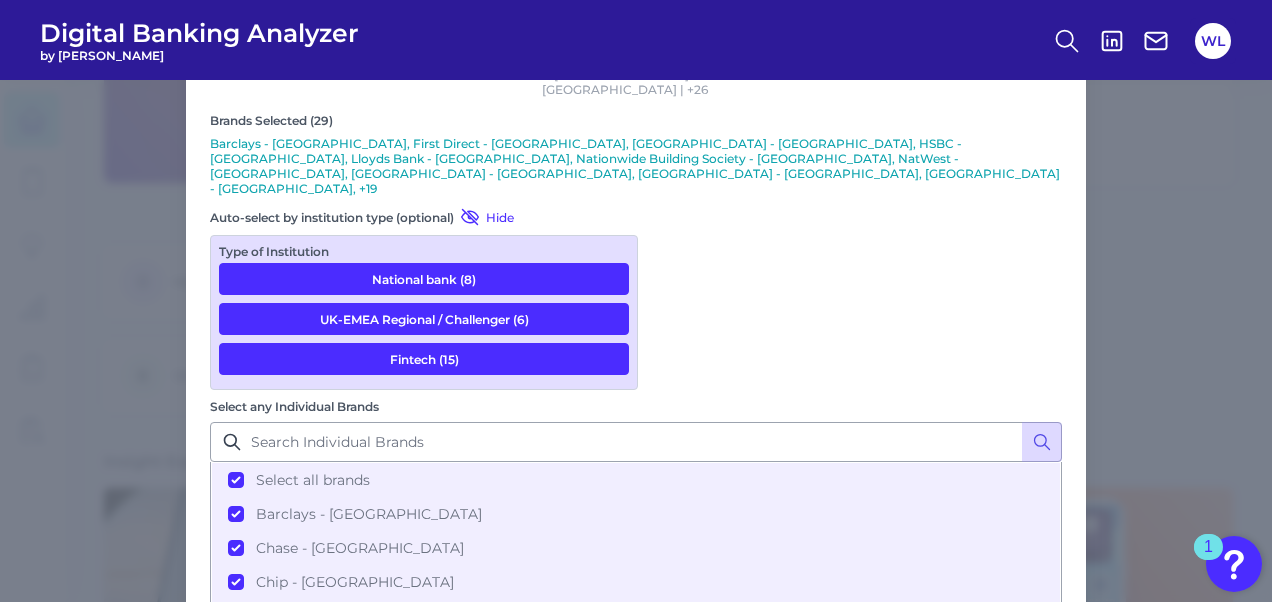 click on "Next" at bounding box center [992, 791] 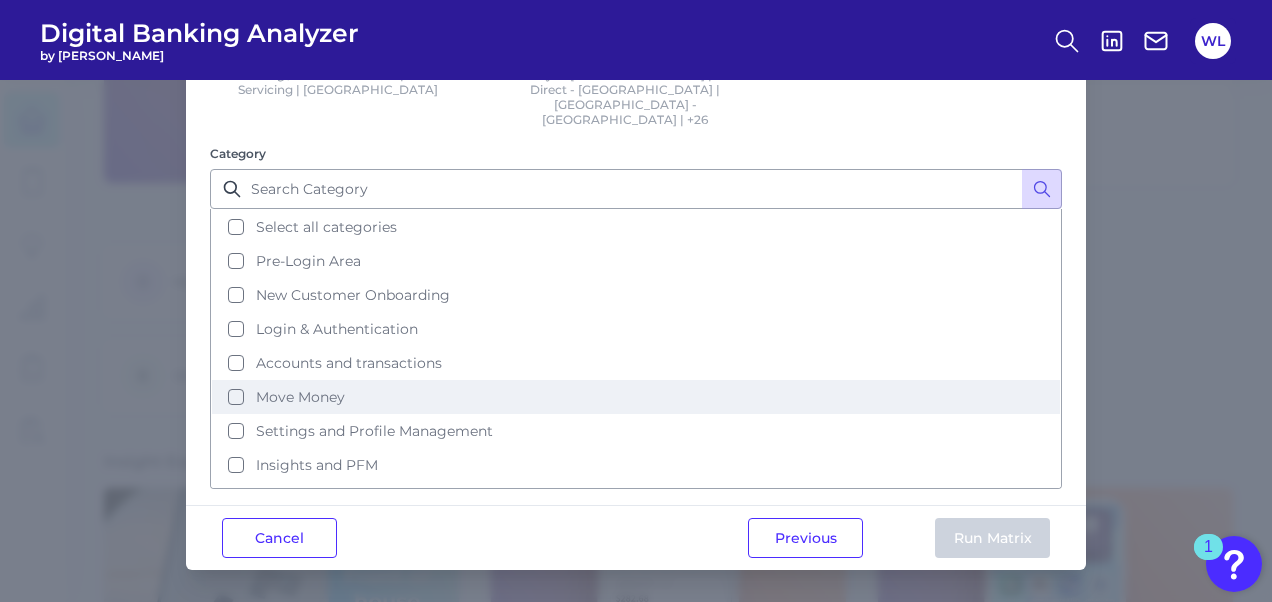 scroll, scrollTop: 0, scrollLeft: 0, axis: both 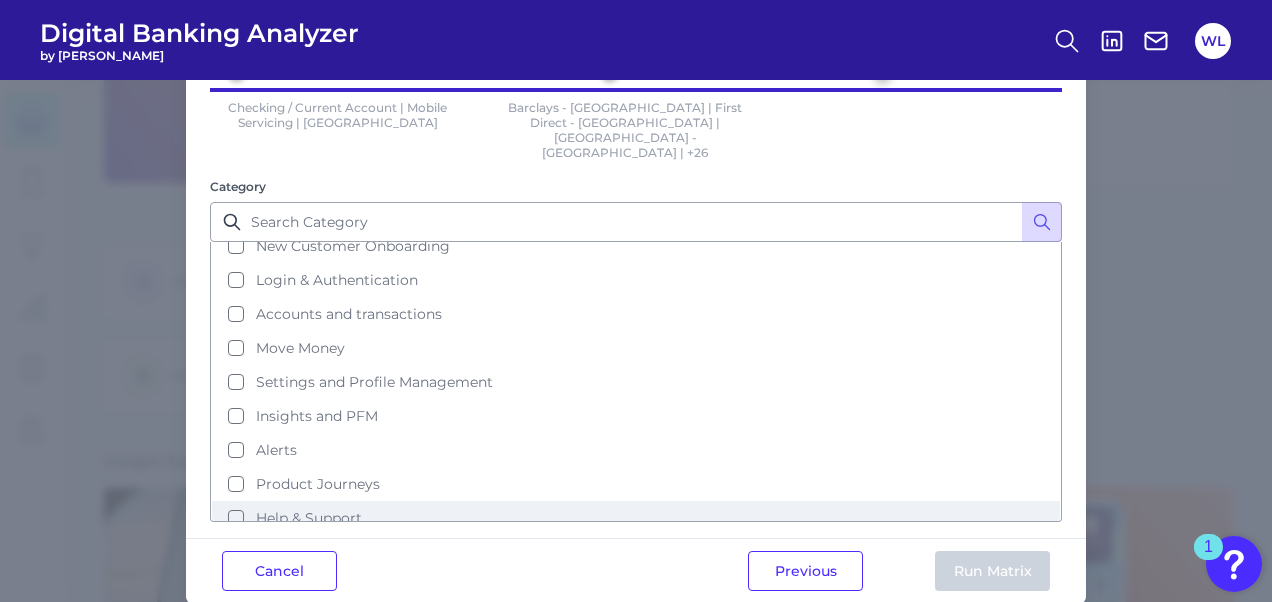 click on "Help & Support" at bounding box center (309, 518) 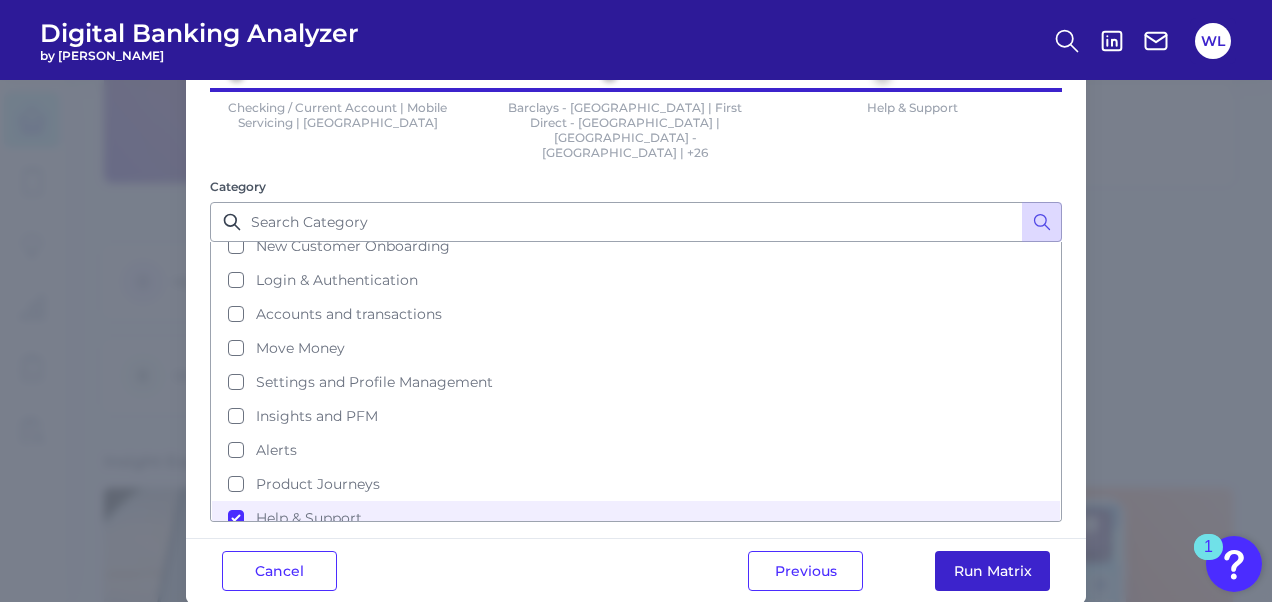 click on "Run Matrix" at bounding box center [992, 571] 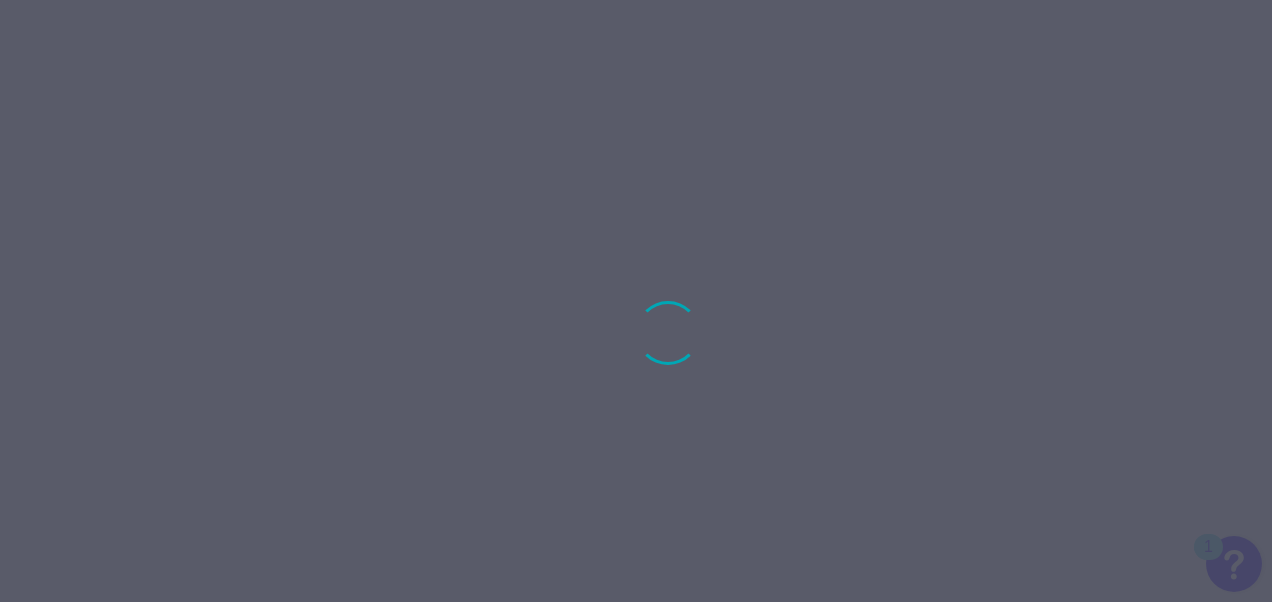 scroll, scrollTop: 0, scrollLeft: 0, axis: both 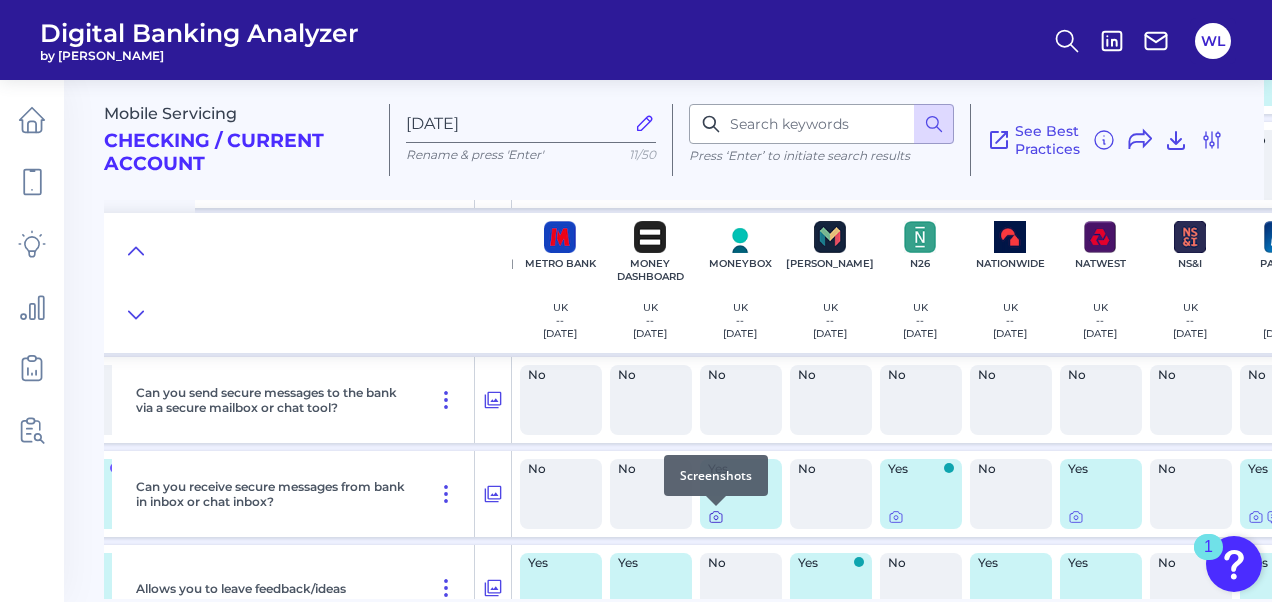 click 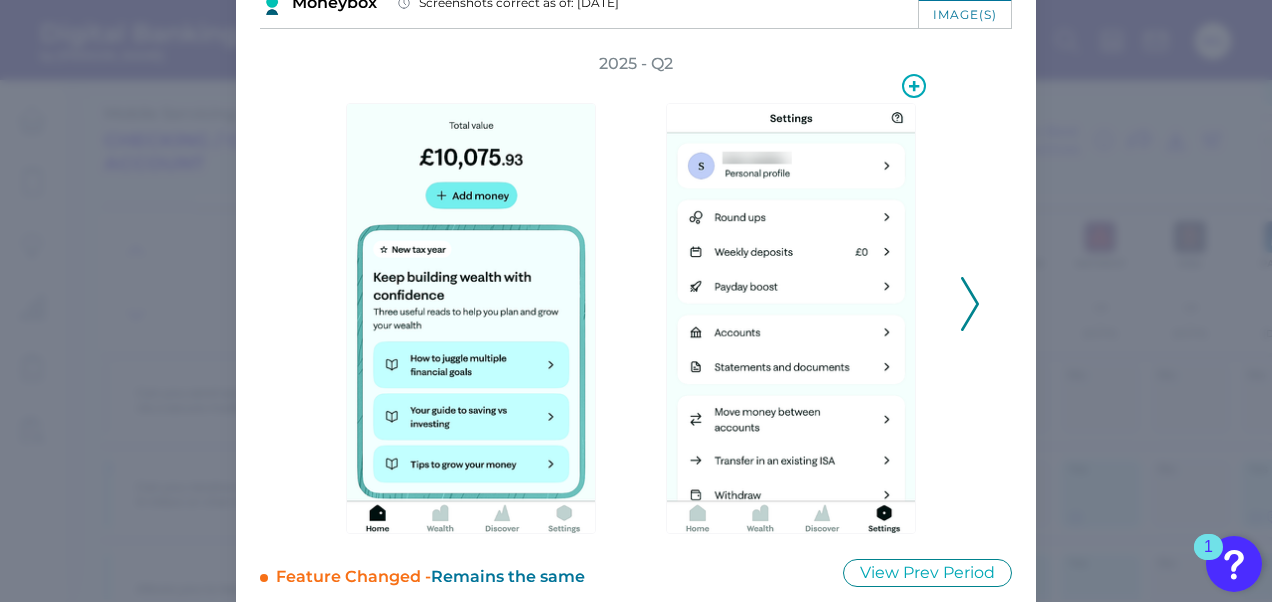 scroll, scrollTop: 117, scrollLeft: 0, axis: vertical 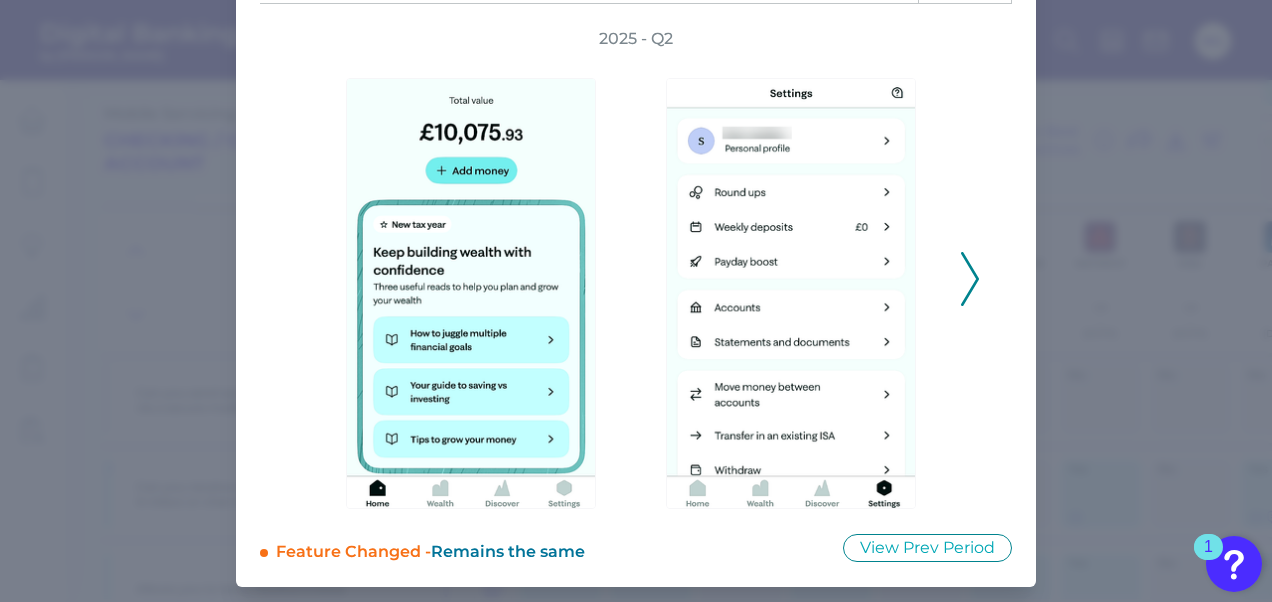 click on "2025 - Q2" at bounding box center (636, 268) 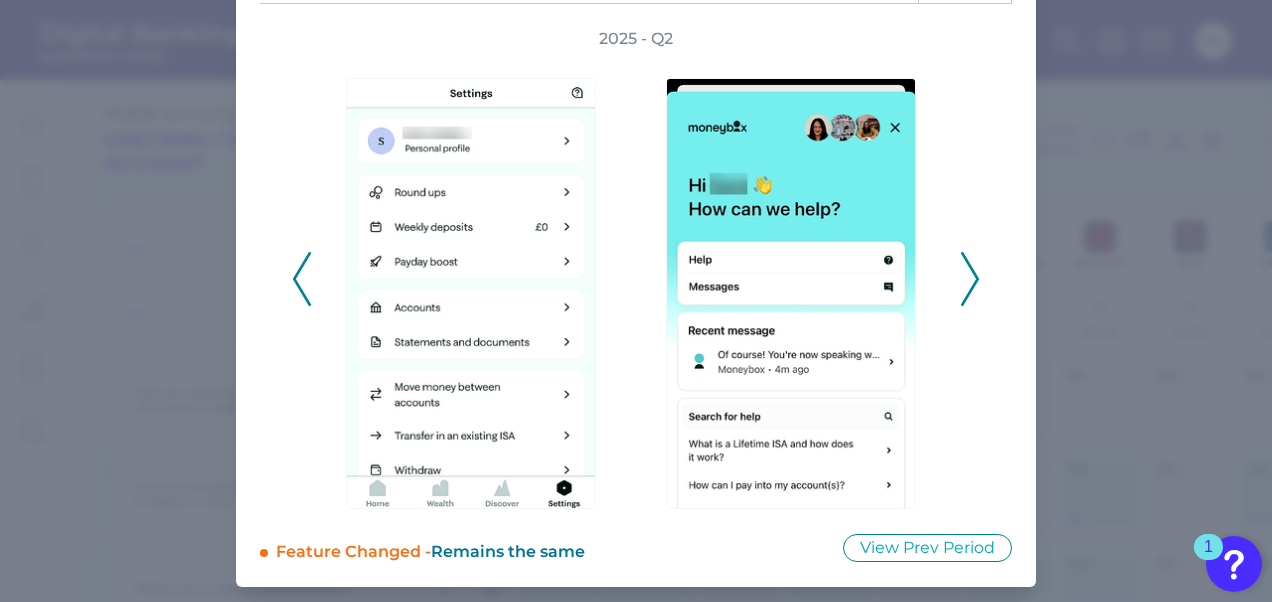 click 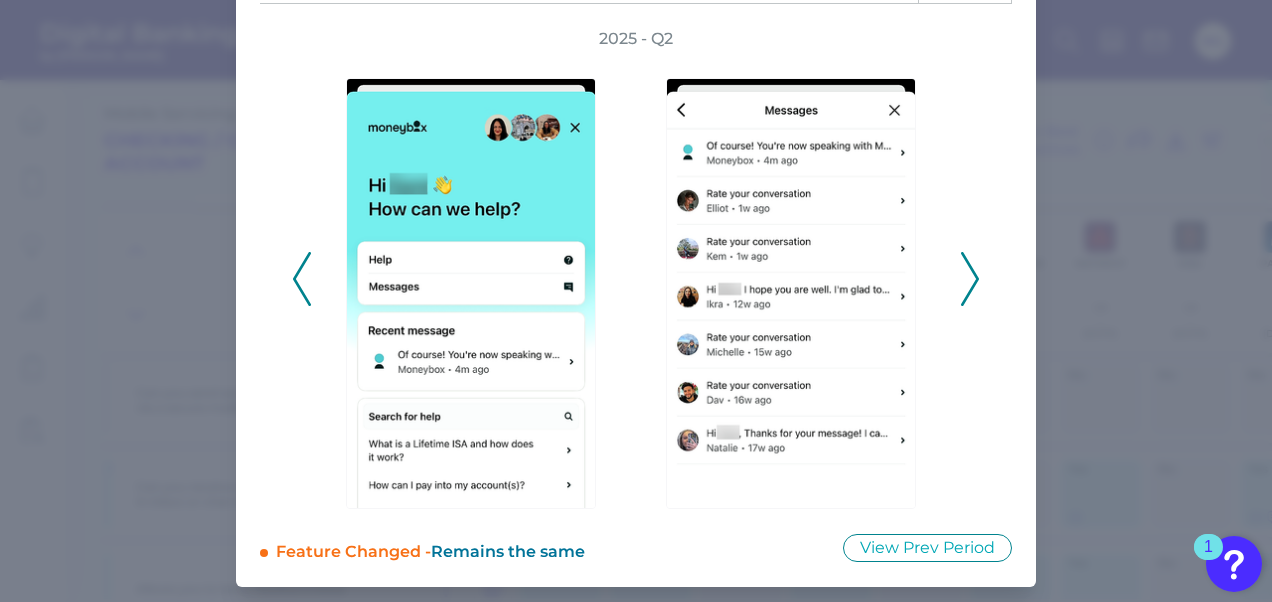 click 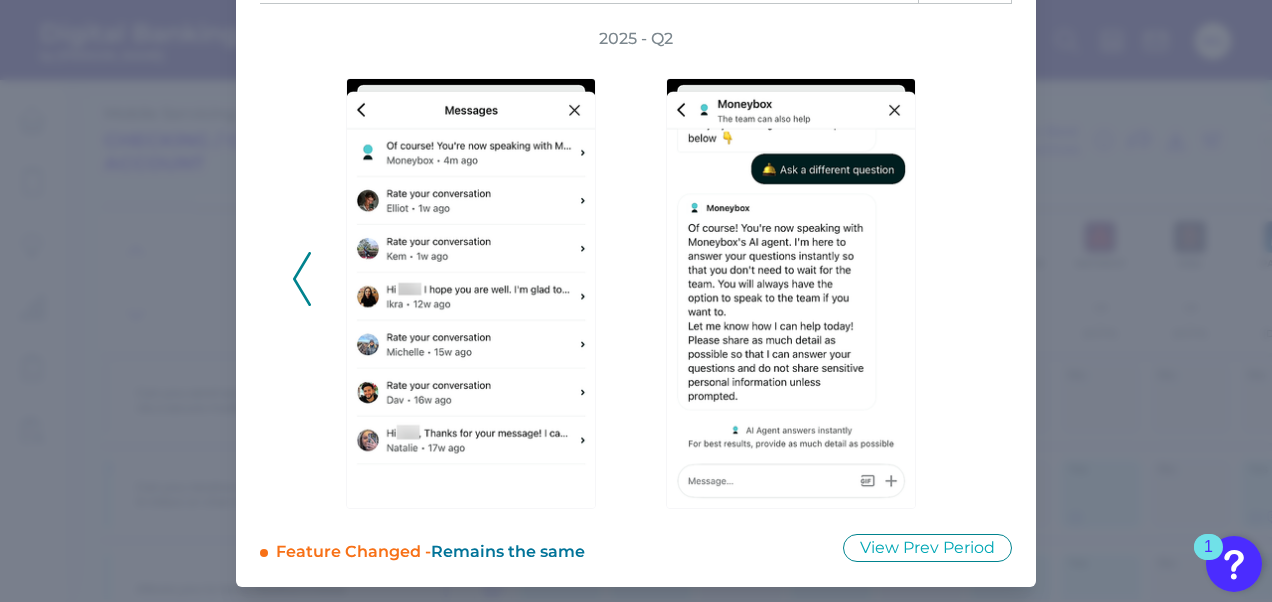 click on "2025 - Q2" at bounding box center [636, 268] 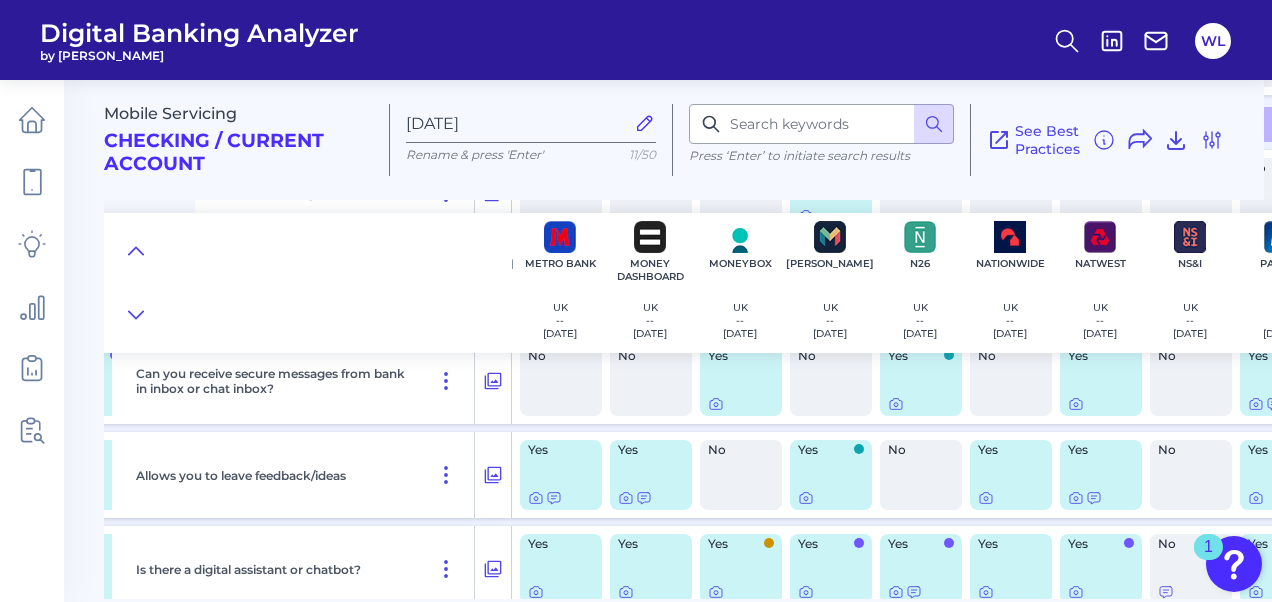 scroll, scrollTop: 608, scrollLeft: 1077, axis: both 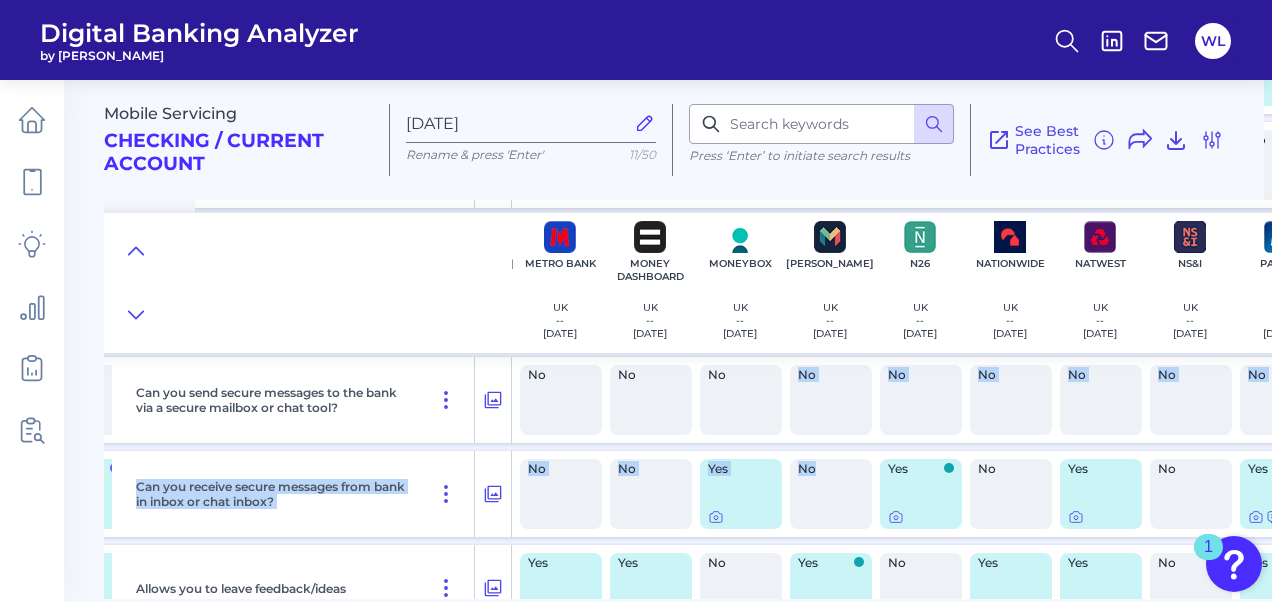 drag, startPoint x: 842, startPoint y: 466, endPoint x: 790, endPoint y: 440, distance: 58.137768 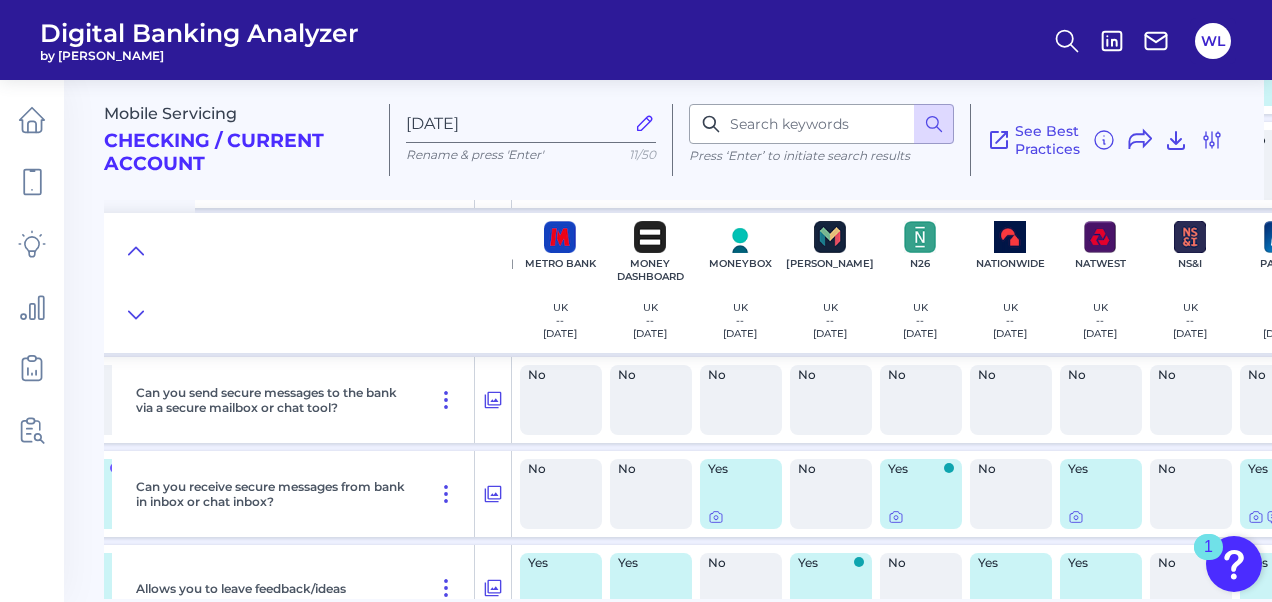 click on "No" at bounding box center [561, 400] 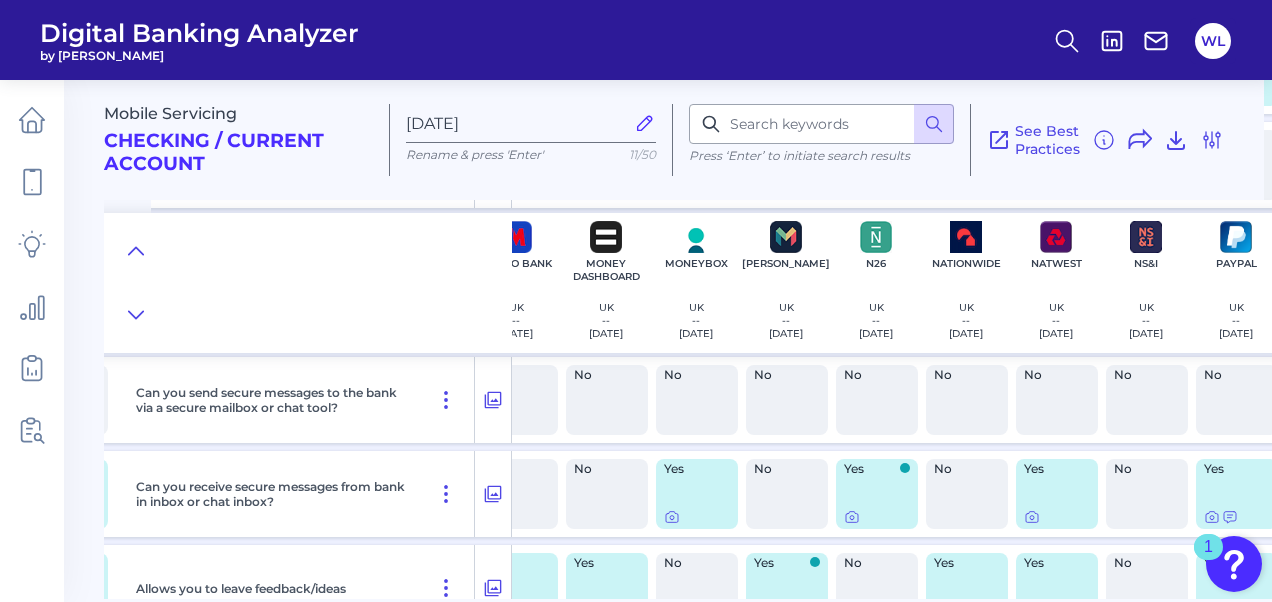scroll, scrollTop: 608, scrollLeft: 1125, axis: both 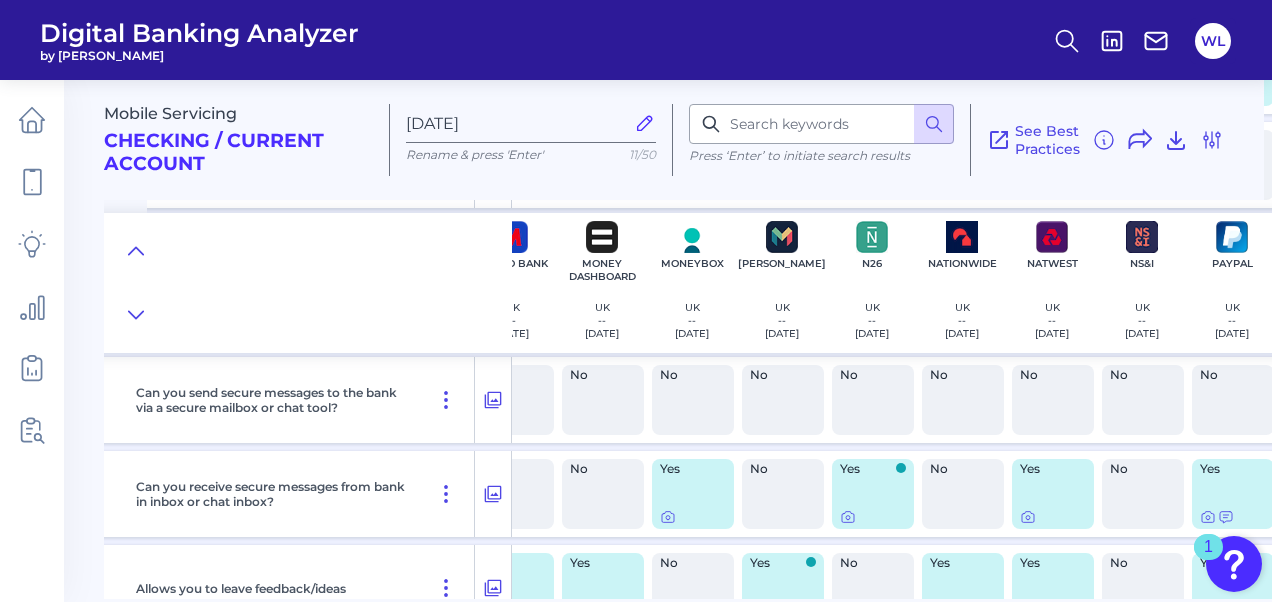 click at bounding box center (1053, 517) 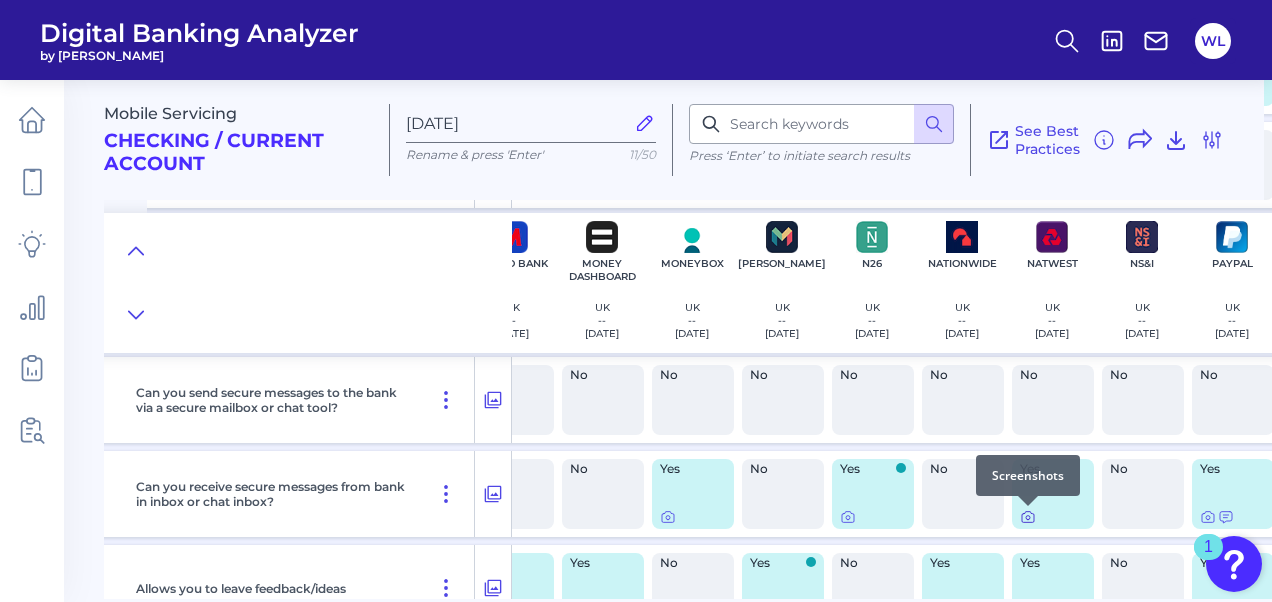 click 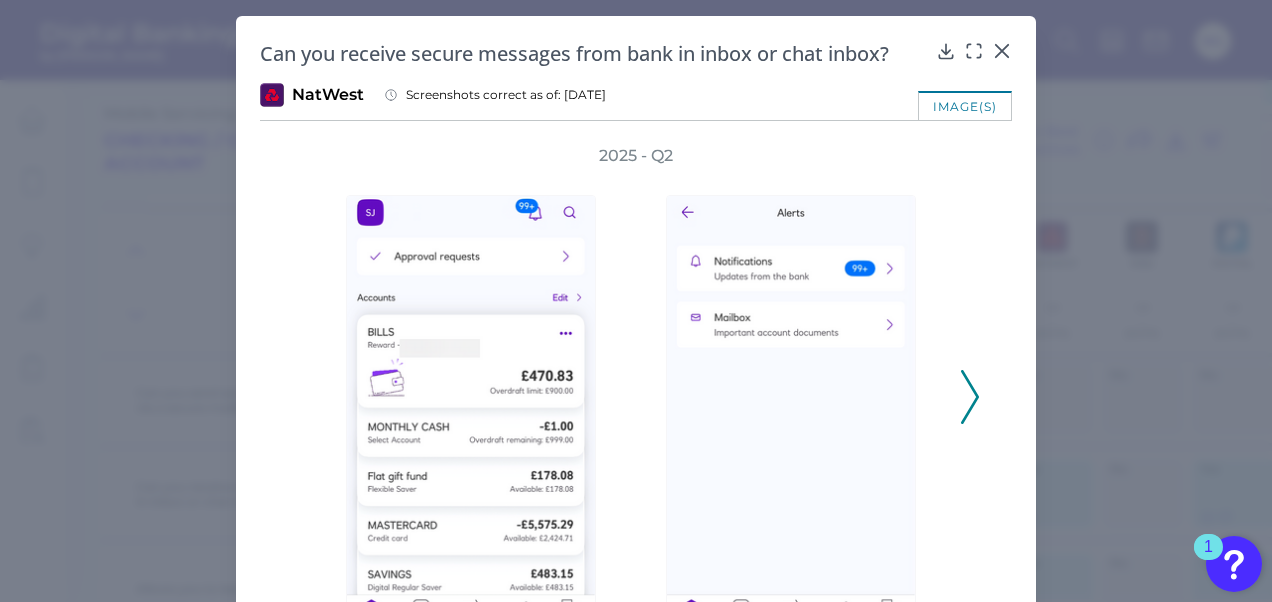 click at bounding box center [970, 397] 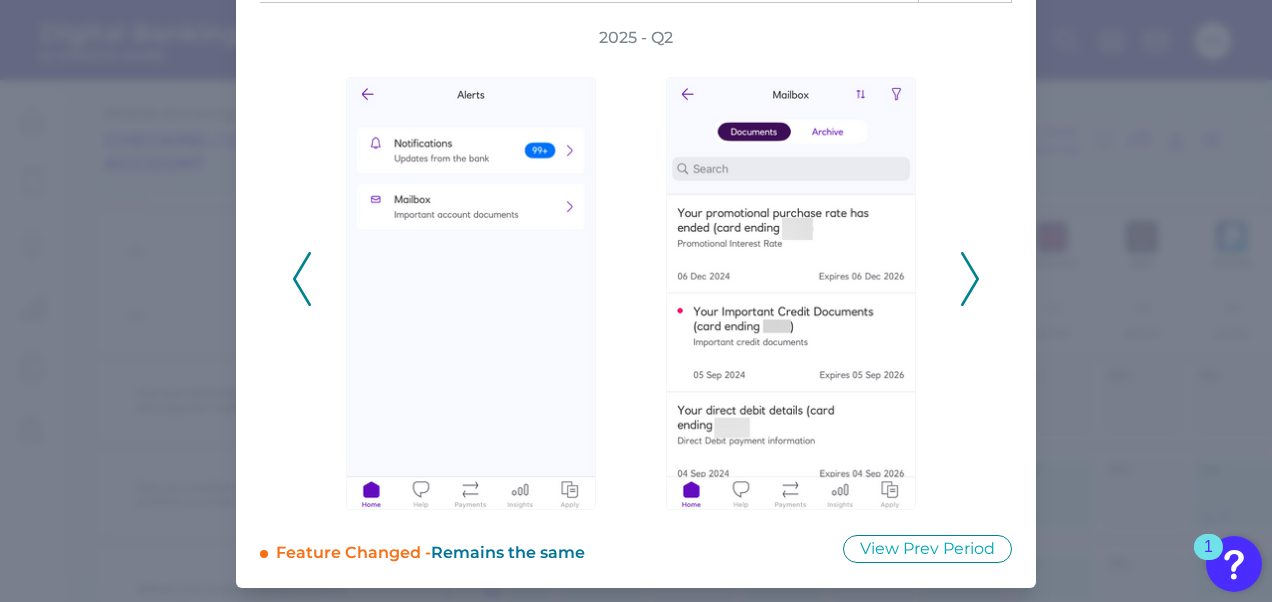 scroll, scrollTop: 119, scrollLeft: 0, axis: vertical 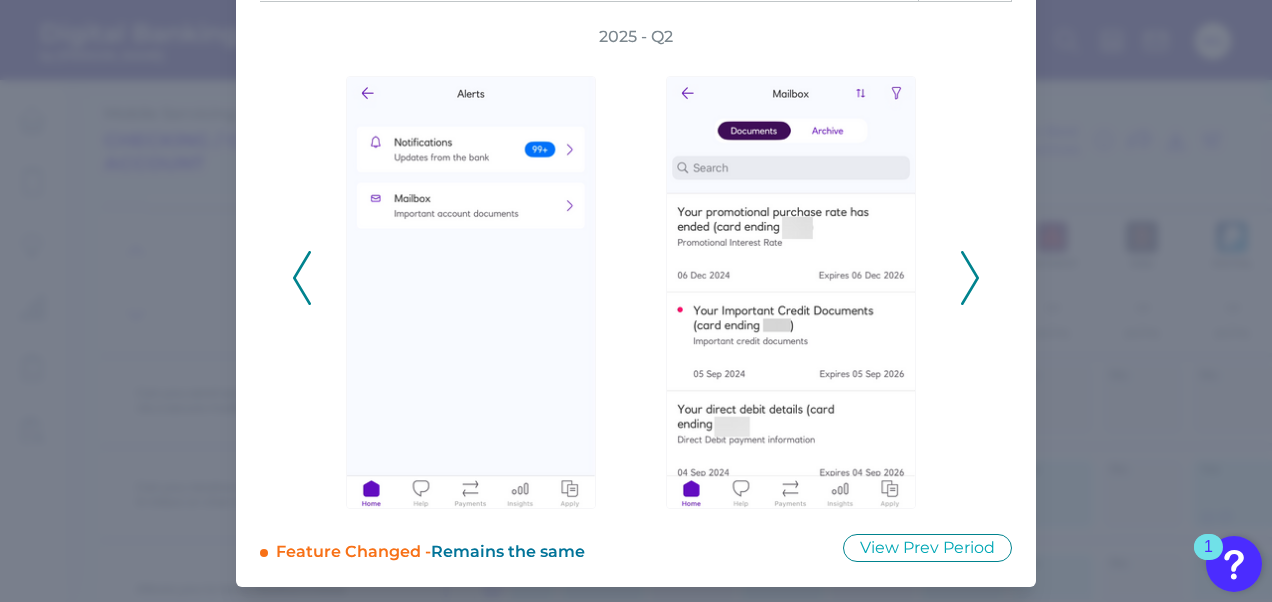 click 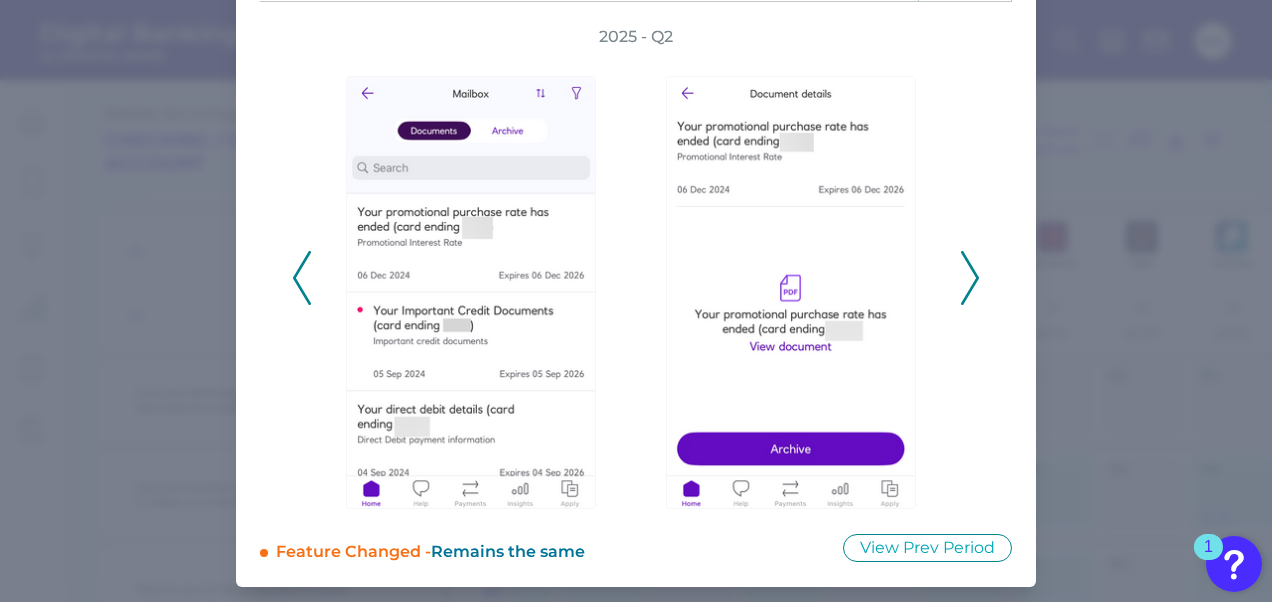 click 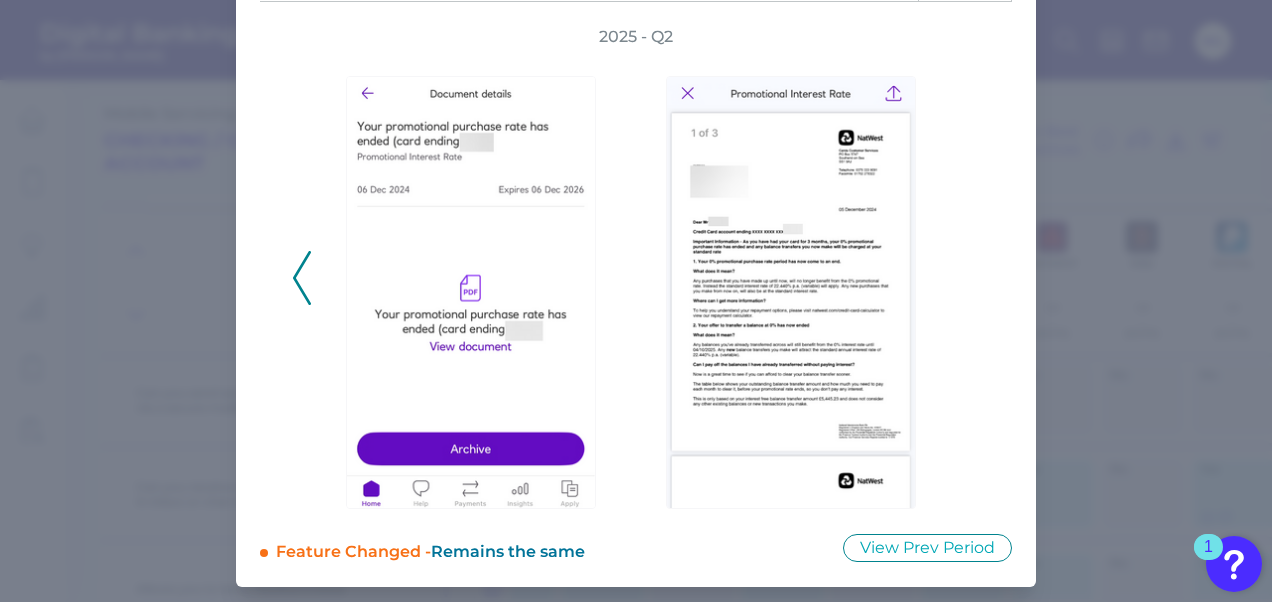 click on "2025 - Q2" at bounding box center [636, 267] 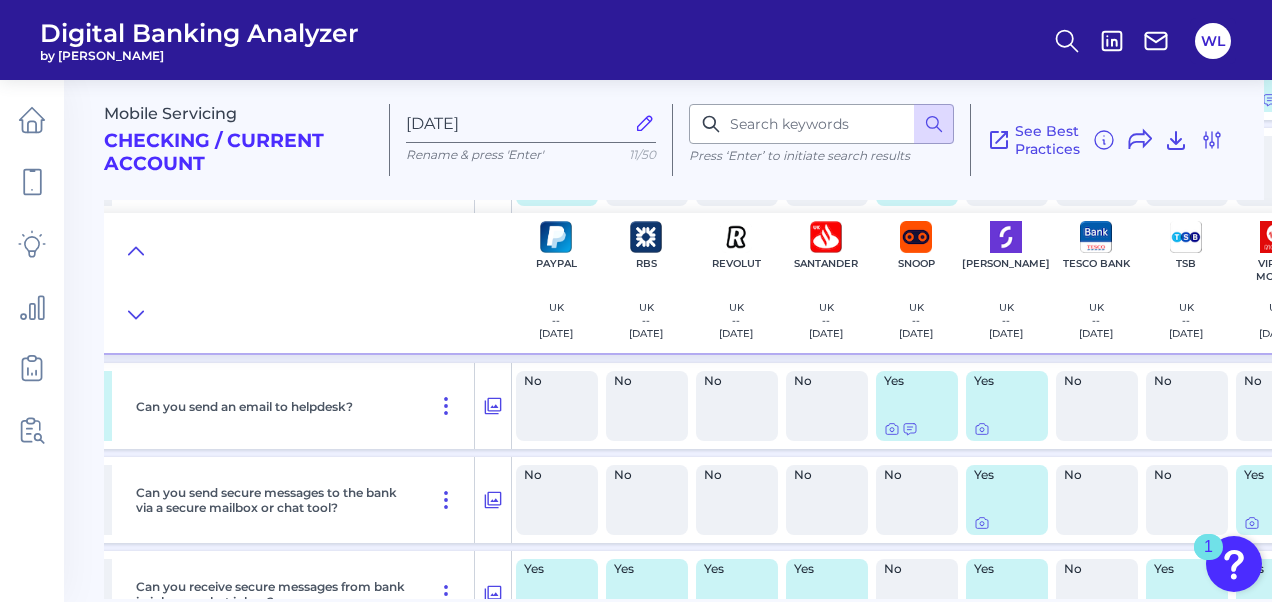 scroll, scrollTop: 508, scrollLeft: 1803, axis: both 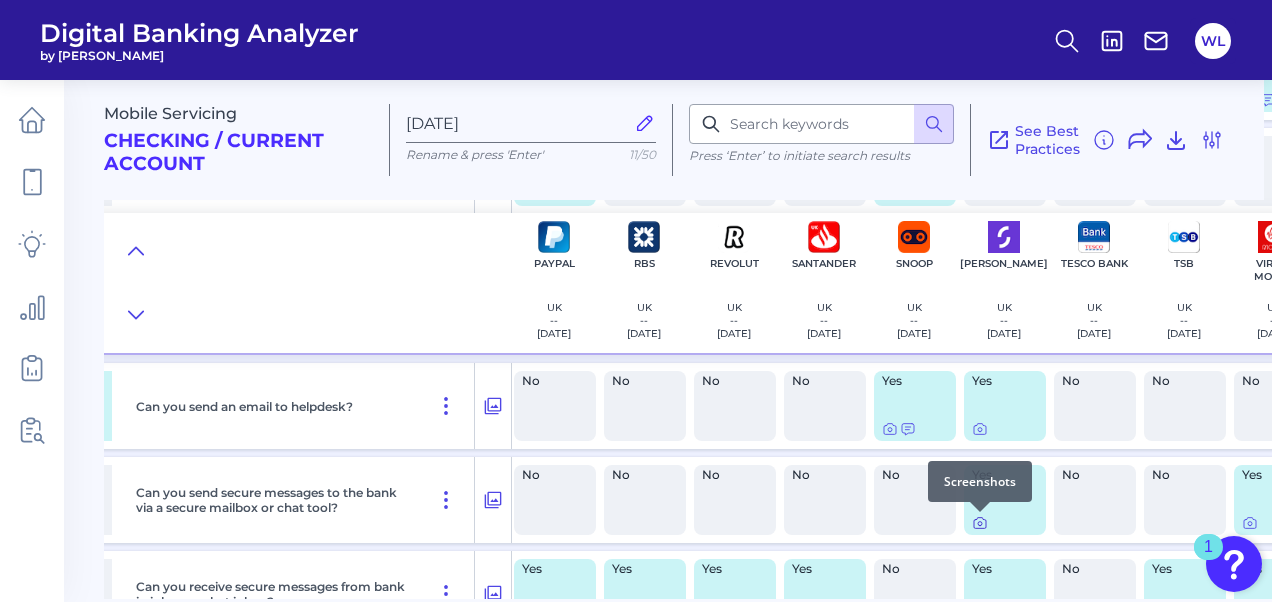 click 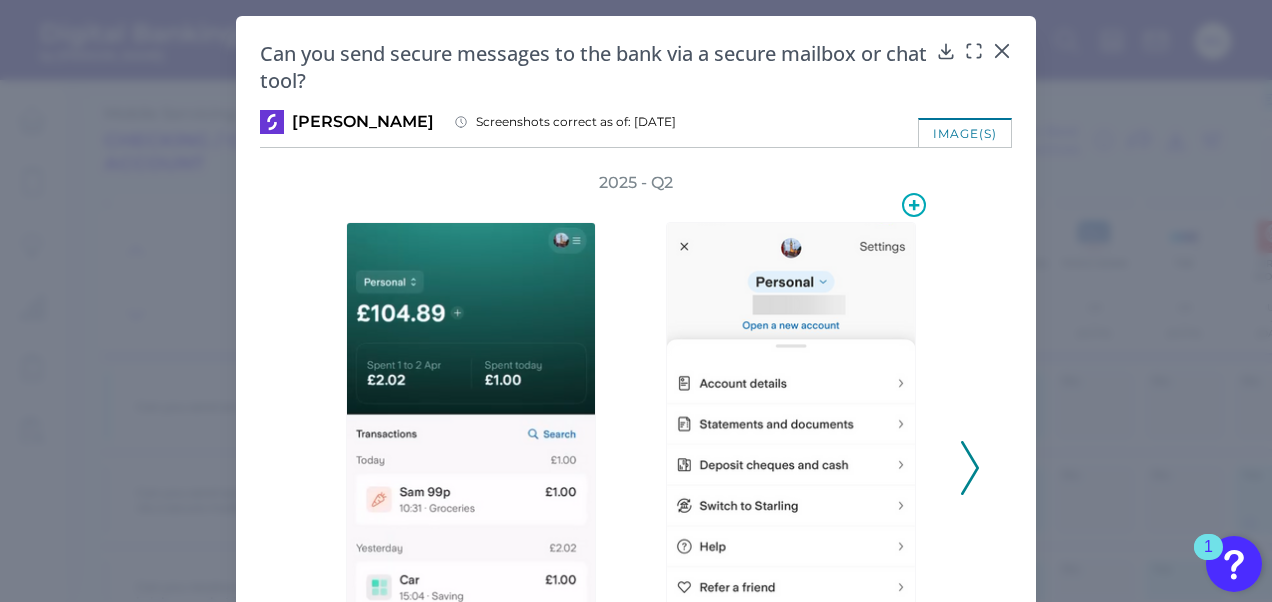 scroll, scrollTop: 100, scrollLeft: 0, axis: vertical 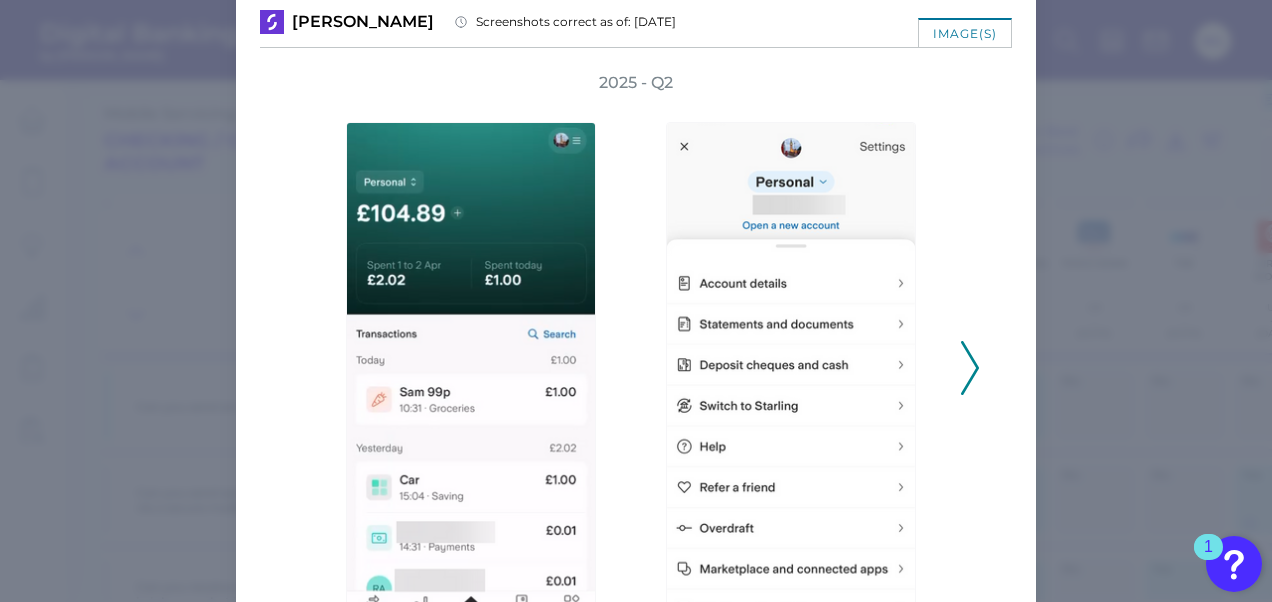 click 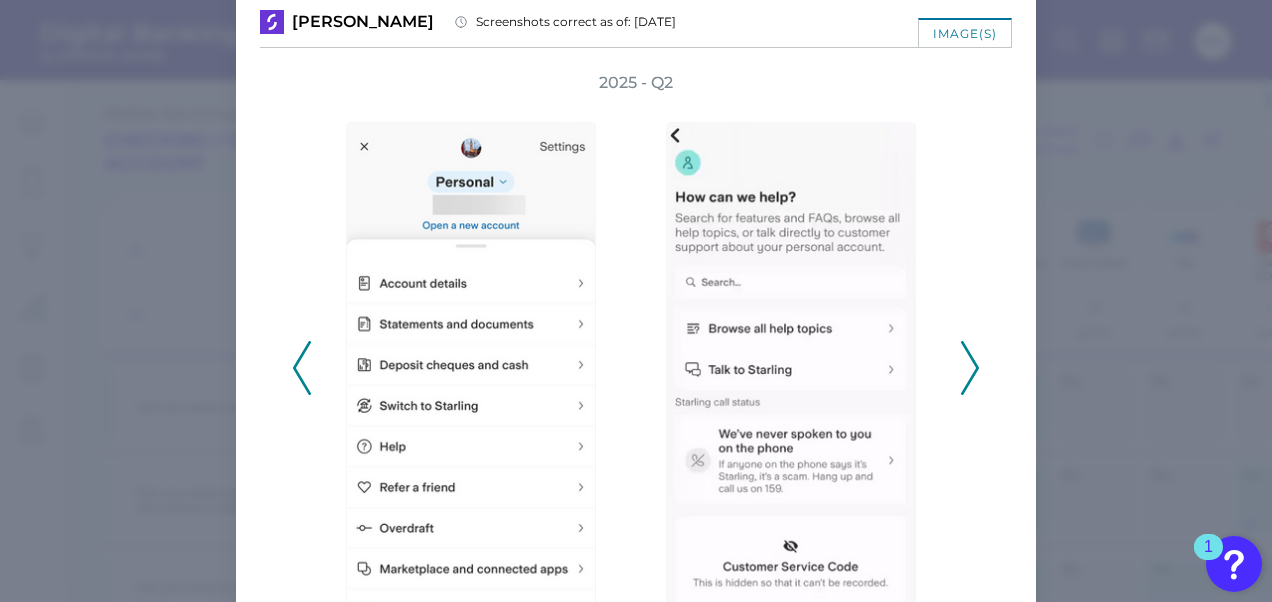 click 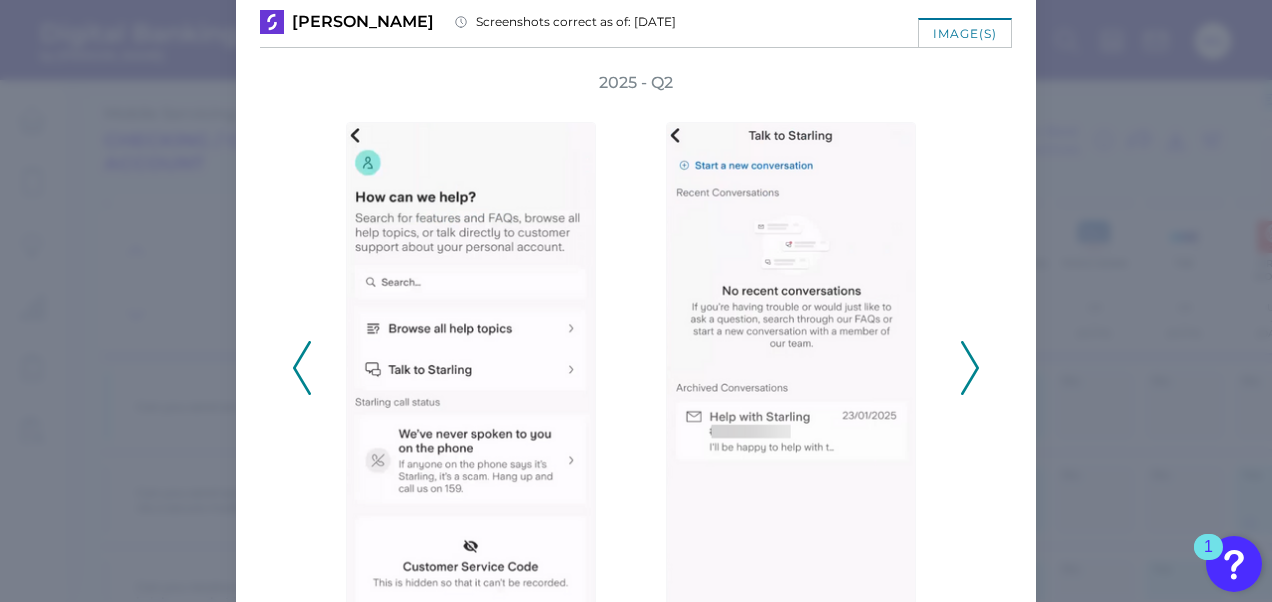 type 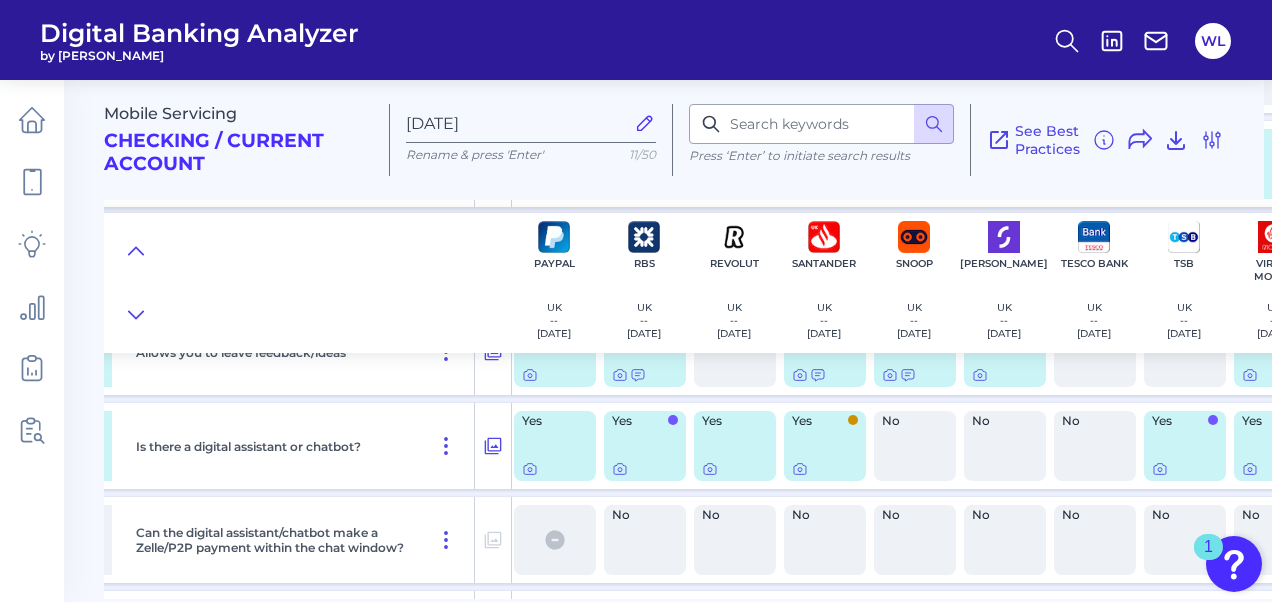 scroll, scrollTop: 908, scrollLeft: 1803, axis: both 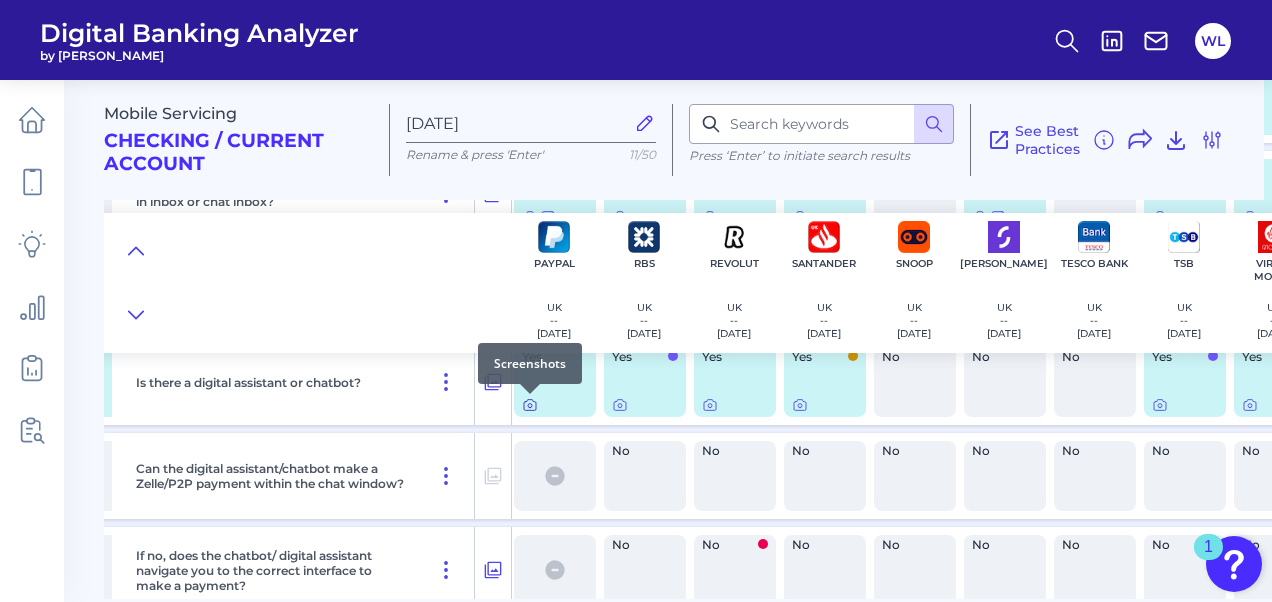 click 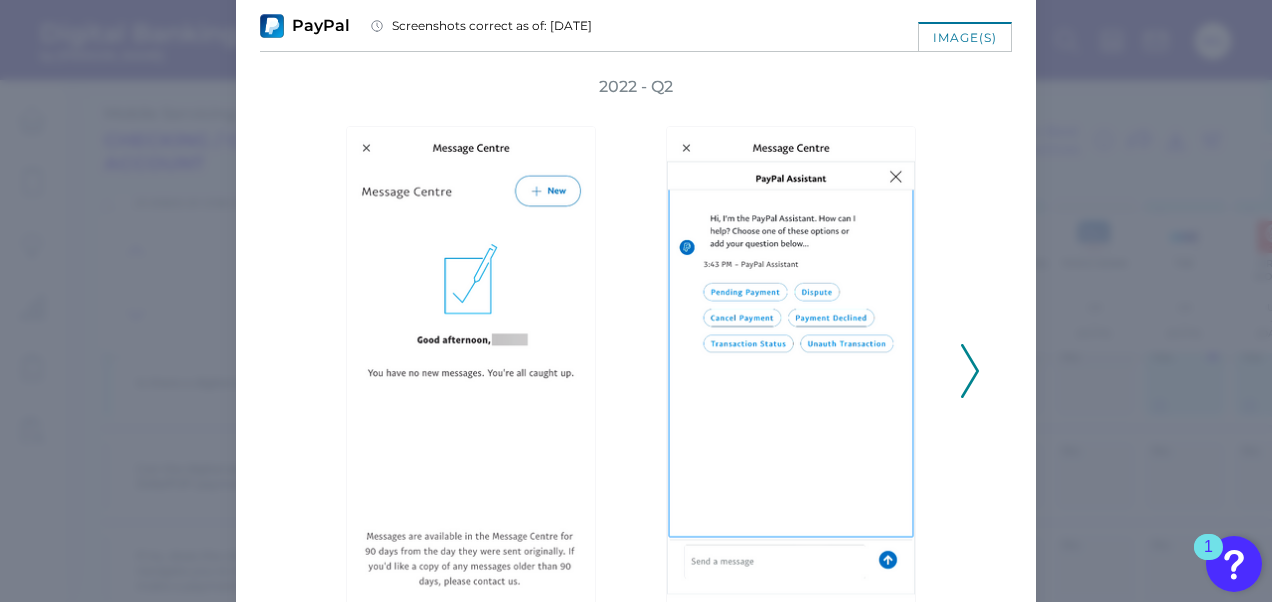 scroll, scrollTop: 100, scrollLeft: 0, axis: vertical 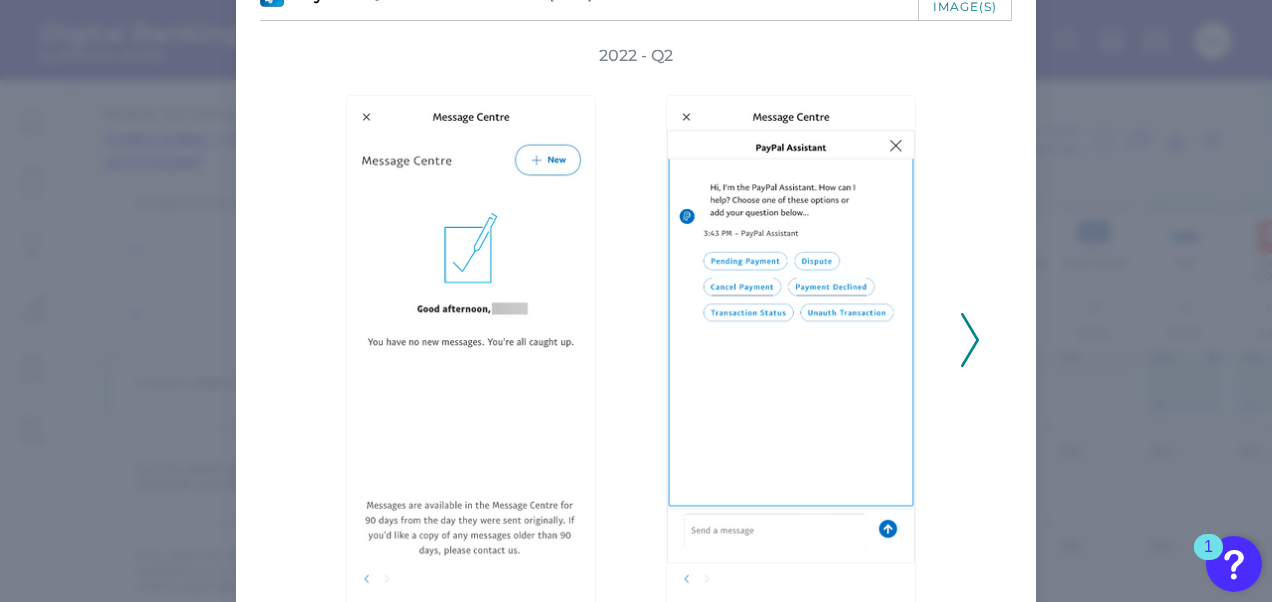 click on "2022 - Q2" at bounding box center [636, 329] 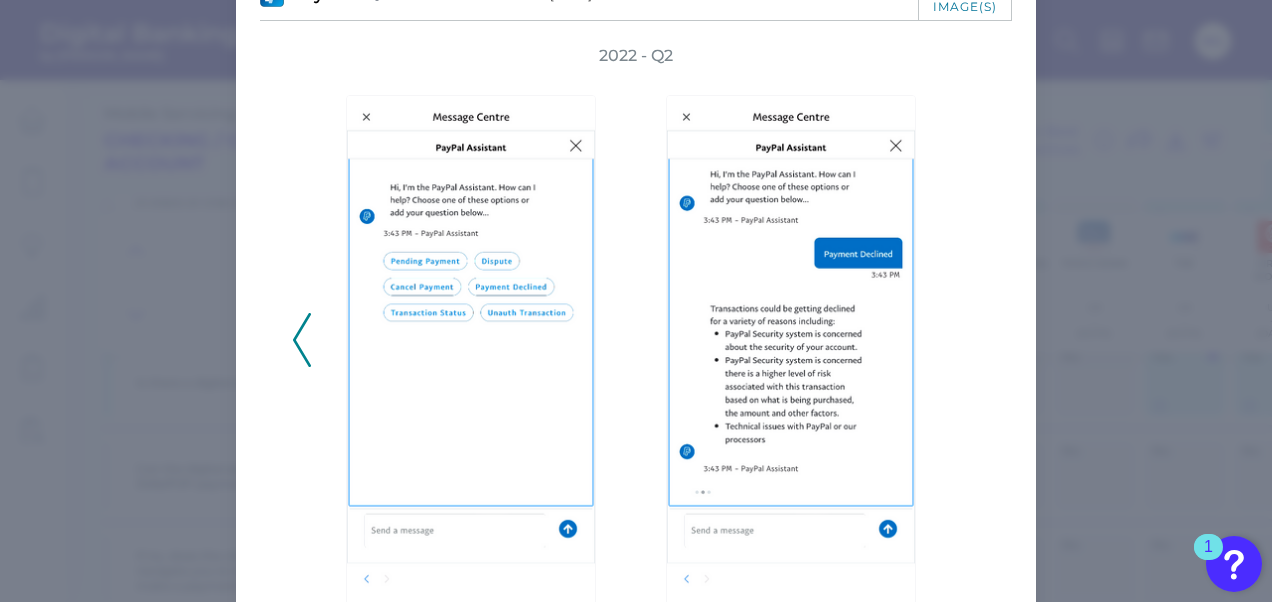 click on "2022 - Q2" at bounding box center (636, 329) 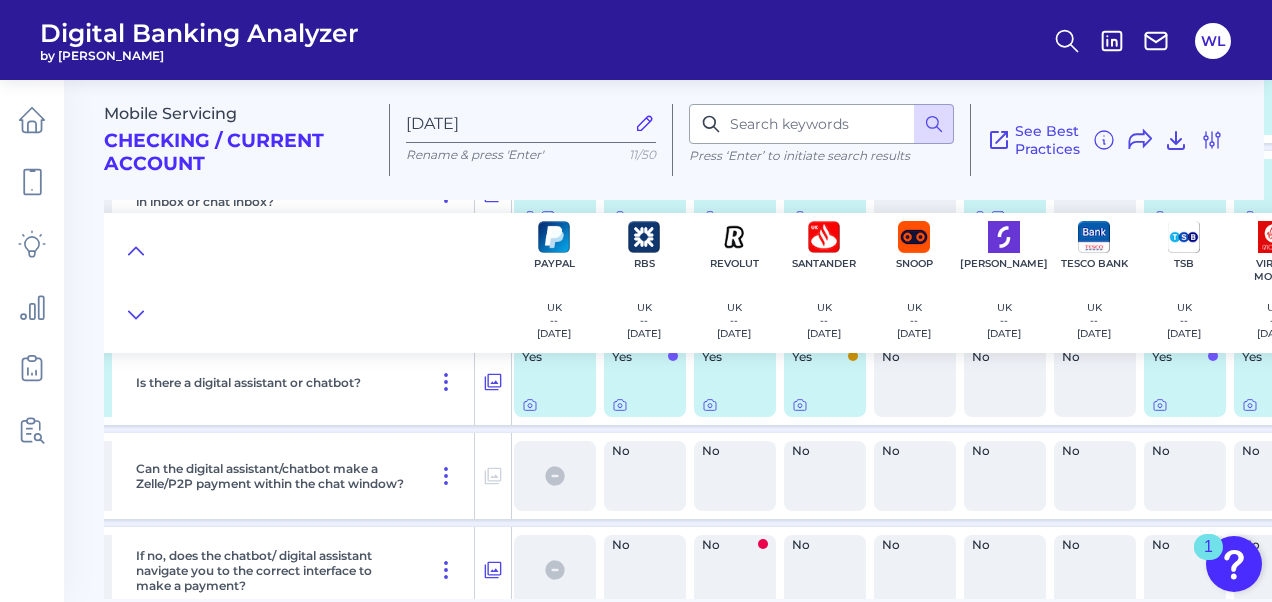 scroll, scrollTop: 808, scrollLeft: 1803, axis: both 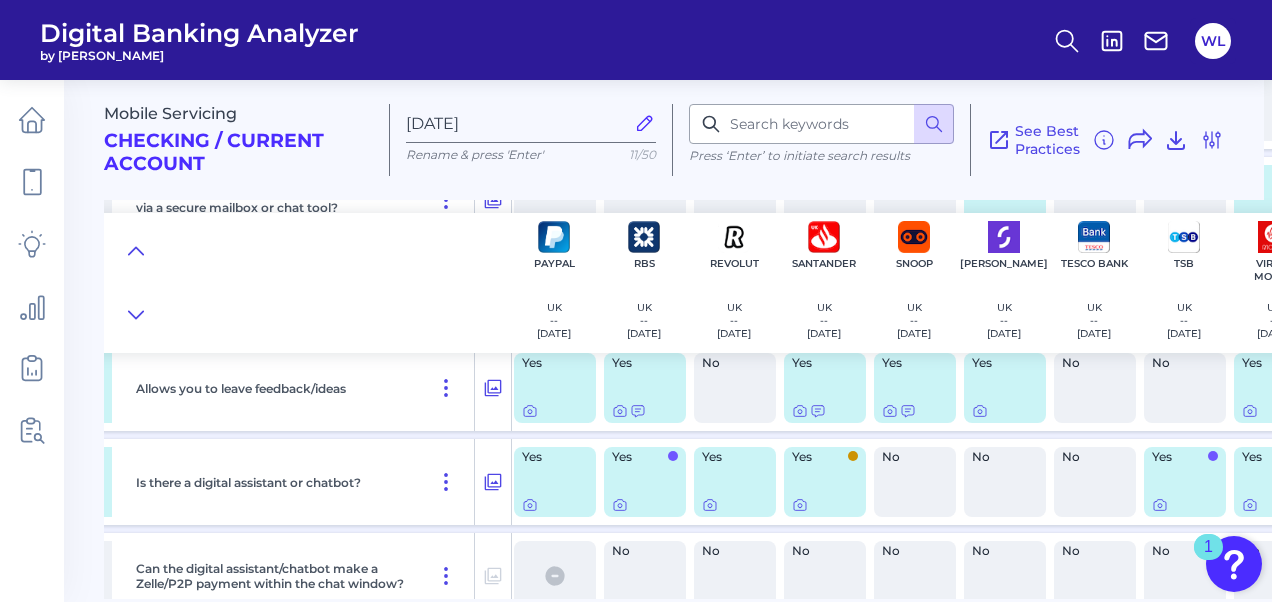 click at bounding box center [645, 505] 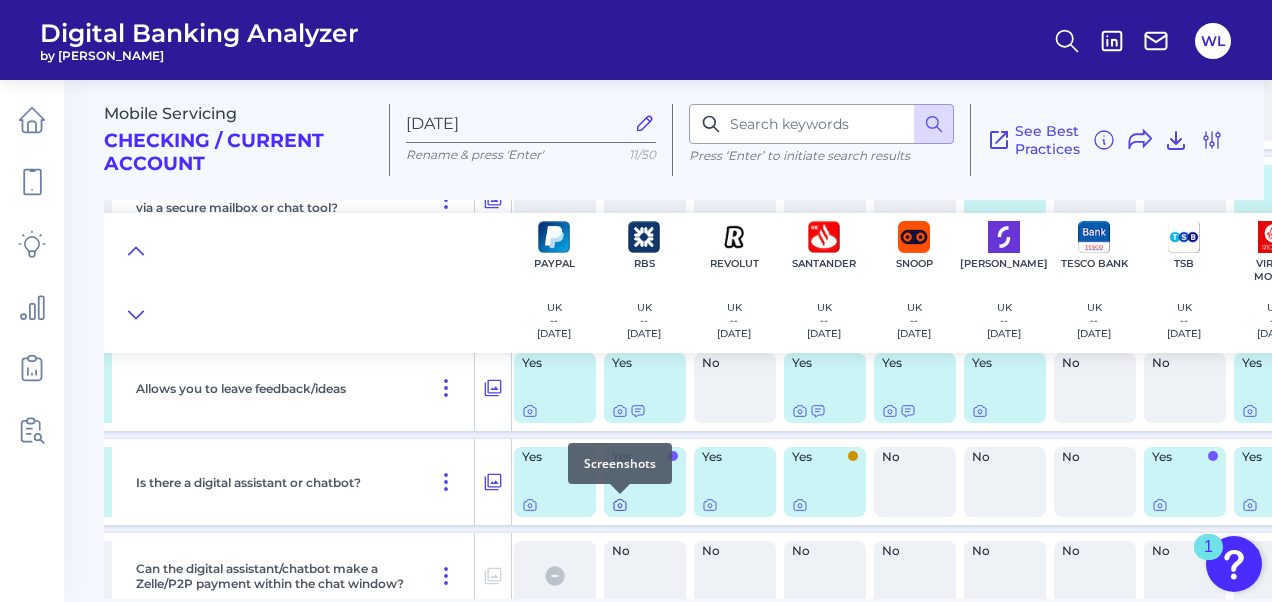 click 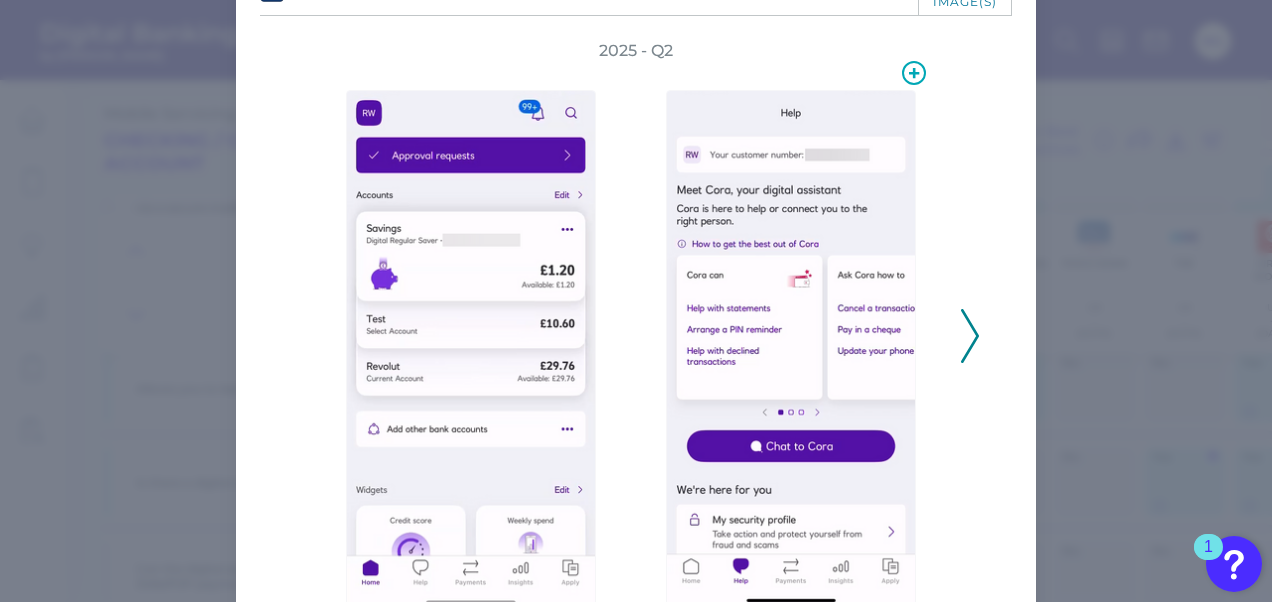 scroll, scrollTop: 6, scrollLeft: 0, axis: vertical 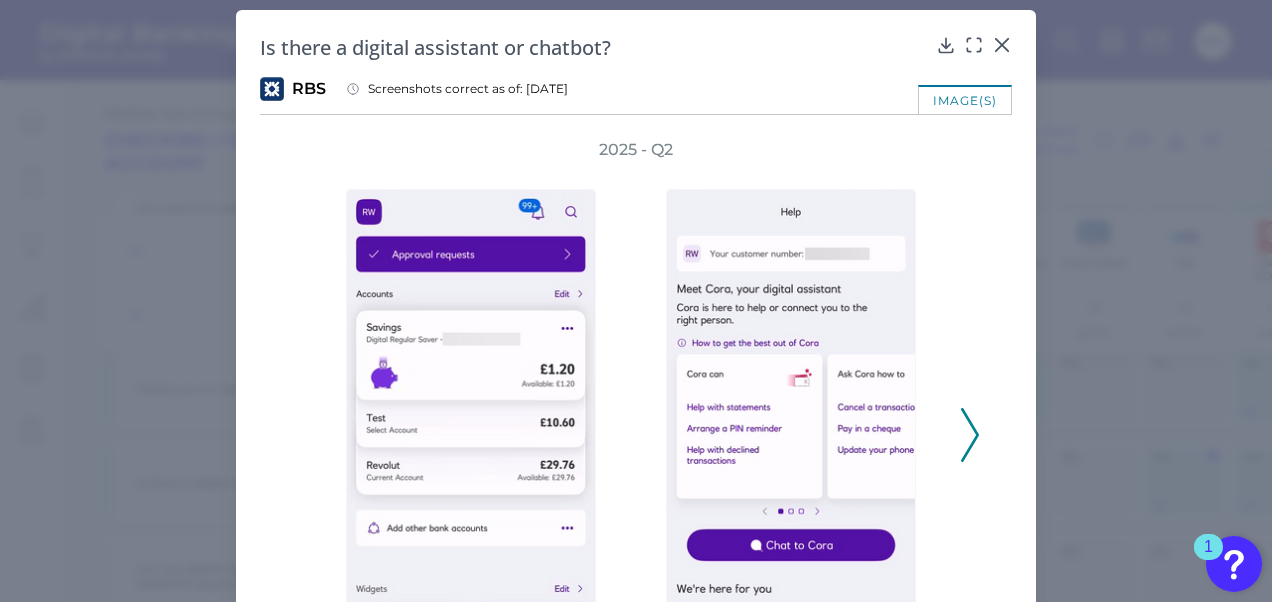click 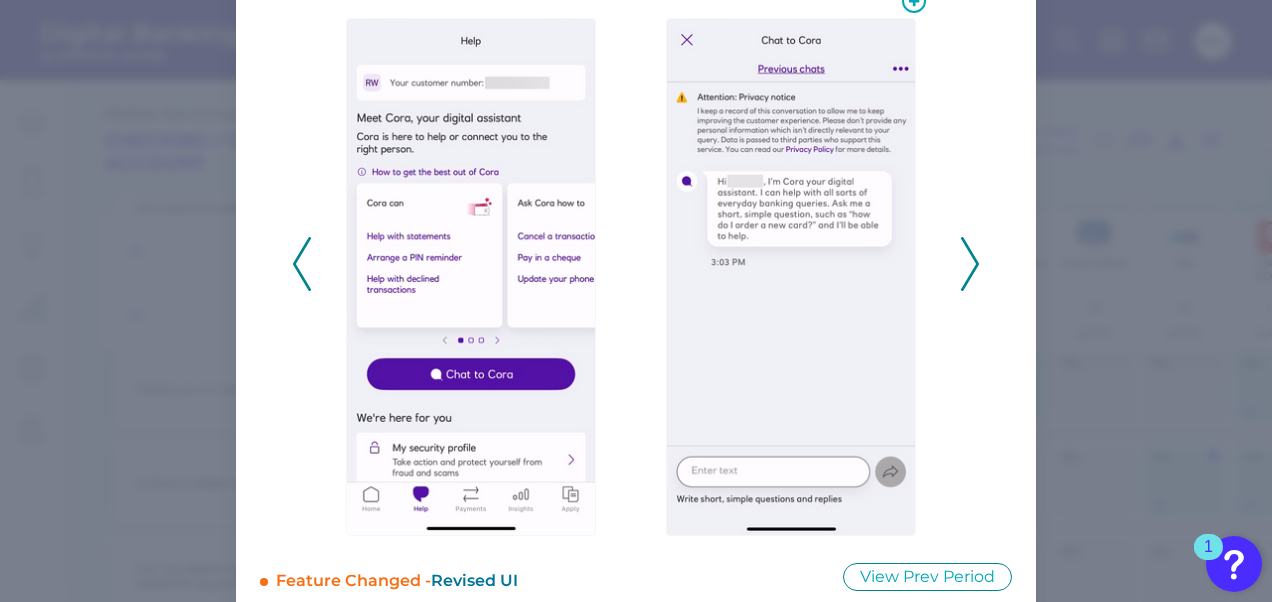 scroll, scrollTop: 206, scrollLeft: 0, axis: vertical 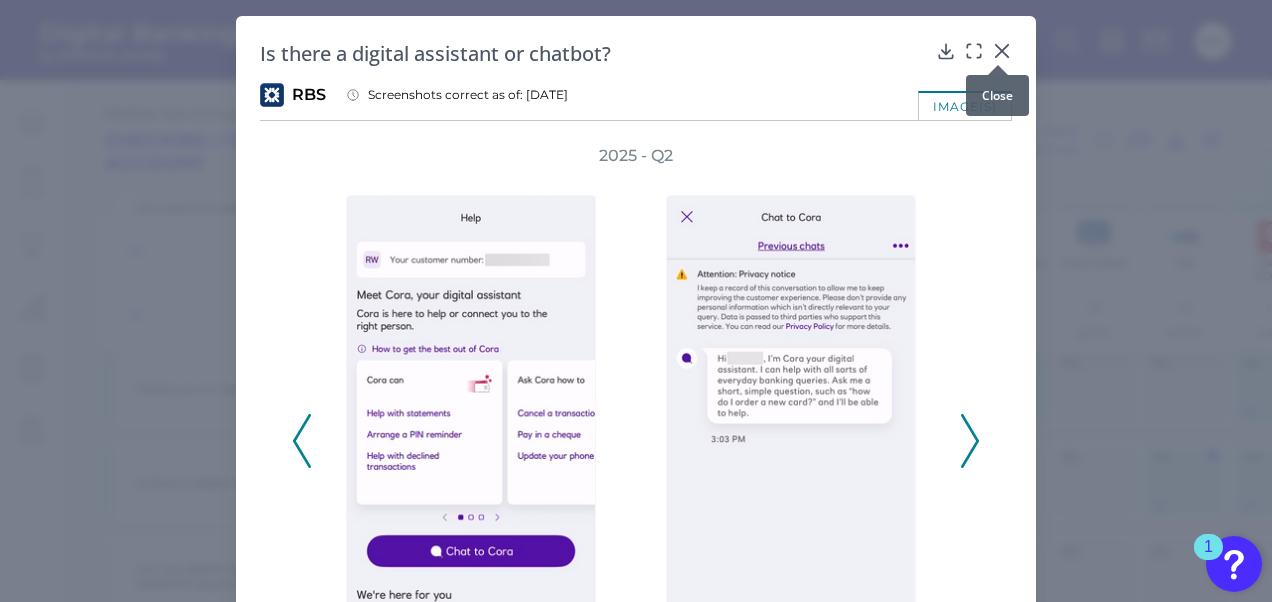 click 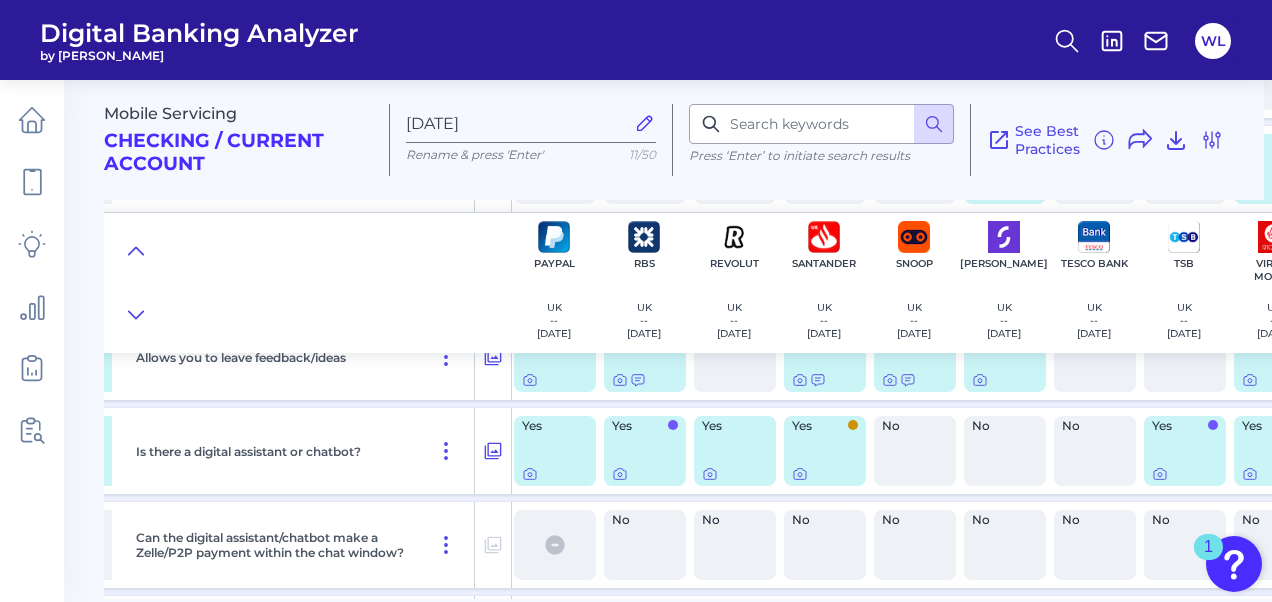 scroll, scrollTop: 808, scrollLeft: 1803, axis: both 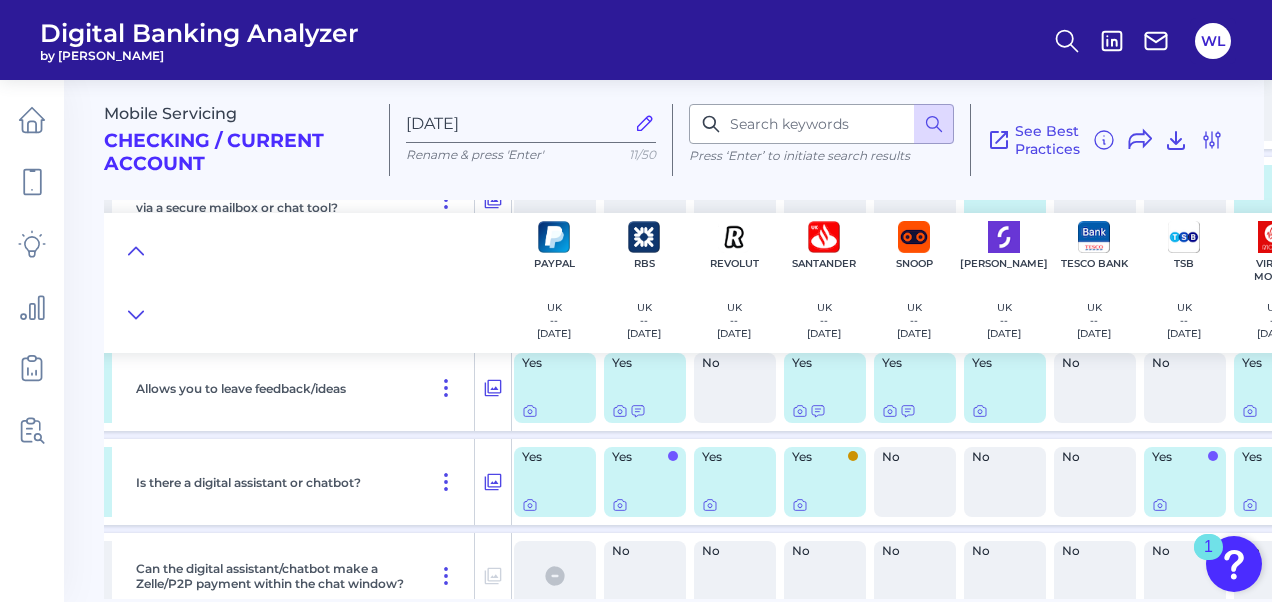 click at bounding box center [825, 505] 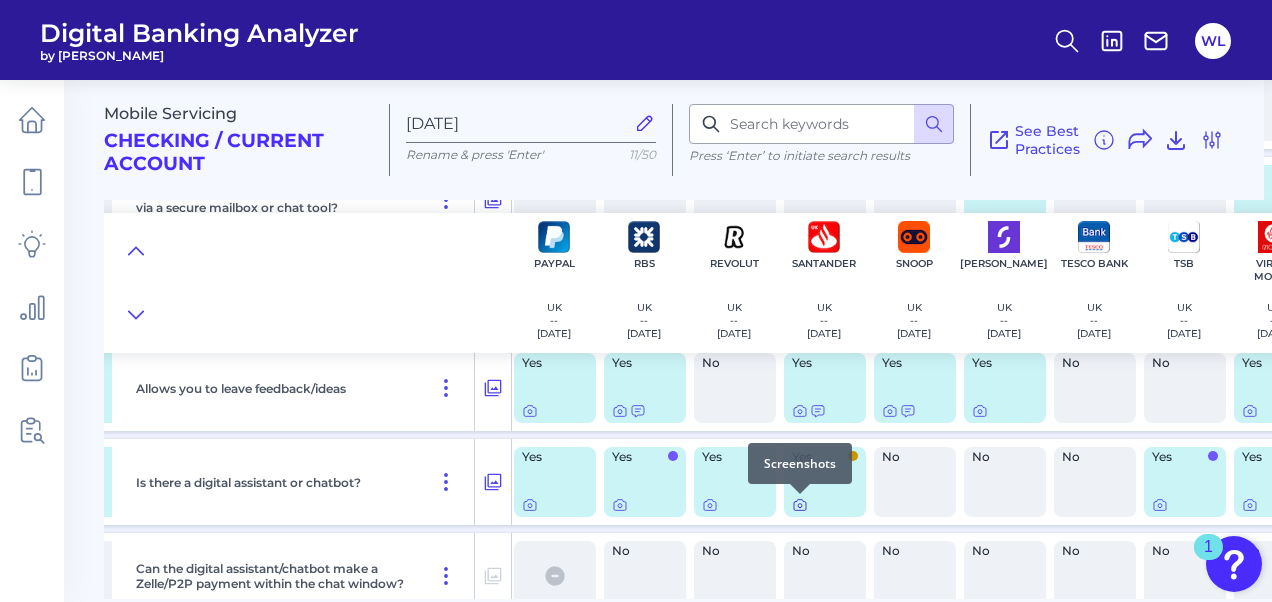 click 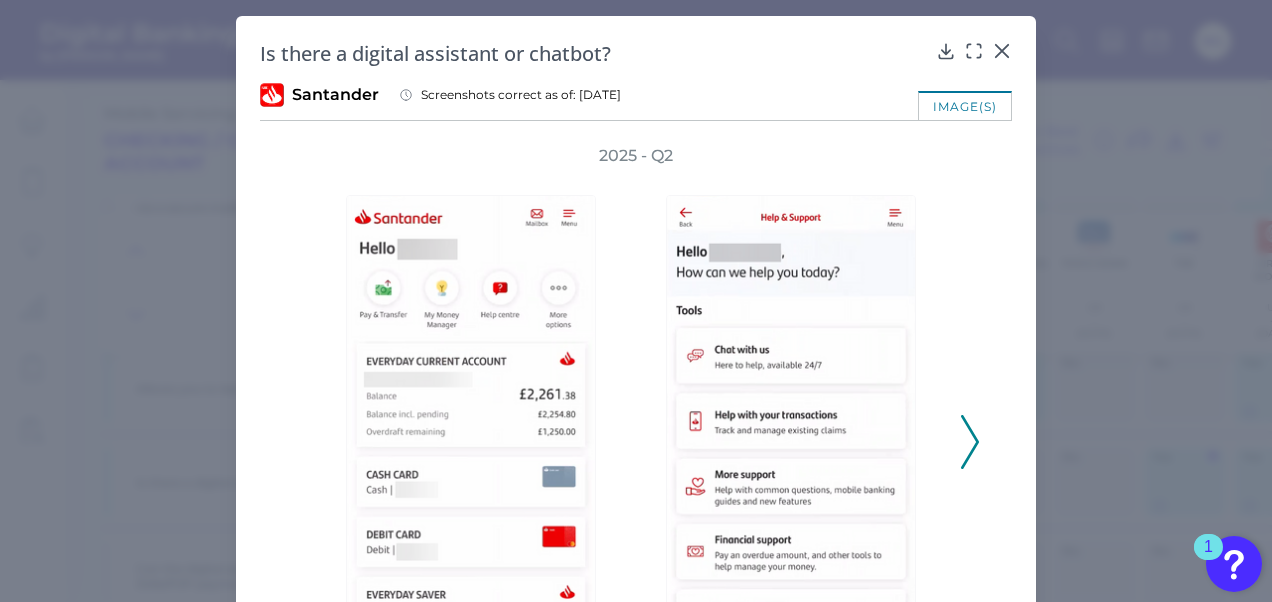 click 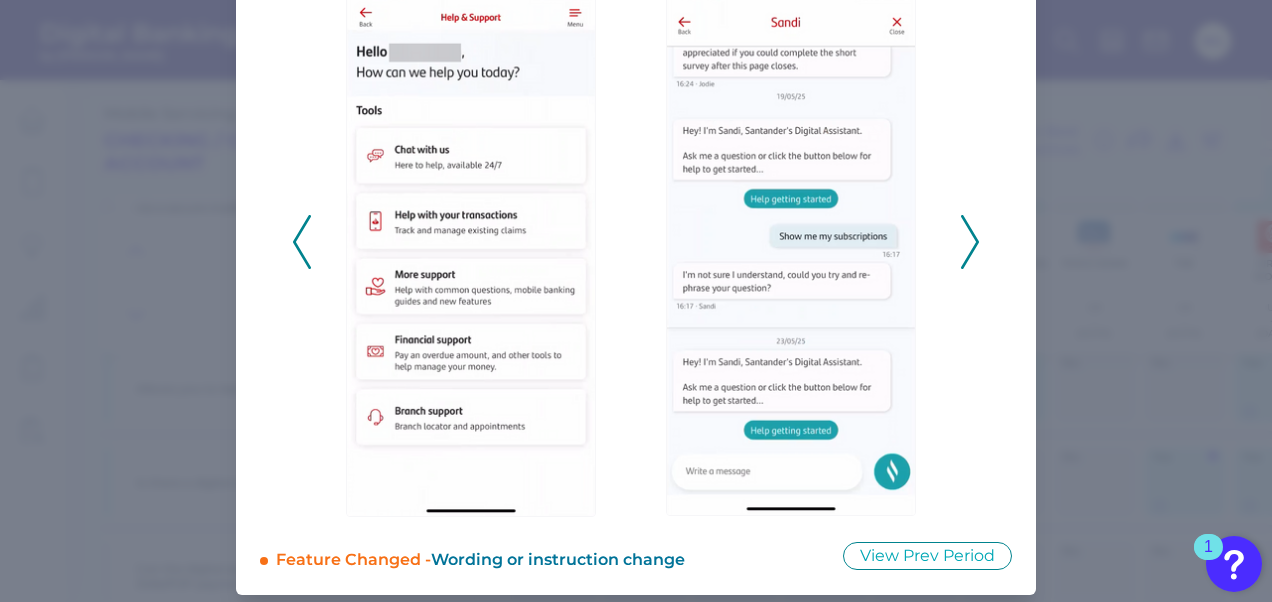 scroll, scrollTop: 100, scrollLeft: 0, axis: vertical 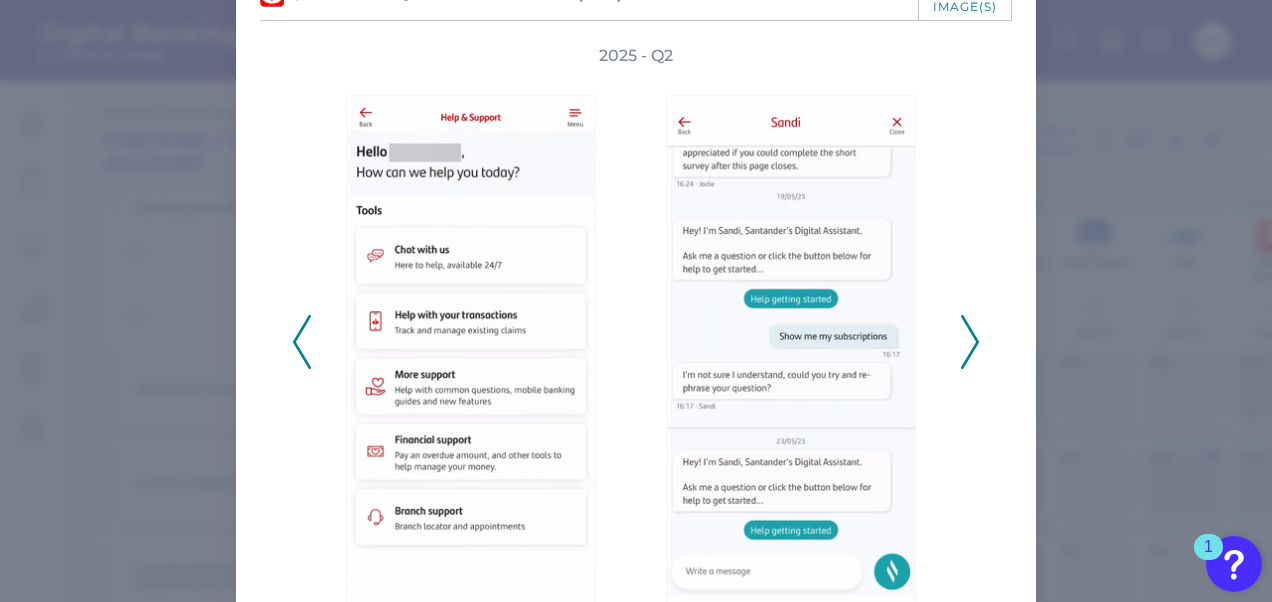 click 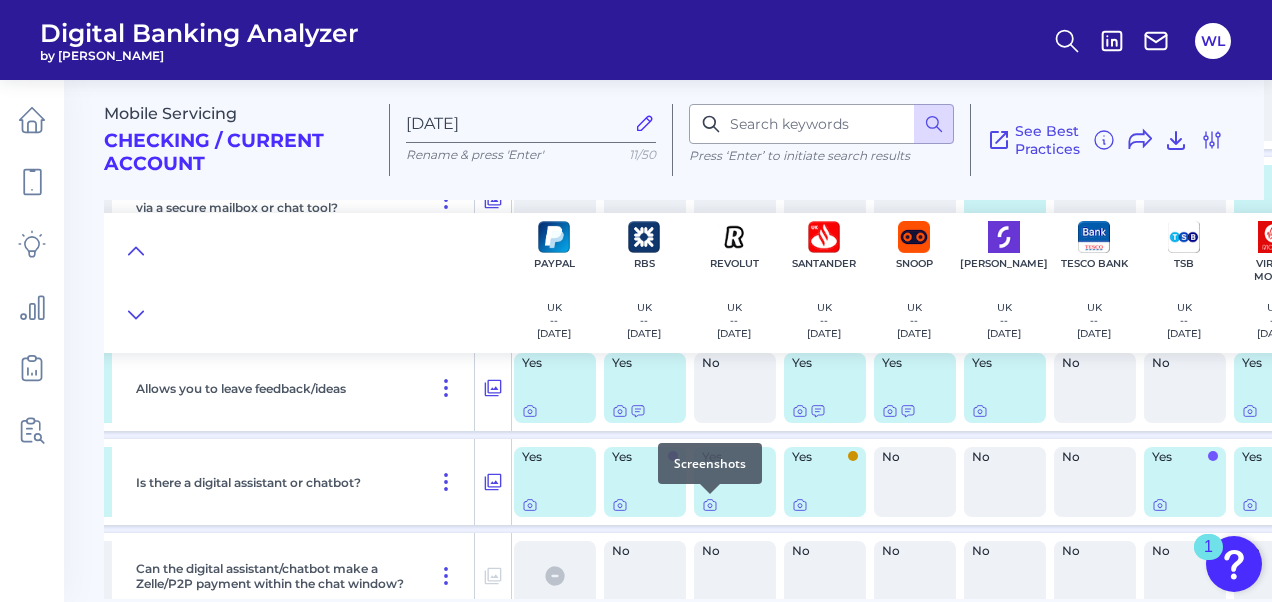 click at bounding box center [710, 494] 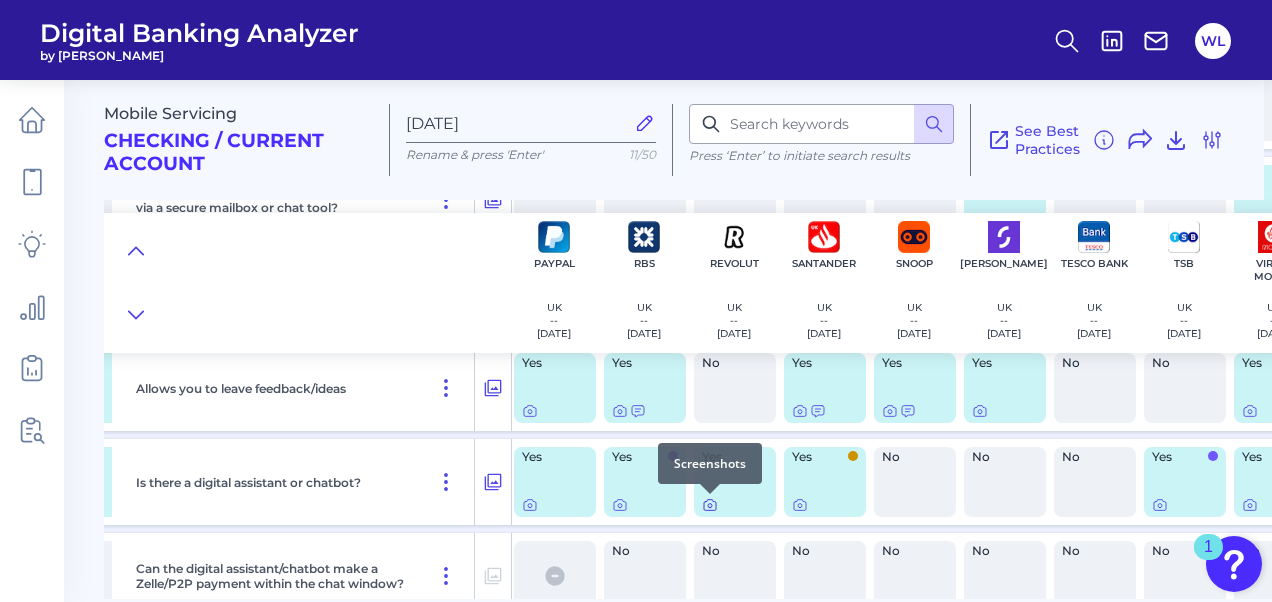 click 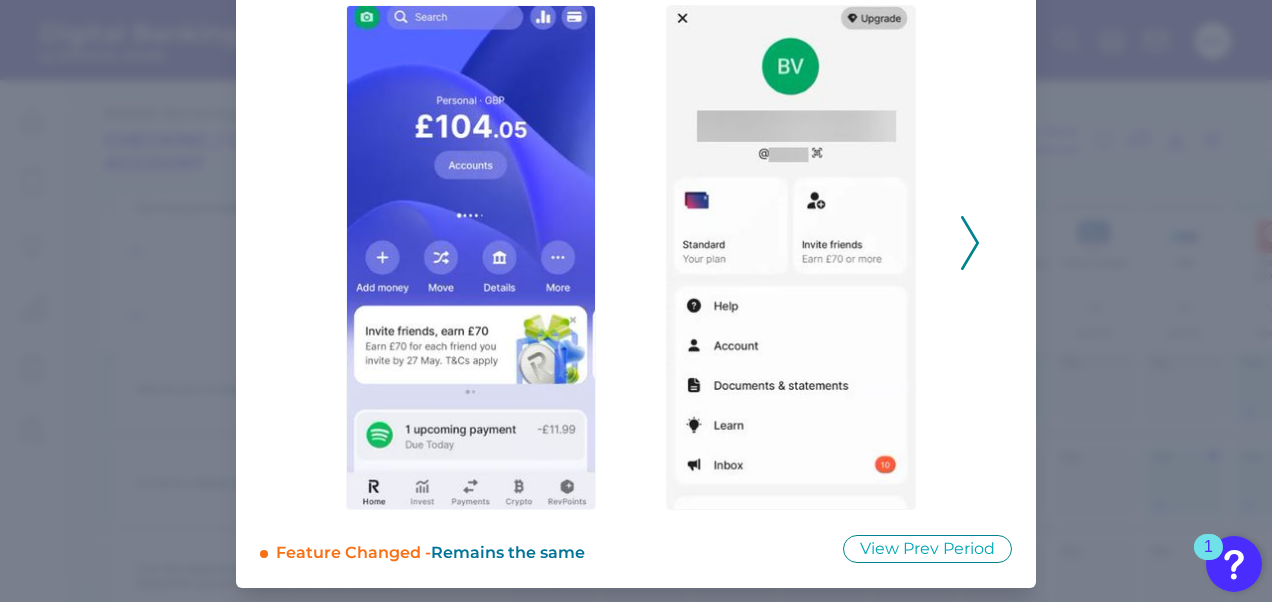 scroll, scrollTop: 192, scrollLeft: 0, axis: vertical 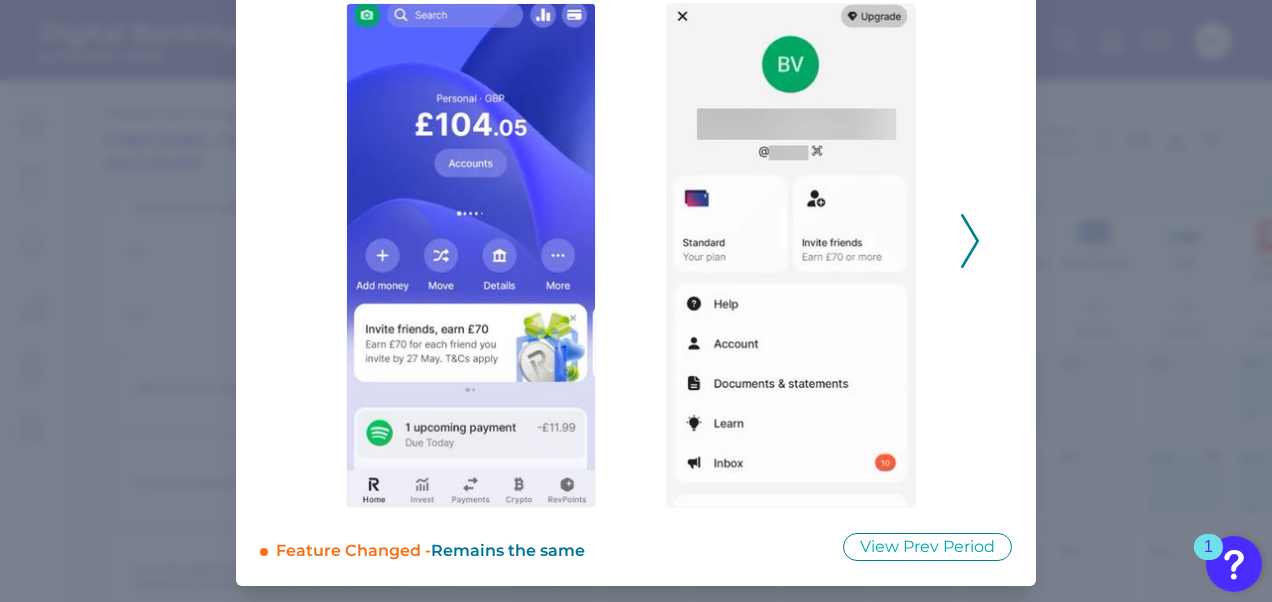 click 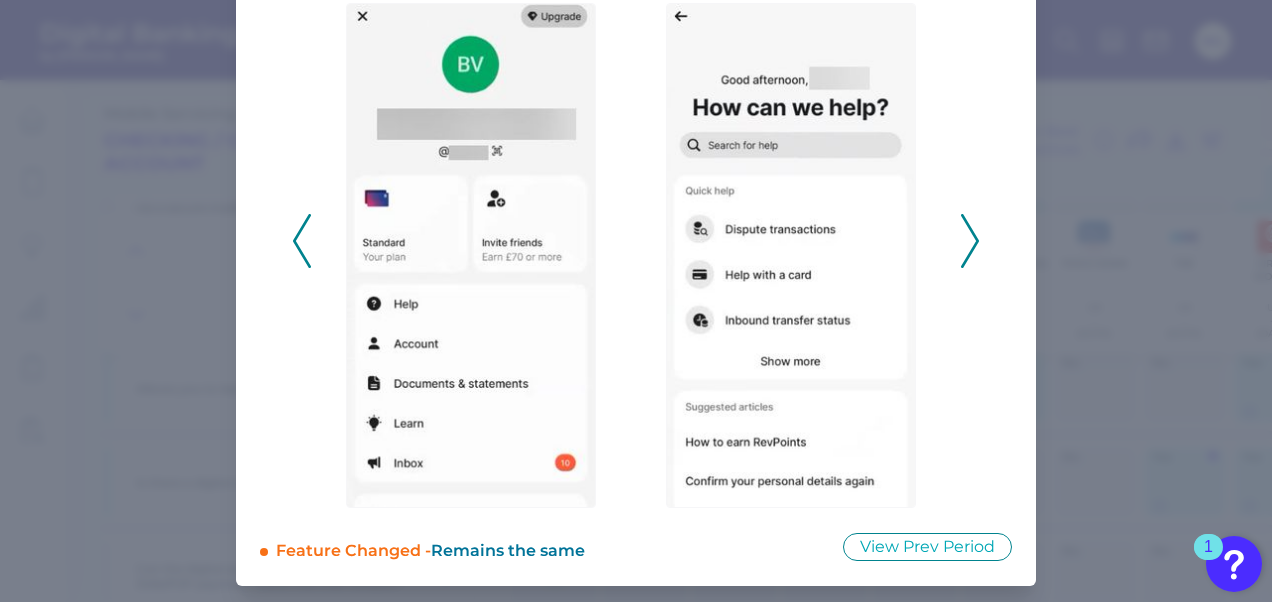 click 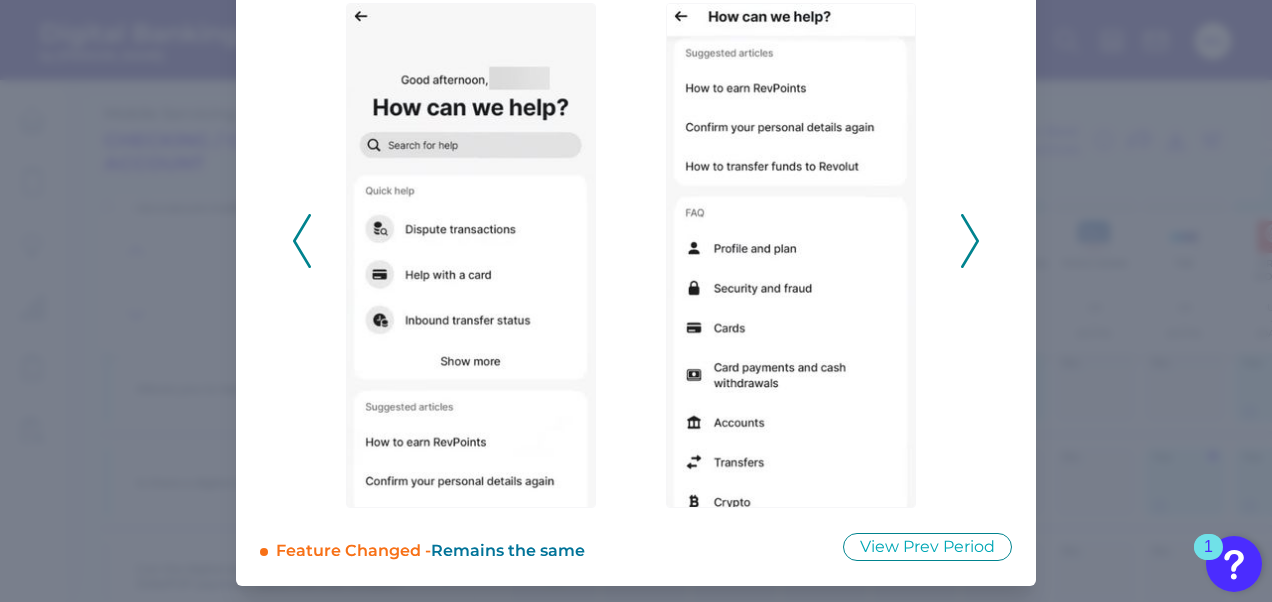 click 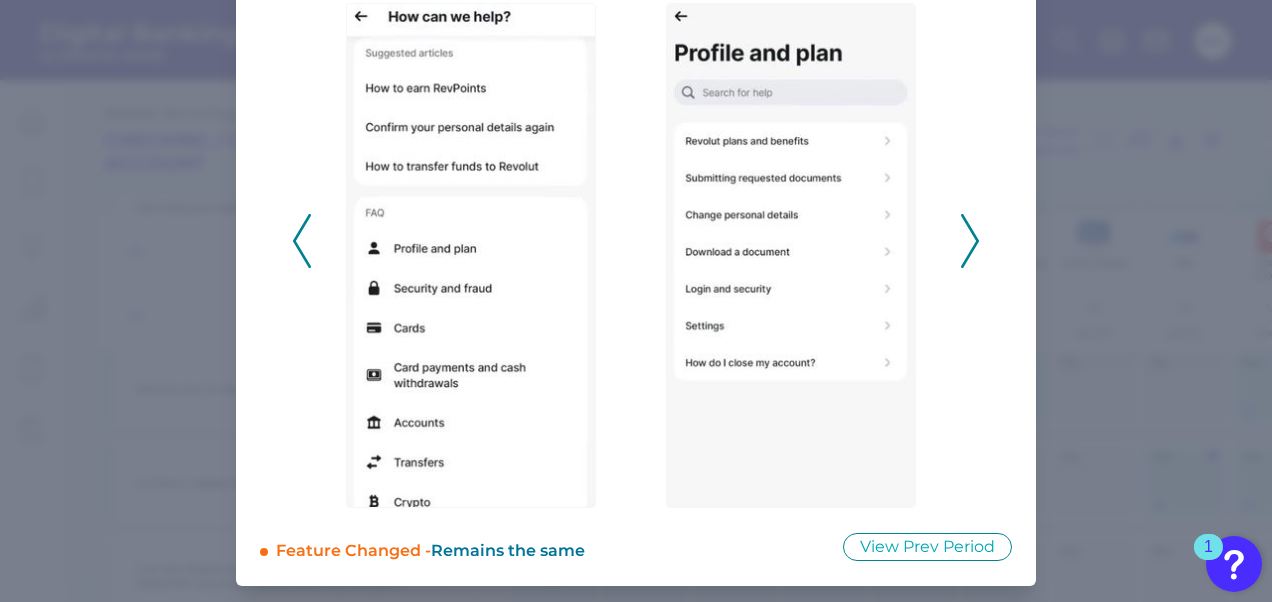 click 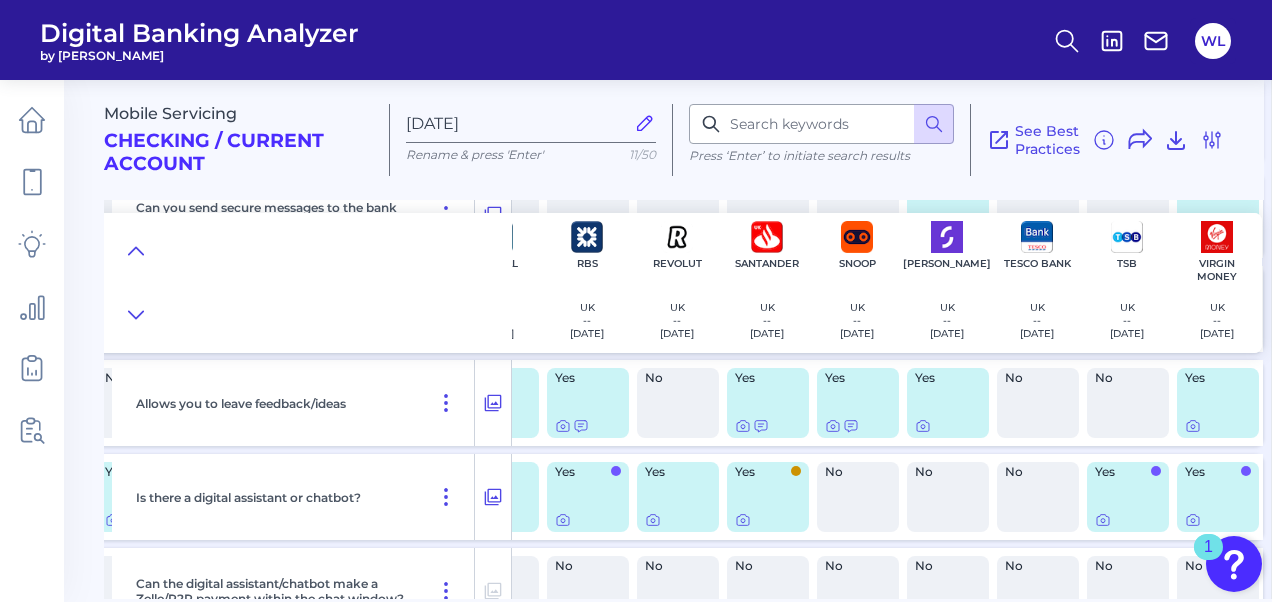 scroll, scrollTop: 791, scrollLeft: 1867, axis: both 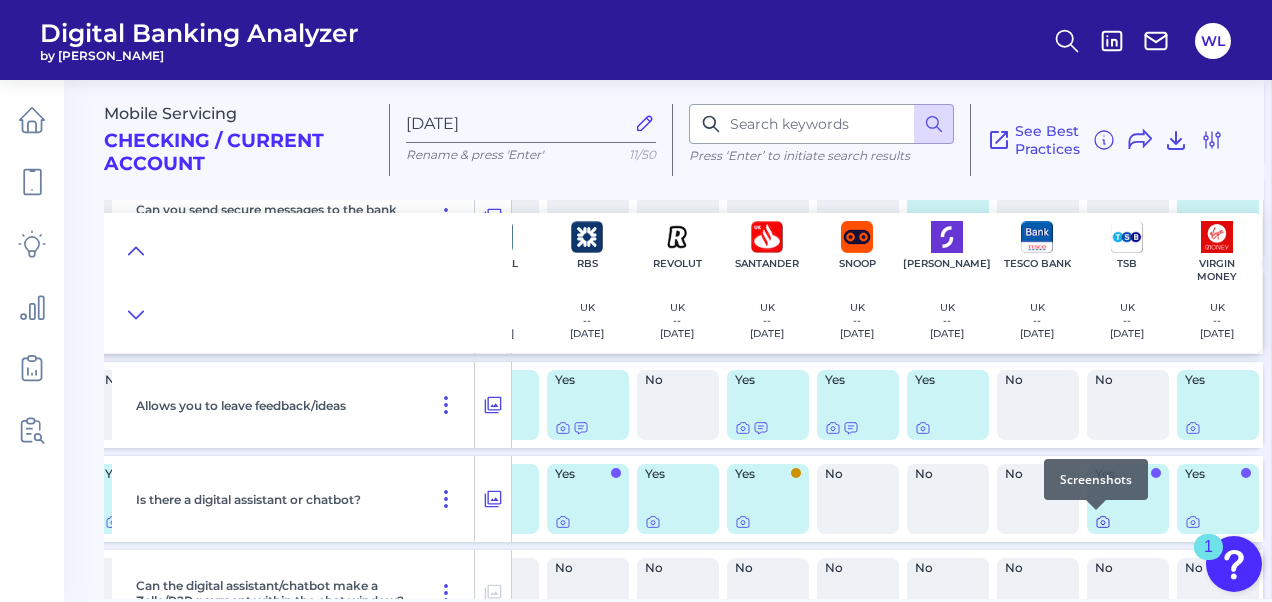 click 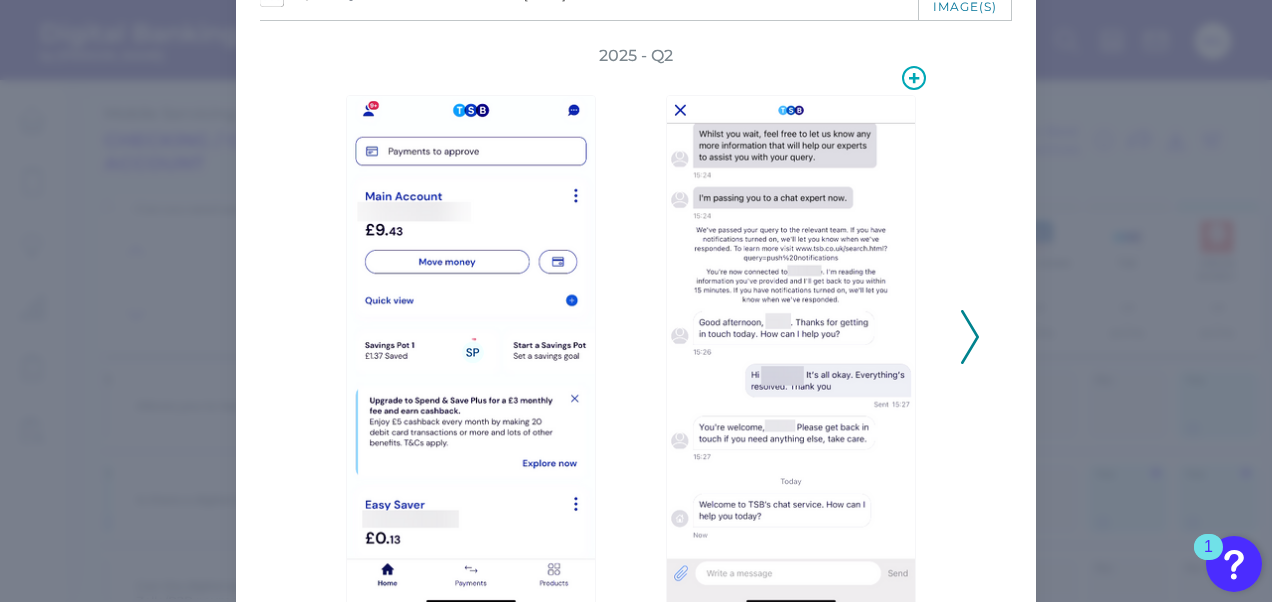 scroll, scrollTop: 200, scrollLeft: 0, axis: vertical 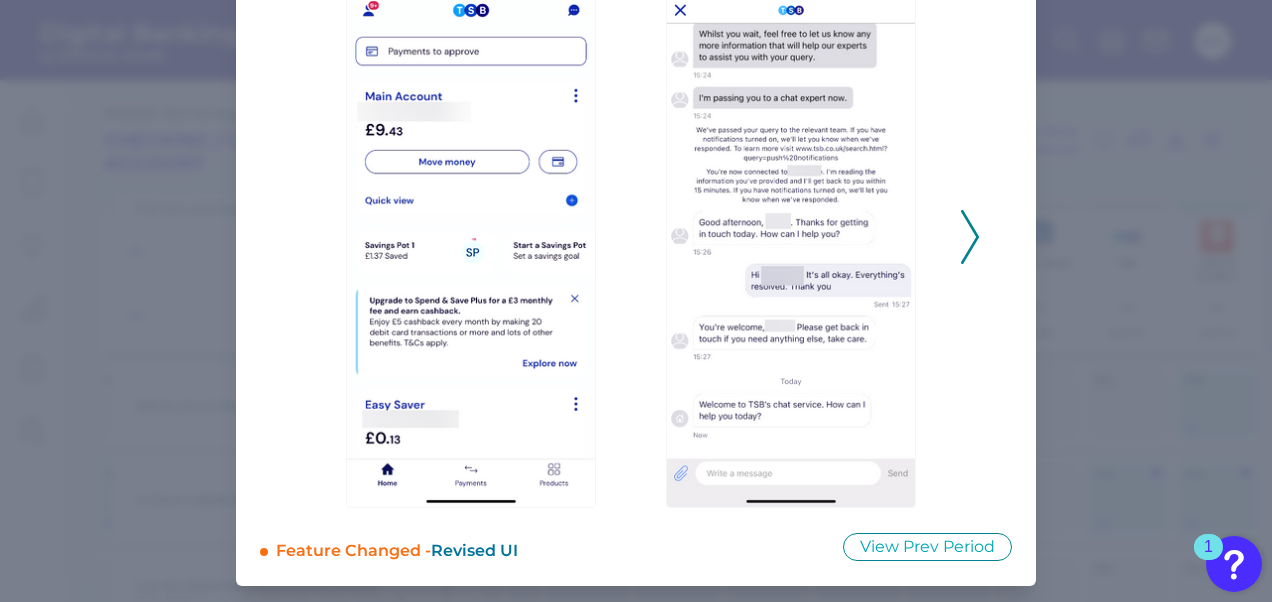click 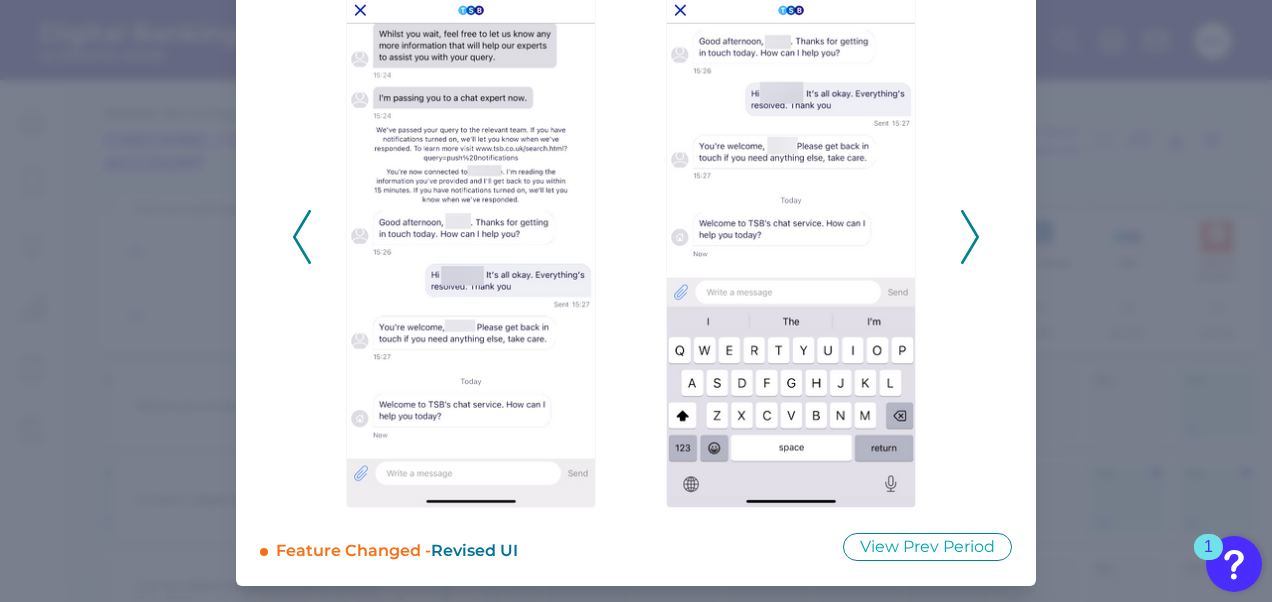 type 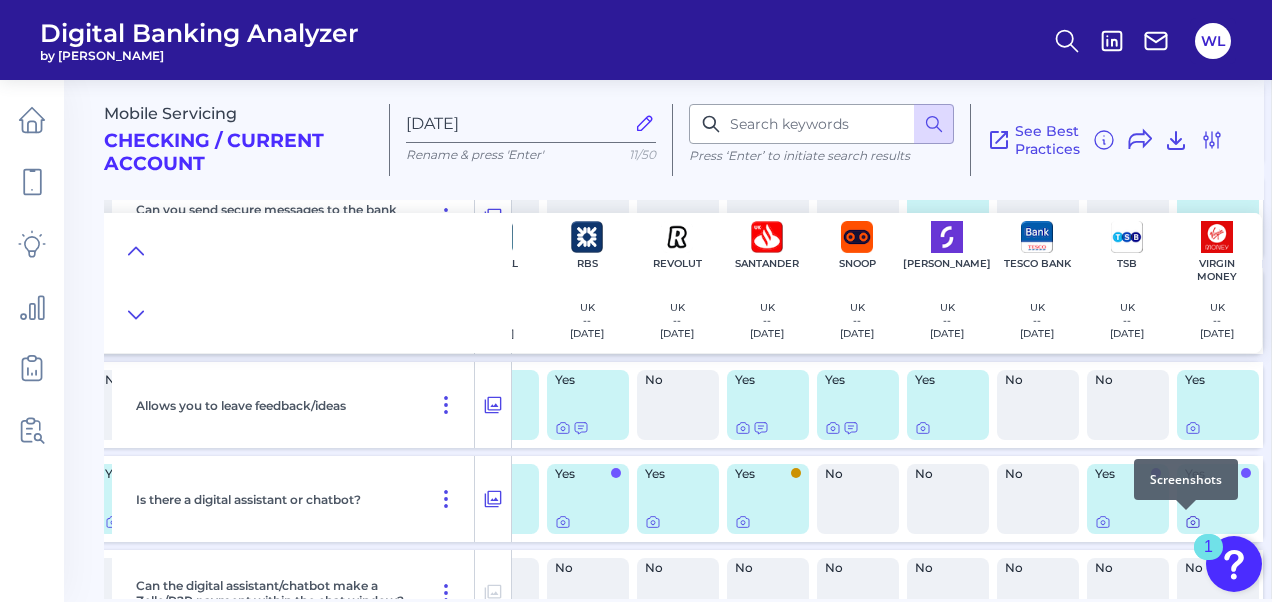 click 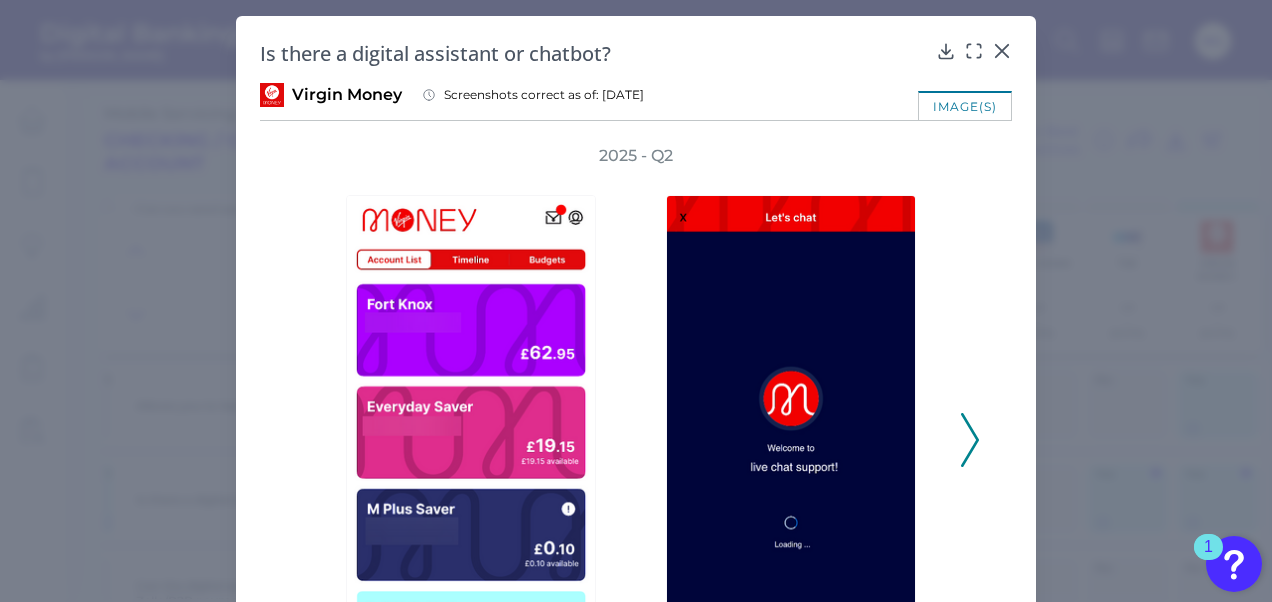 click 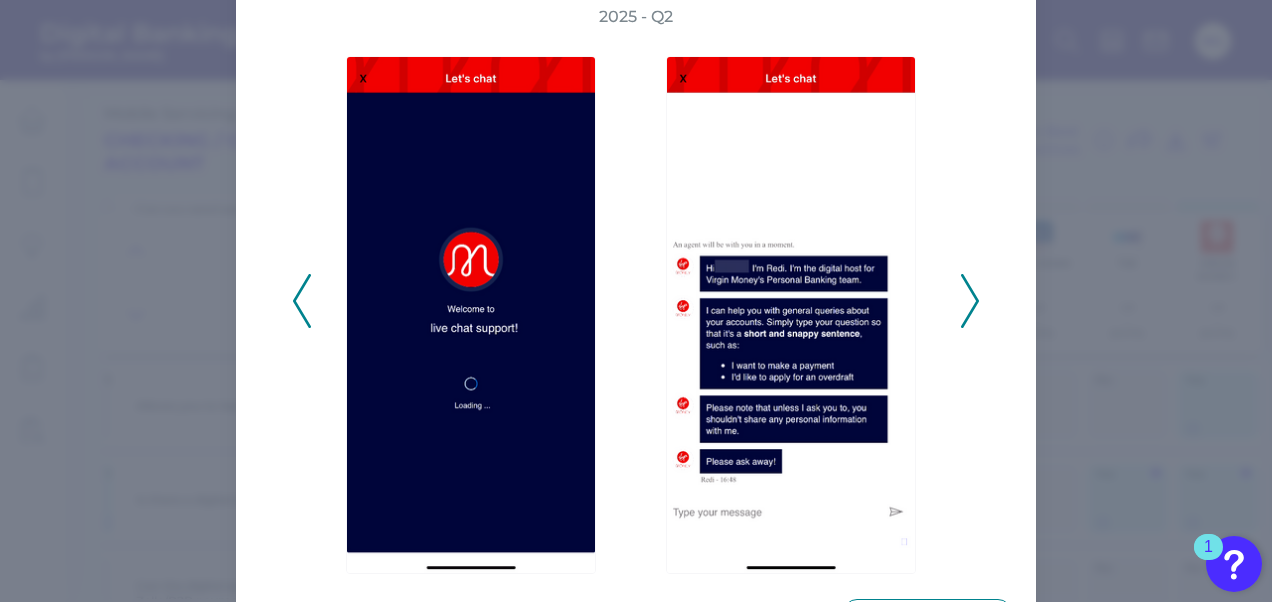 scroll, scrollTop: 140, scrollLeft: 0, axis: vertical 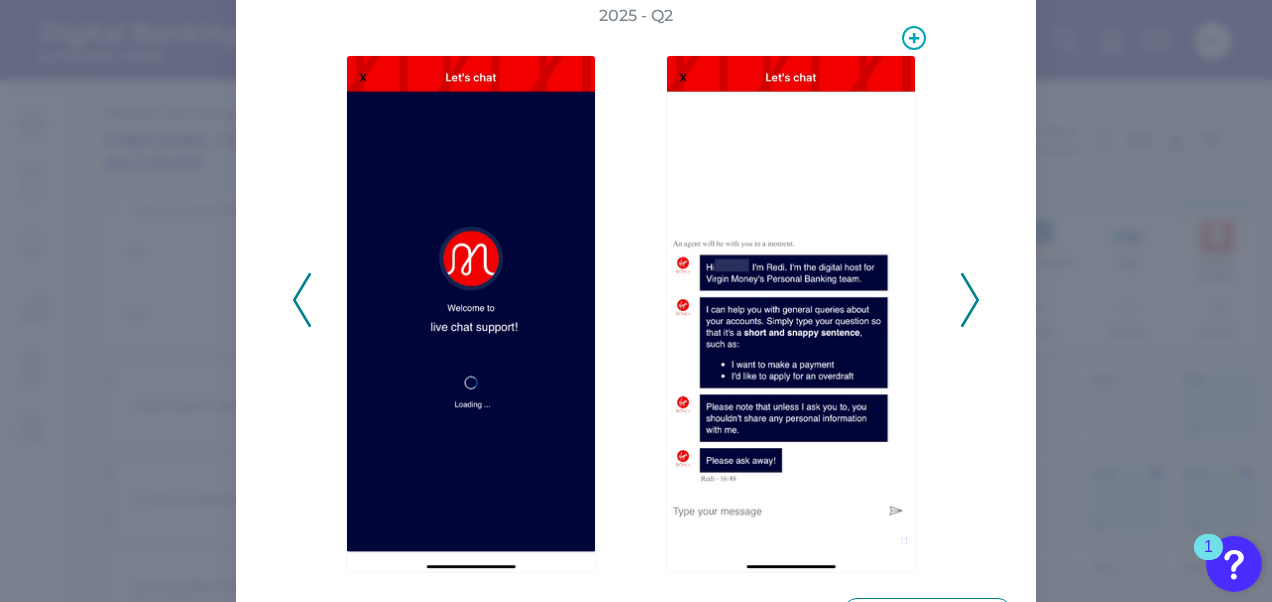 click at bounding box center [791, 314] 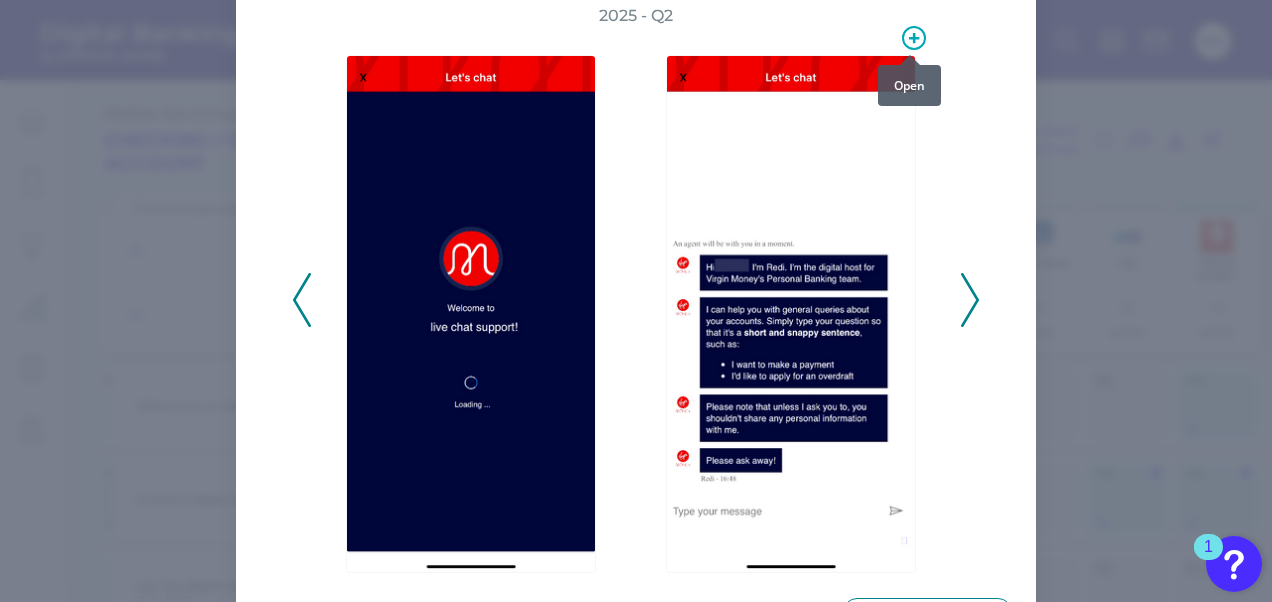 click 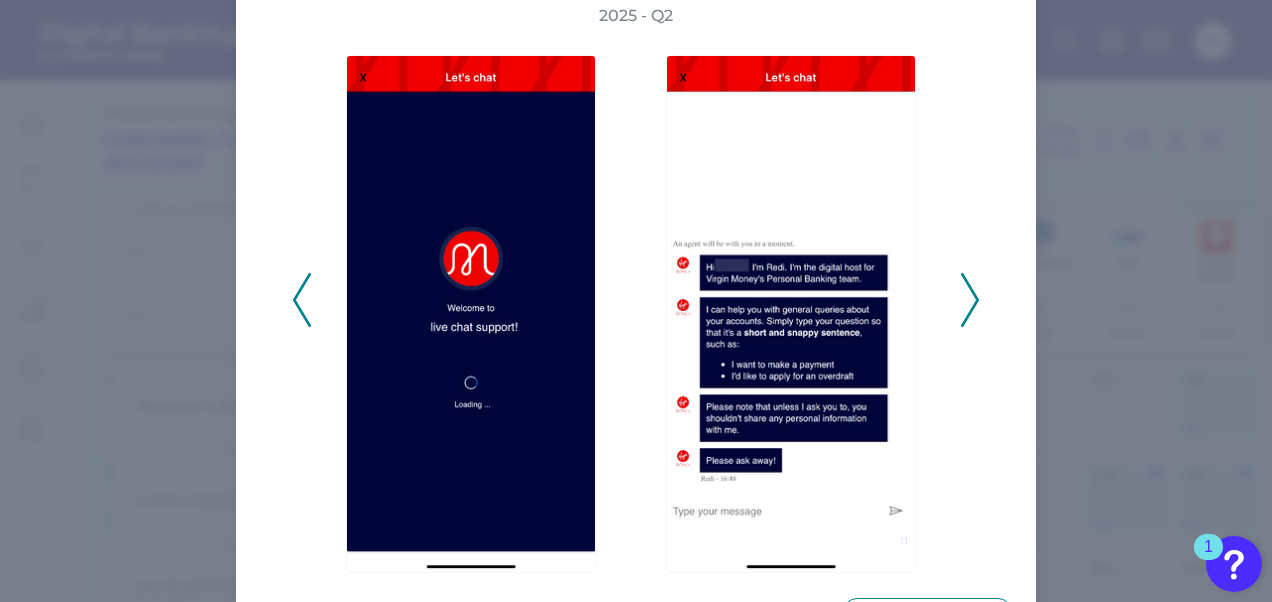 click on "2025 - Q2" at bounding box center [636, 289] 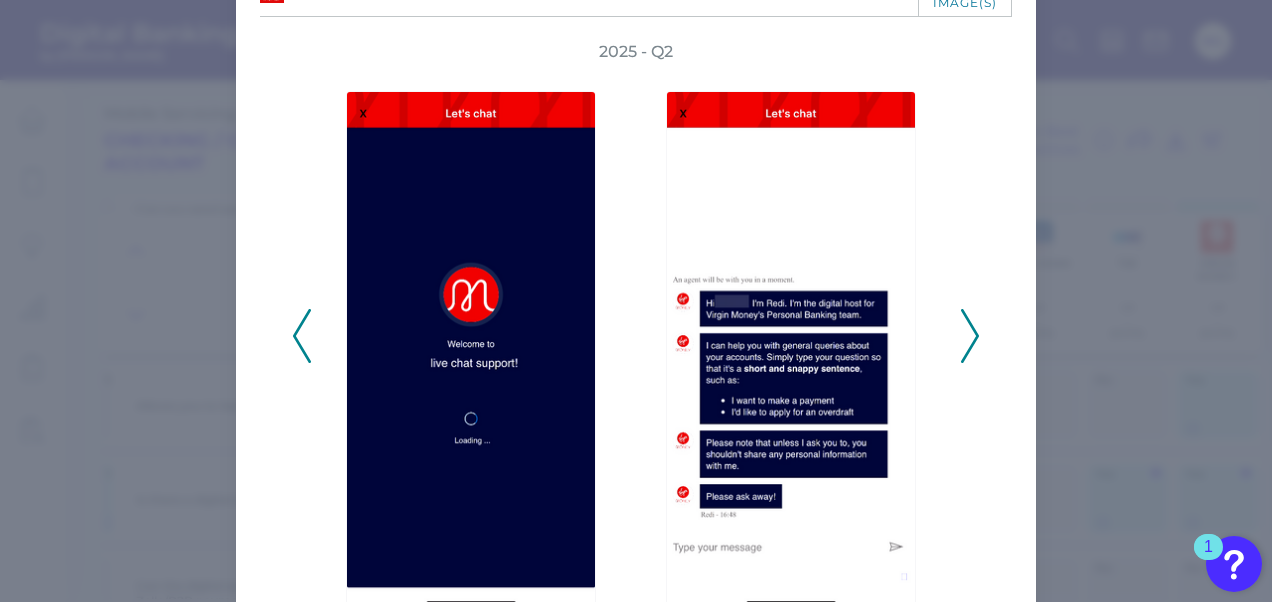 scroll, scrollTop: 204, scrollLeft: 0, axis: vertical 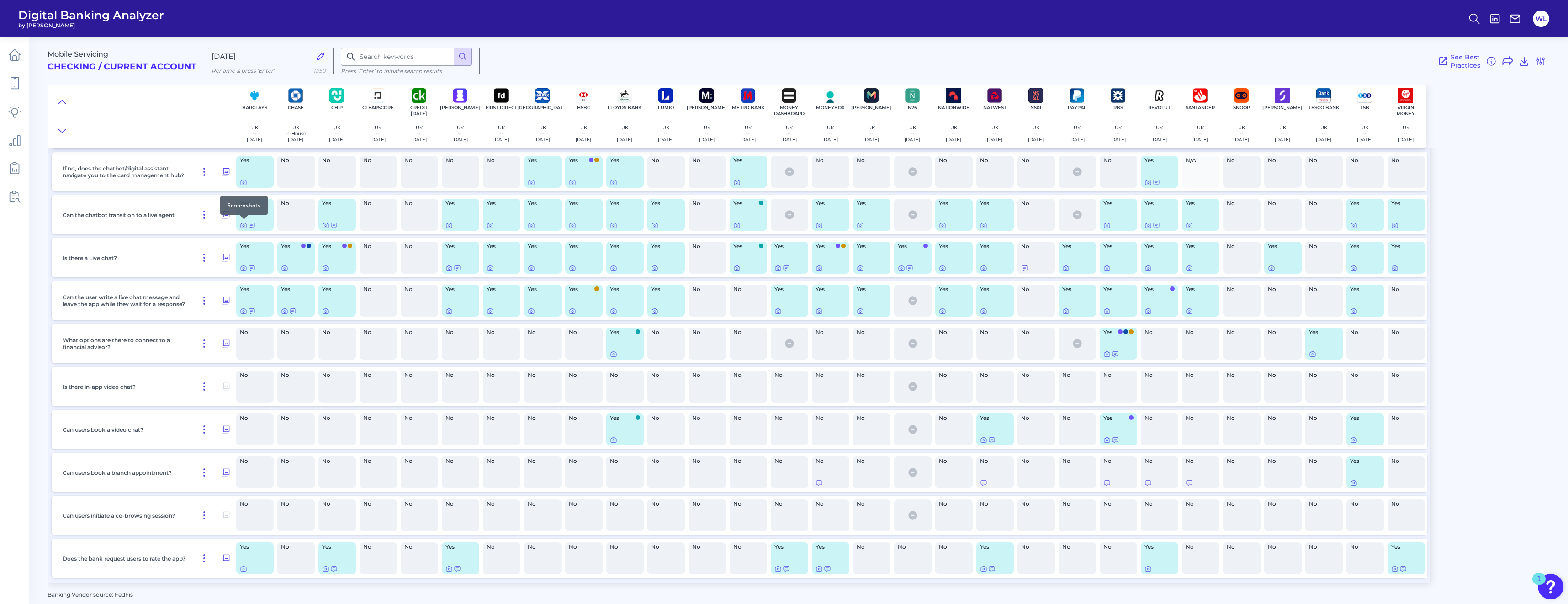 click 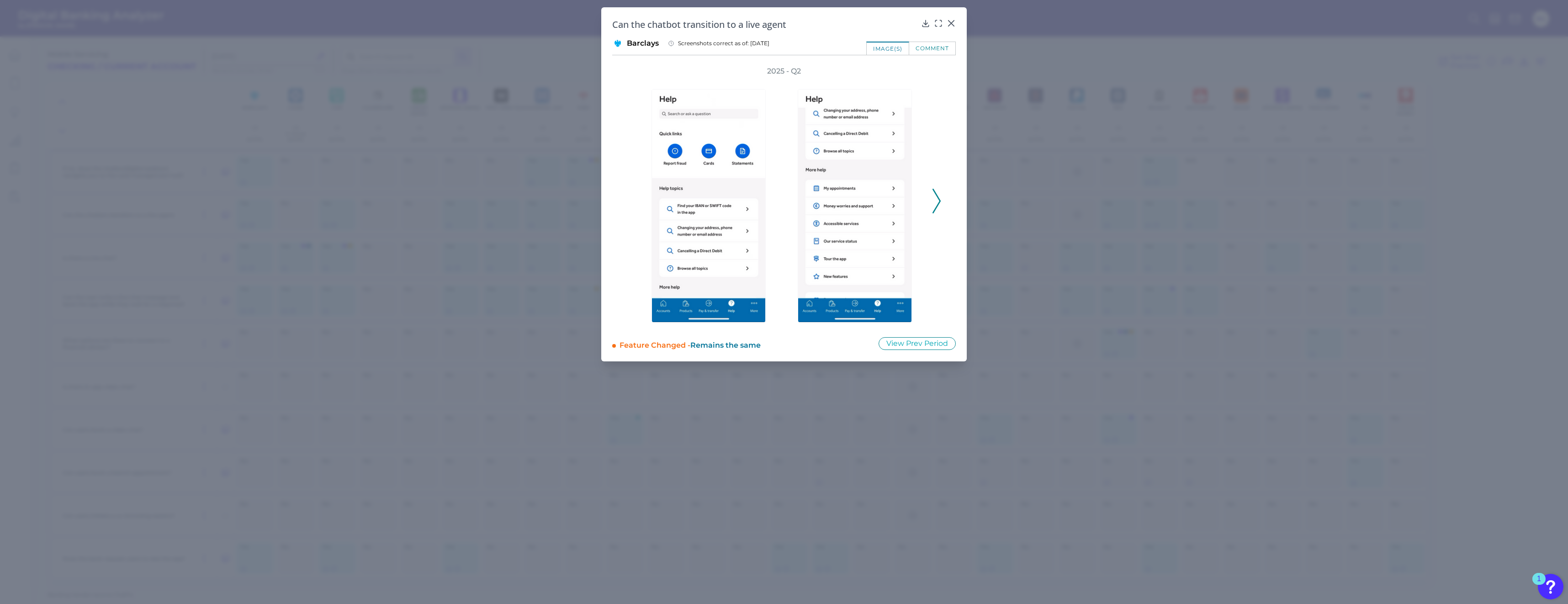 click on "2025 - Q2" at bounding box center (784, 196) 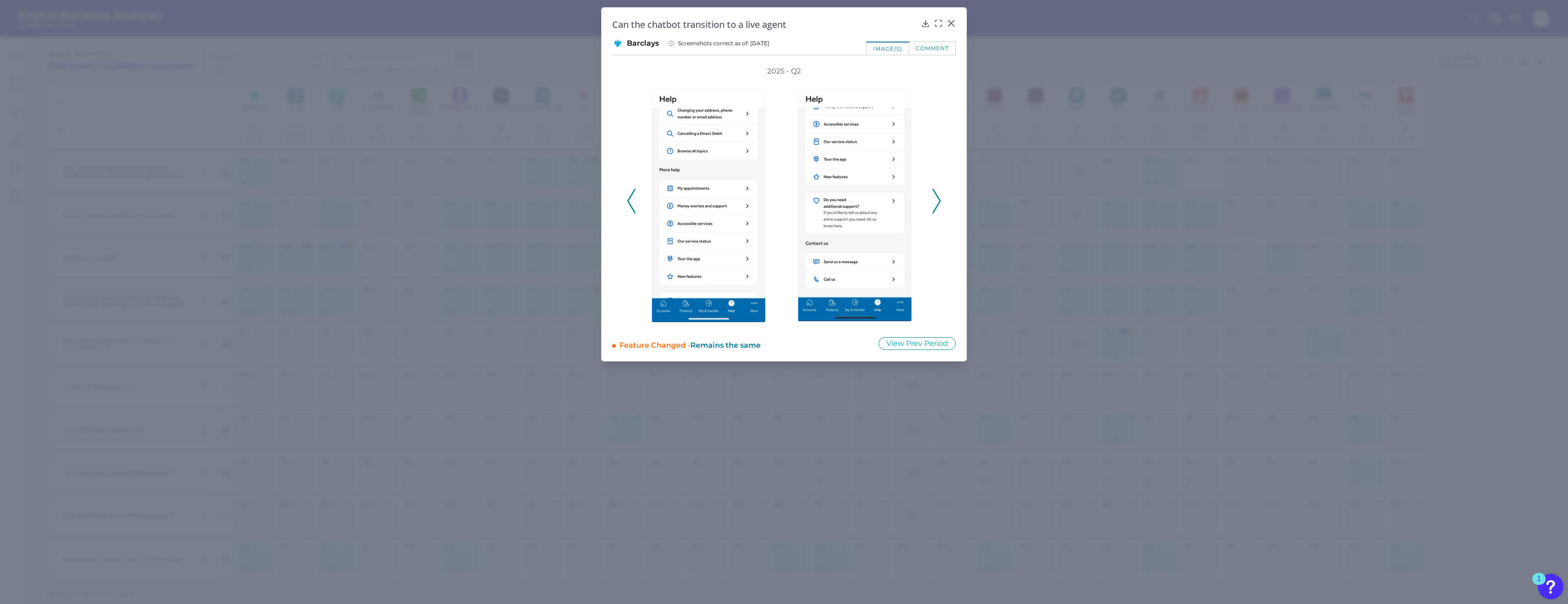 click 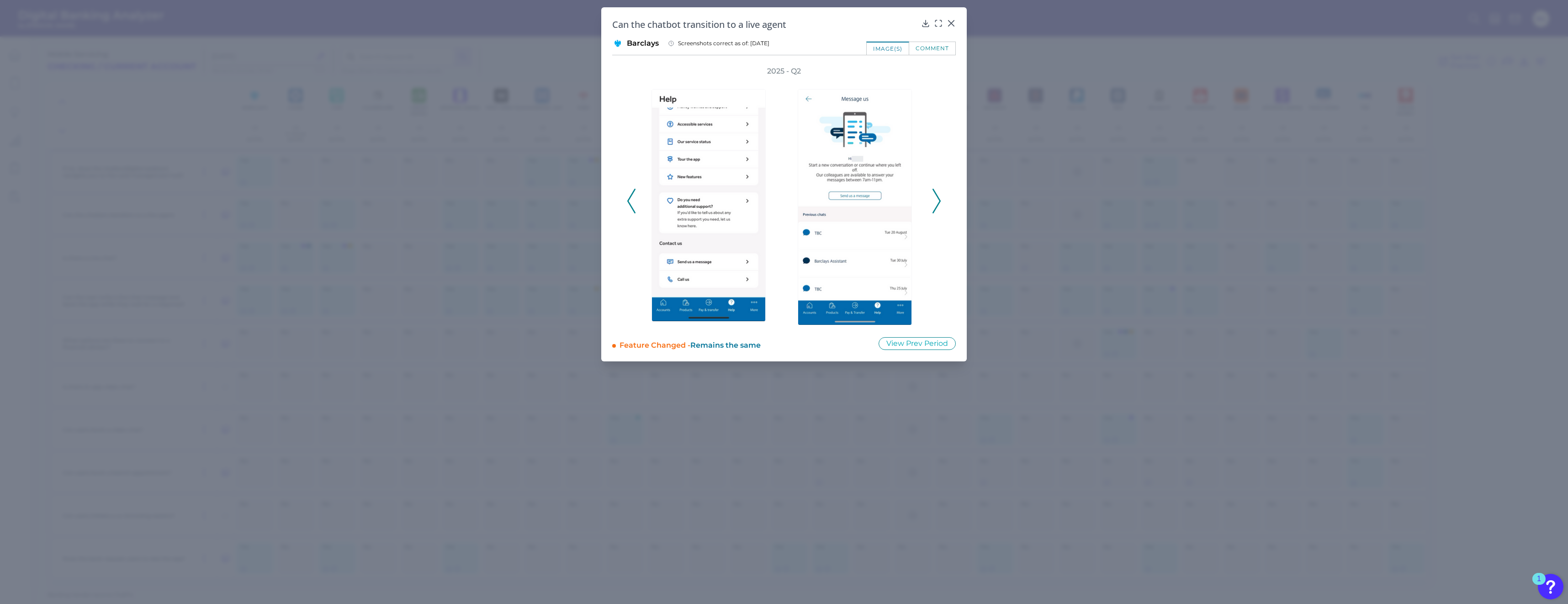 click 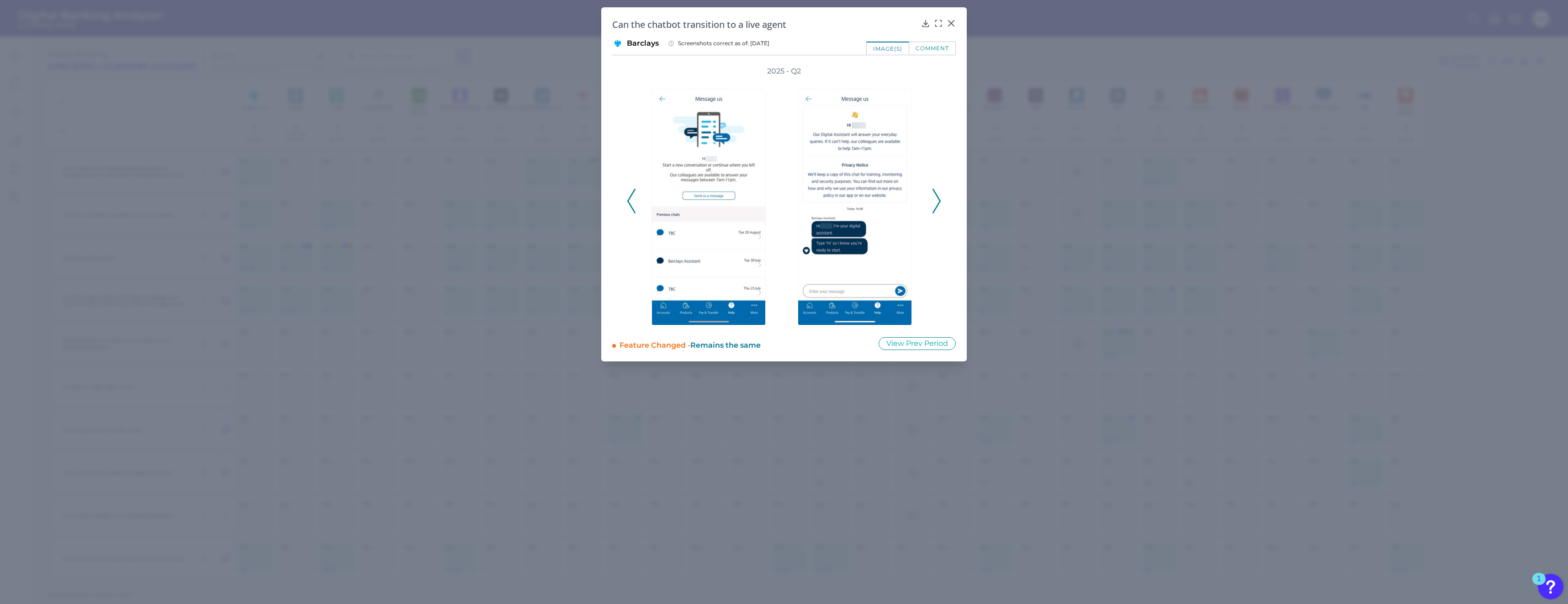 click 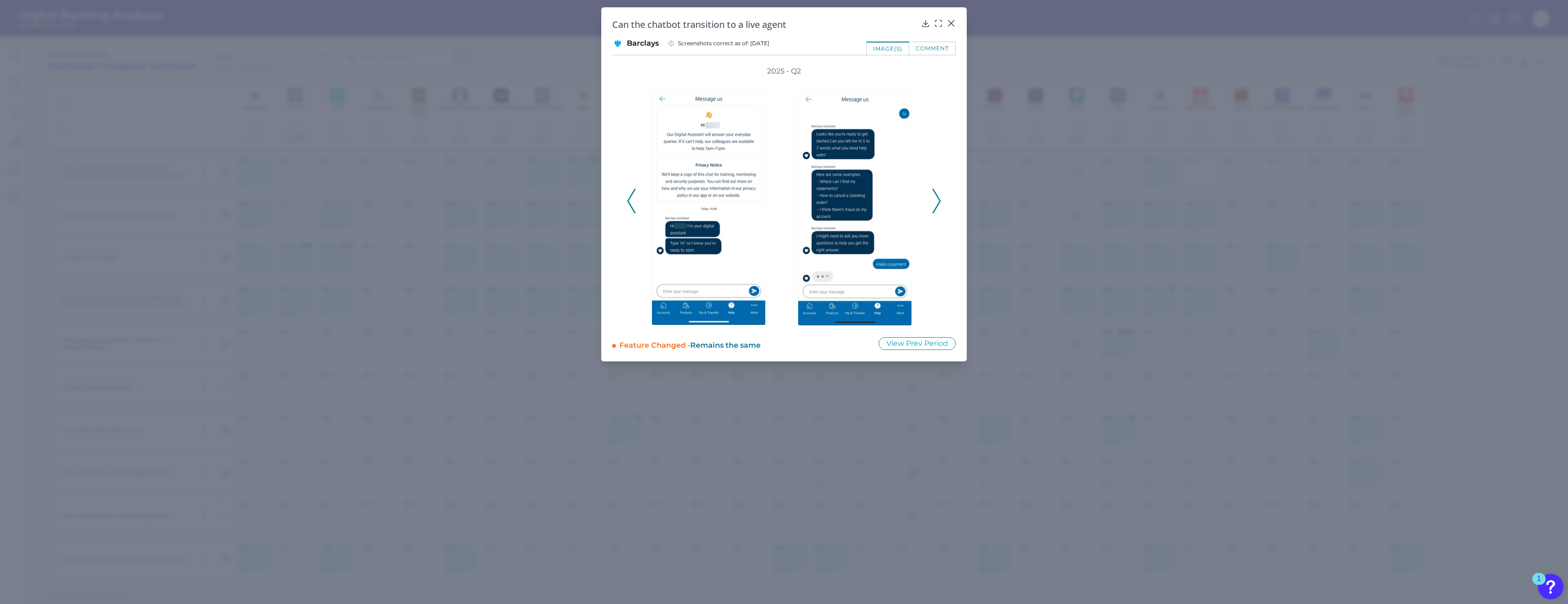 click 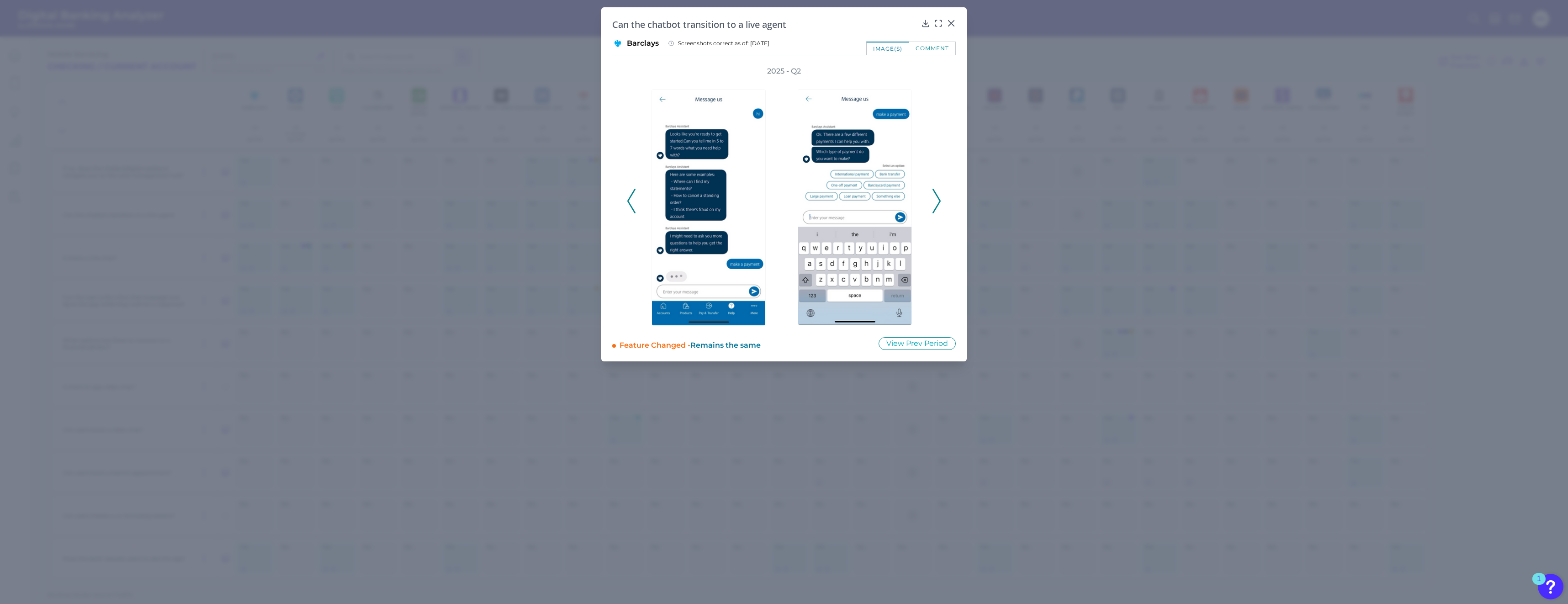 click 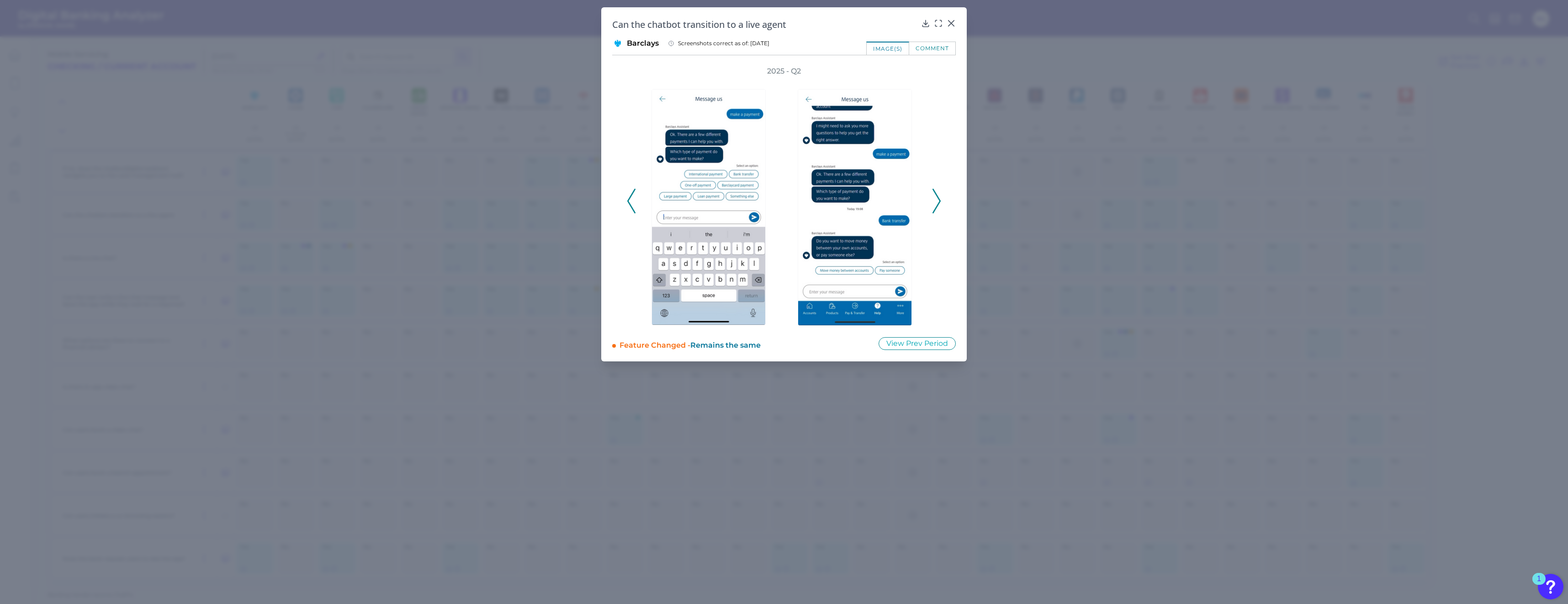 click 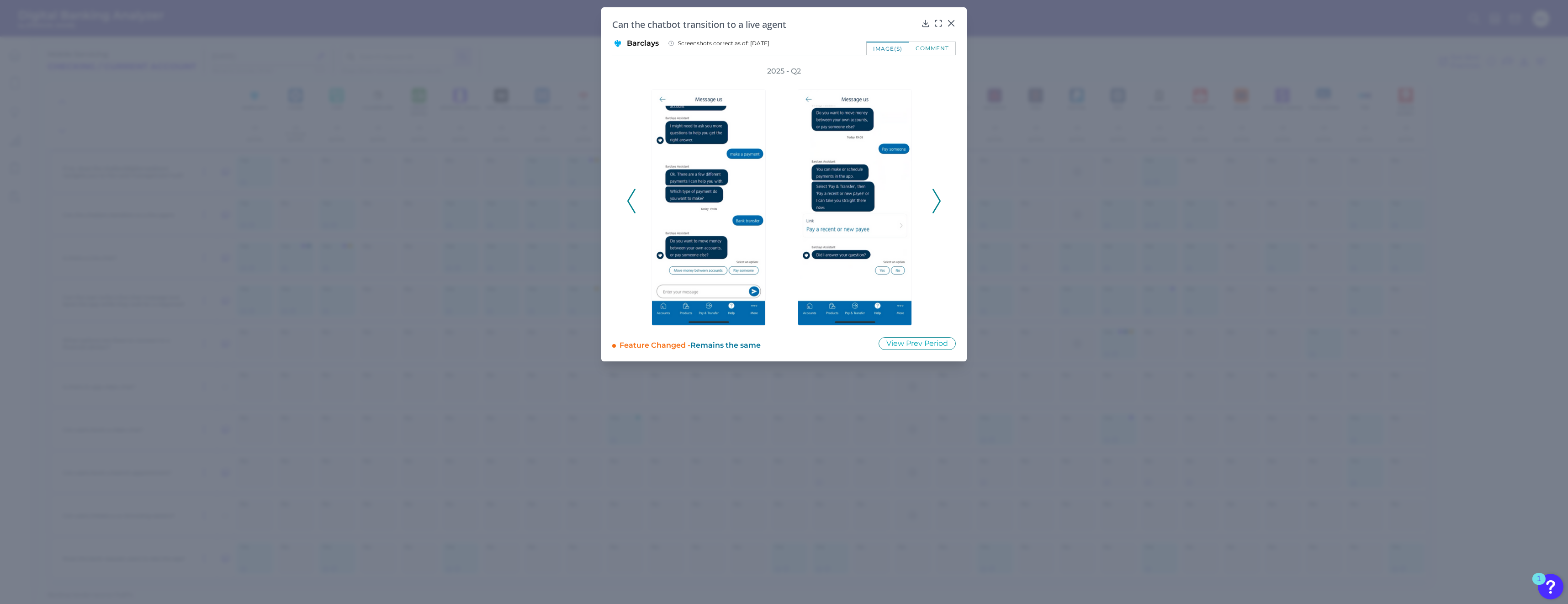 click 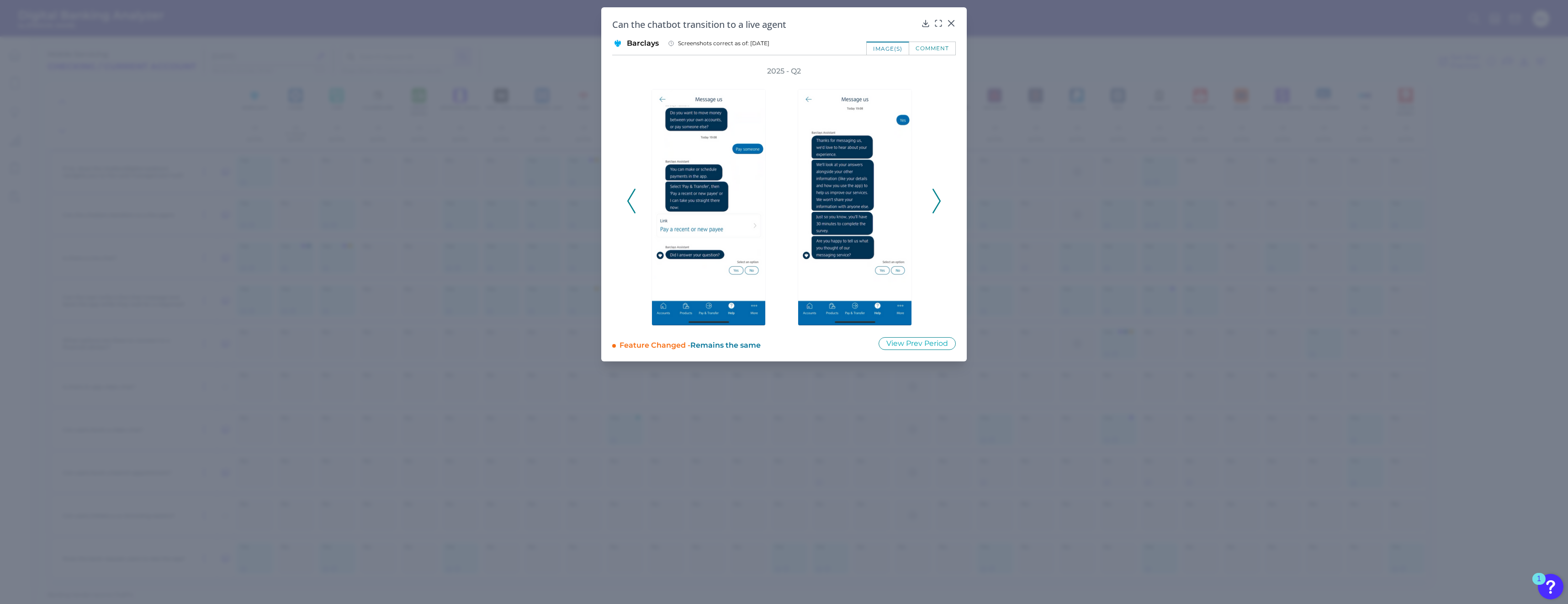 click 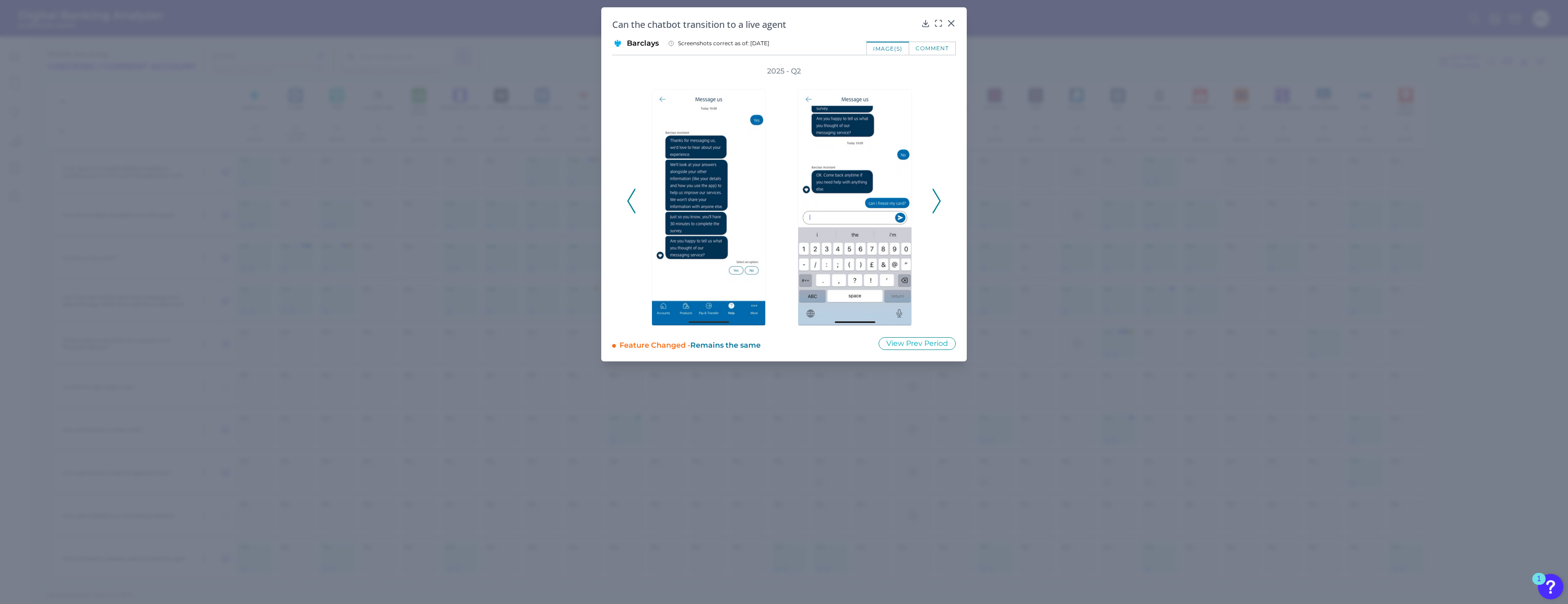 click 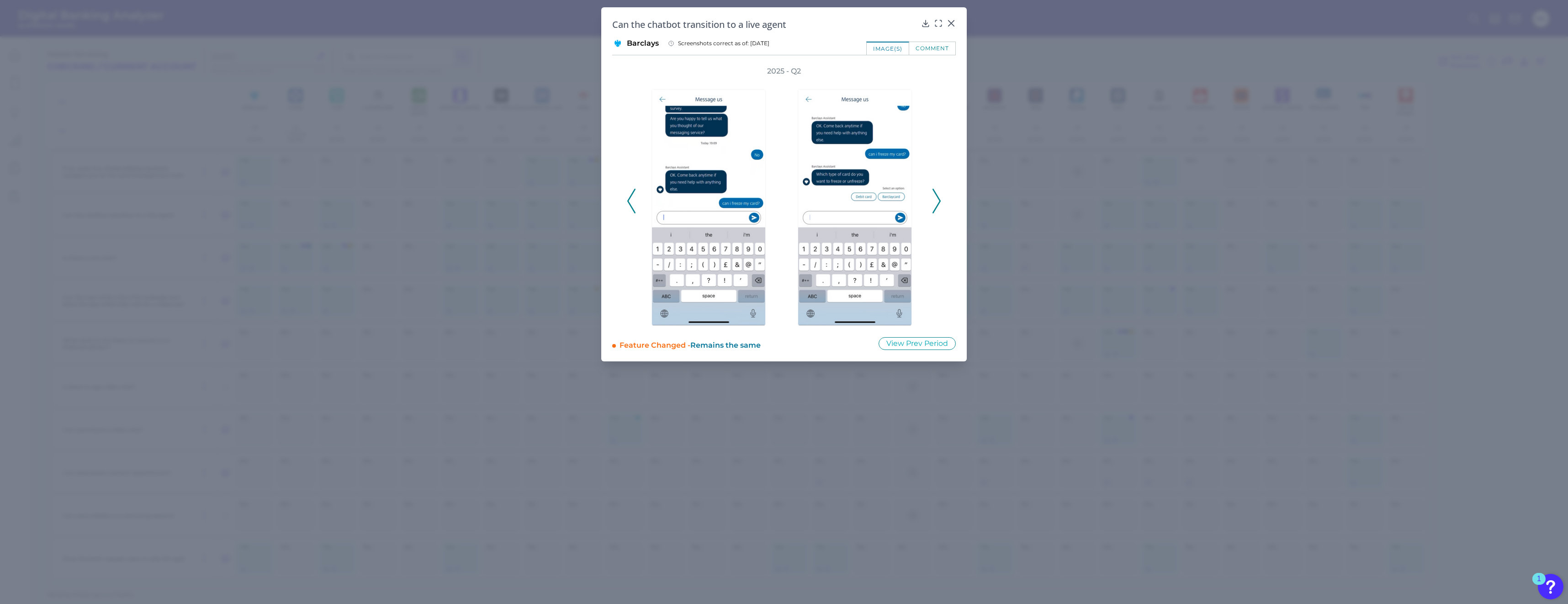 click 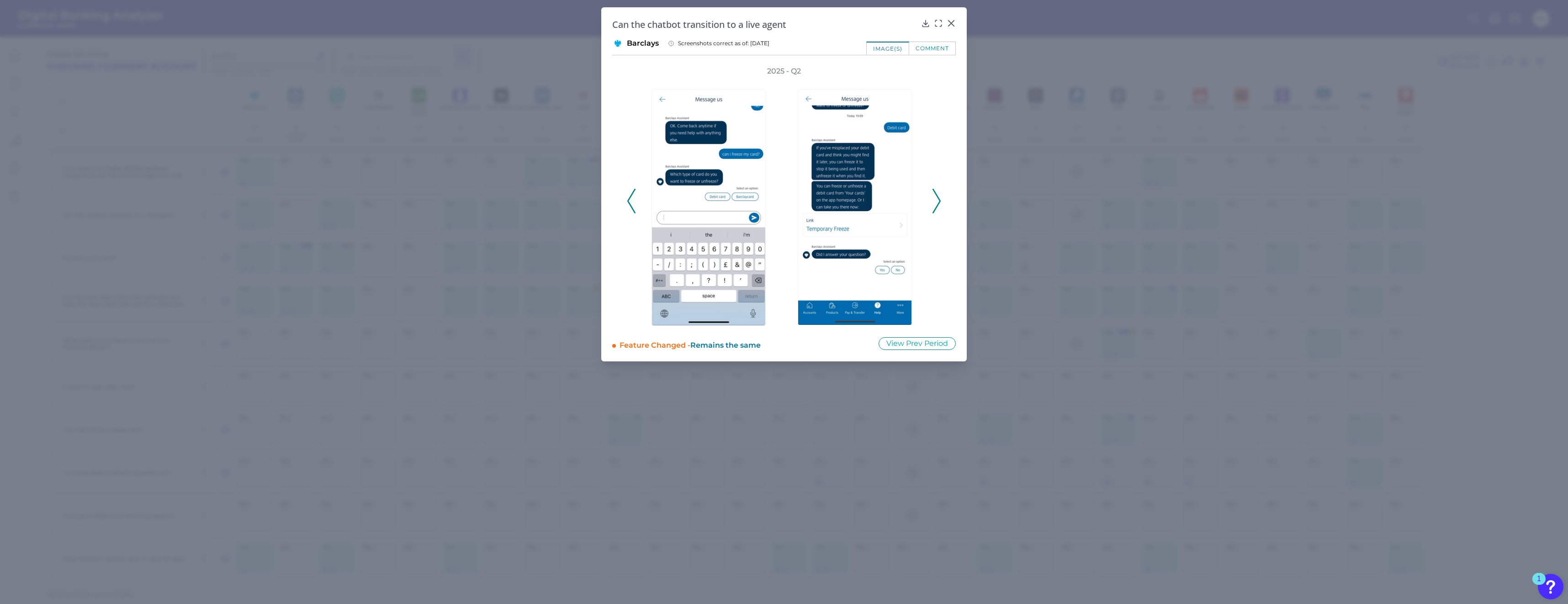 click 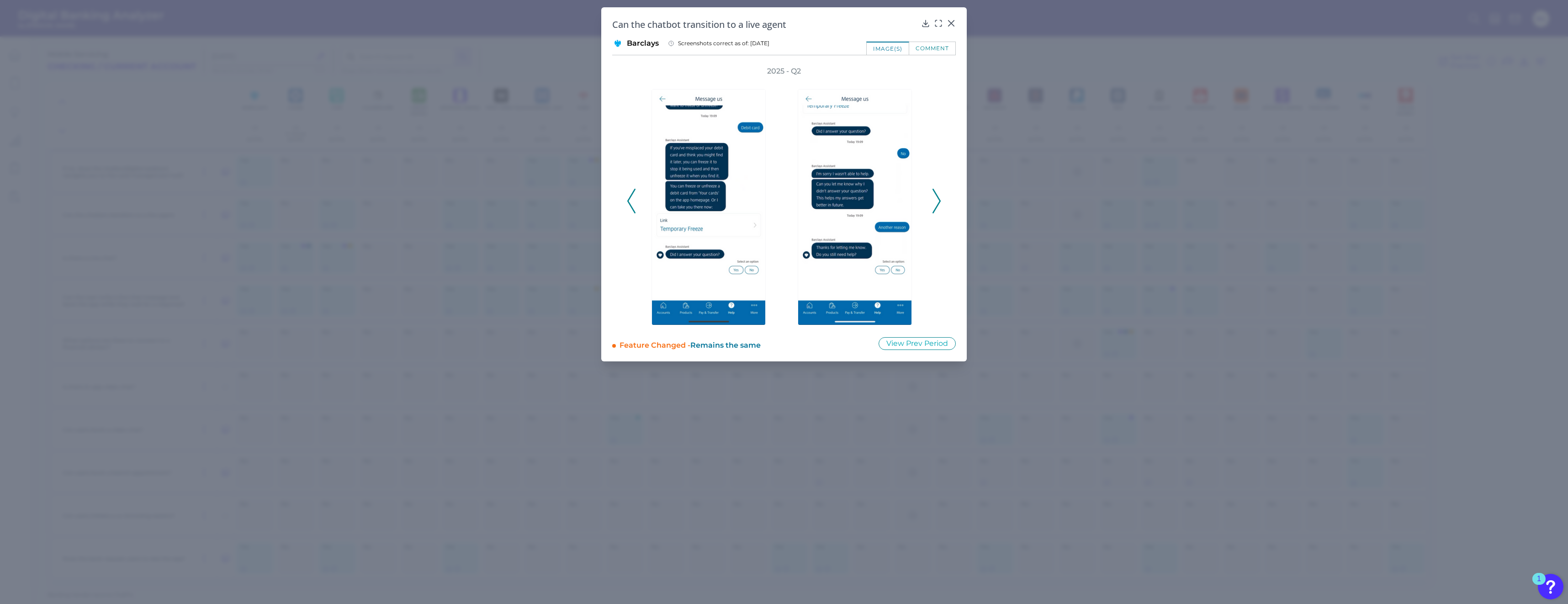 click 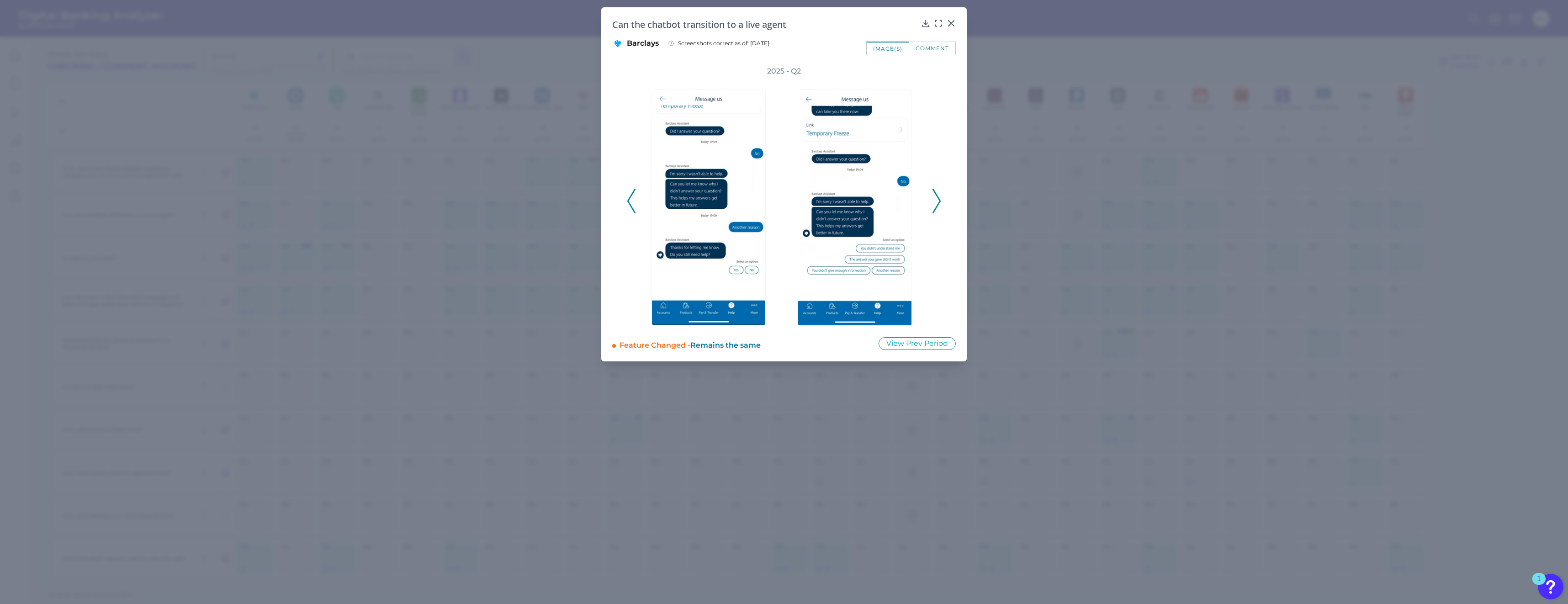 click 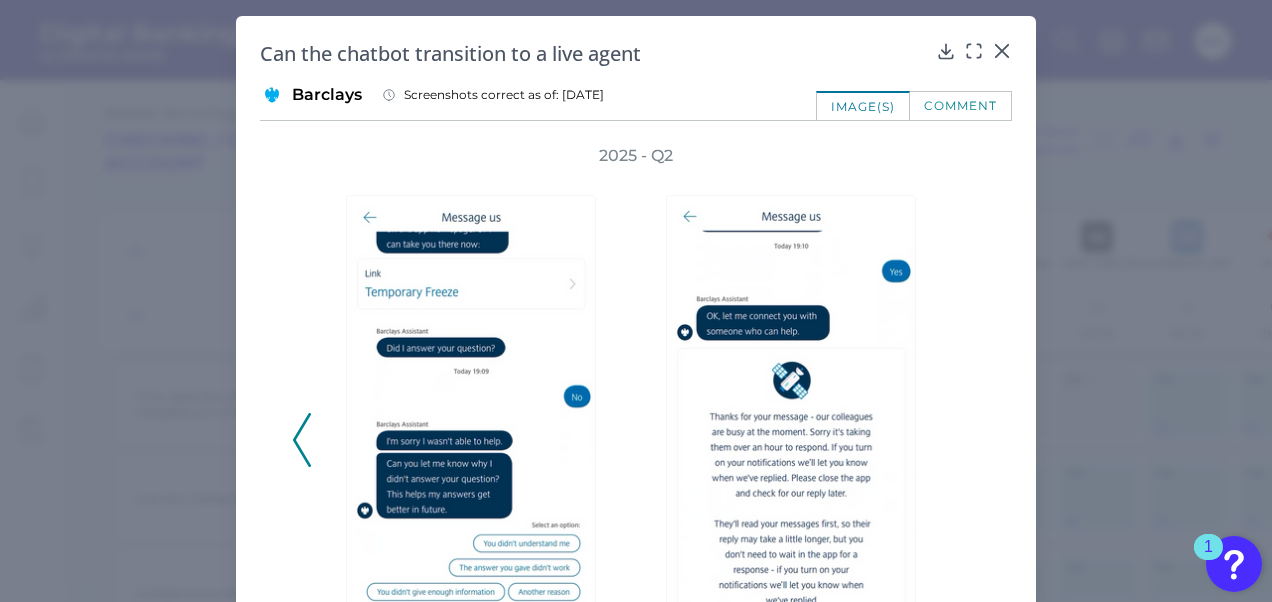 scroll, scrollTop: 1638, scrollLeft: 0, axis: vertical 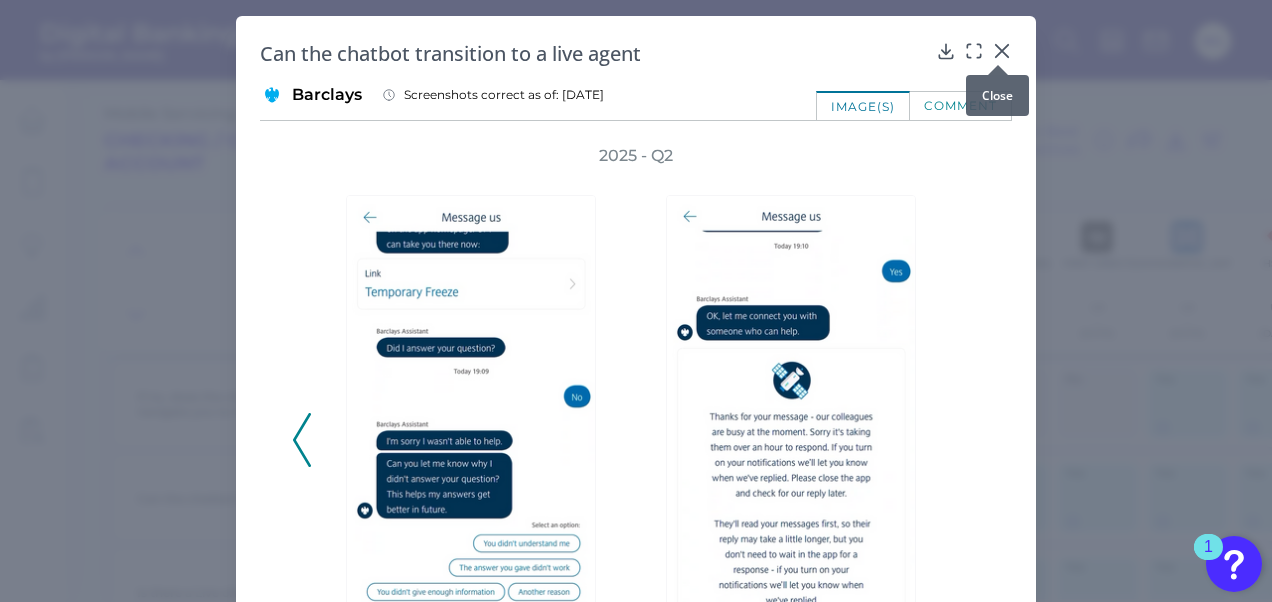 click at bounding box center (998, 65) 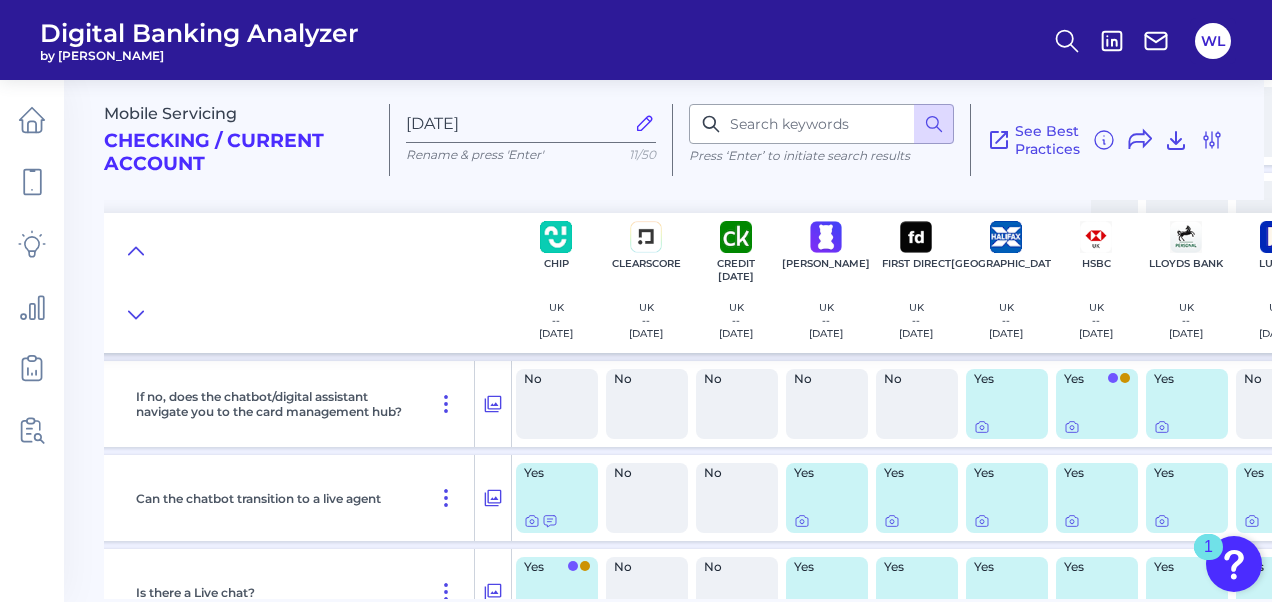 scroll, scrollTop: 1638, scrollLeft: 183, axis: both 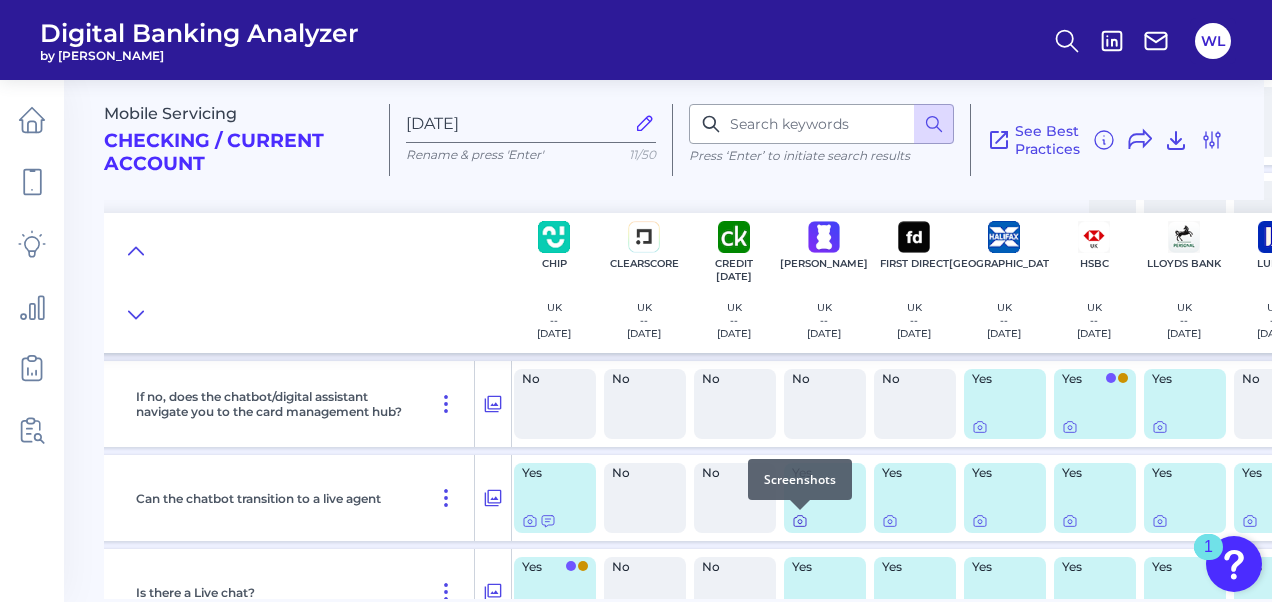 click 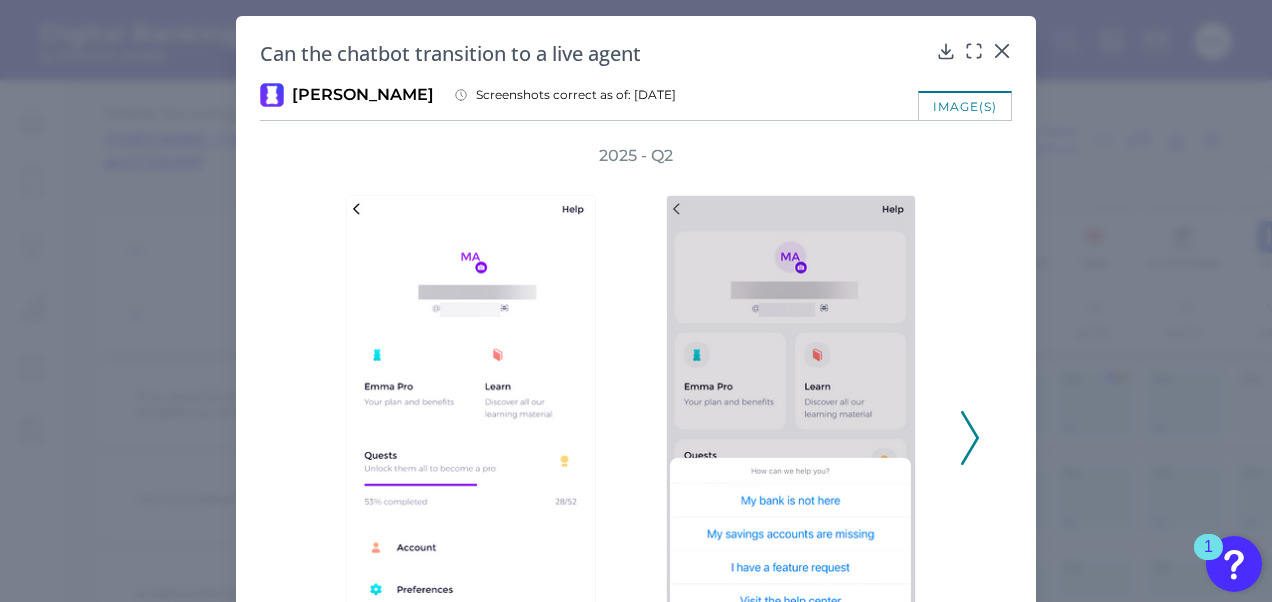 click 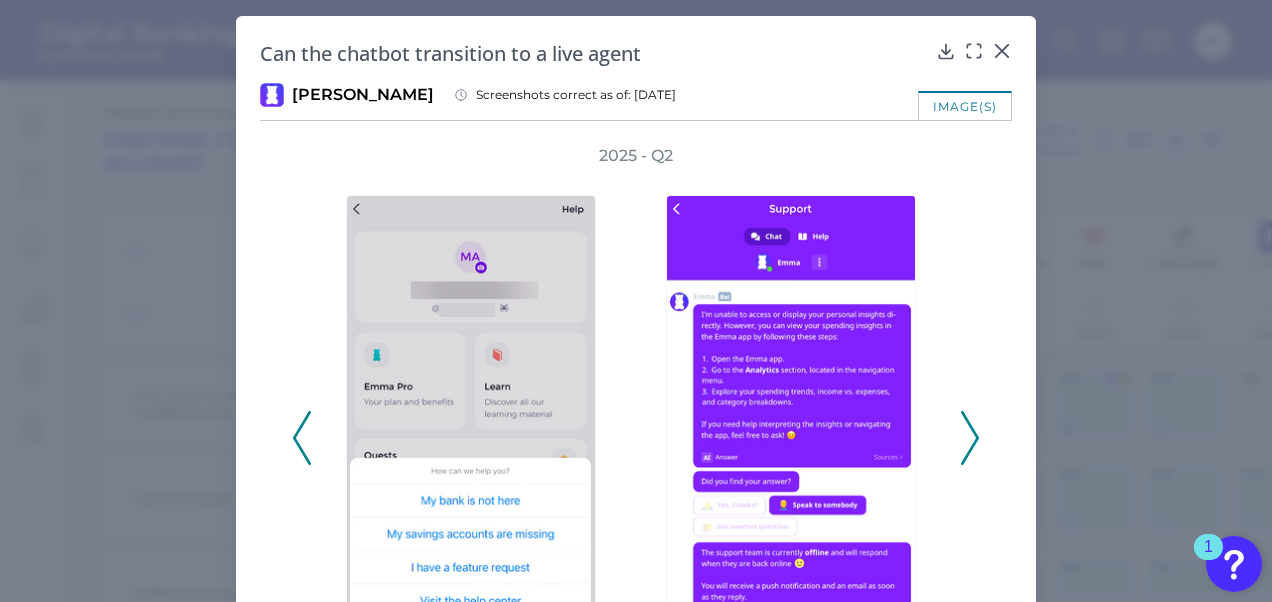 click 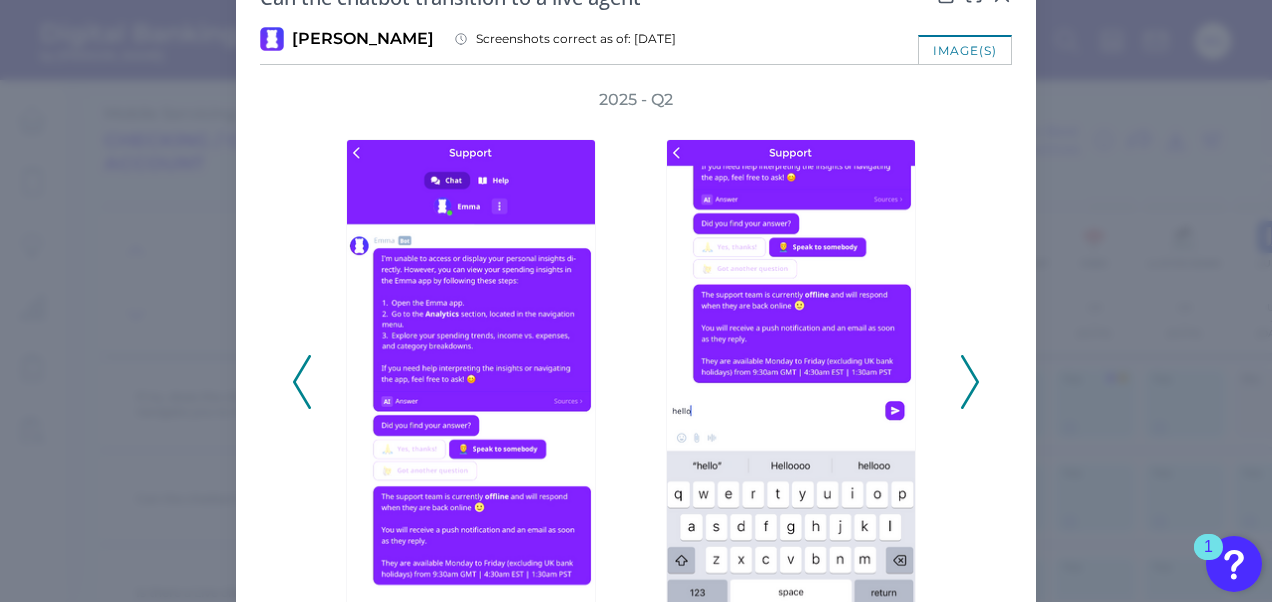 scroll, scrollTop: 59, scrollLeft: 0, axis: vertical 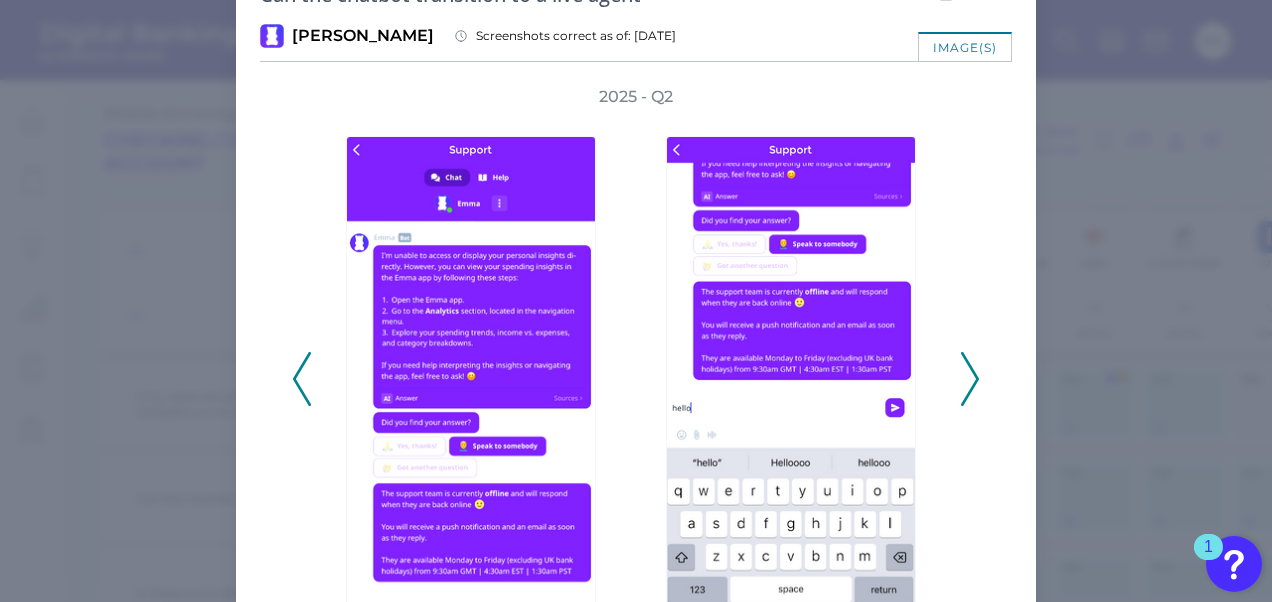 click 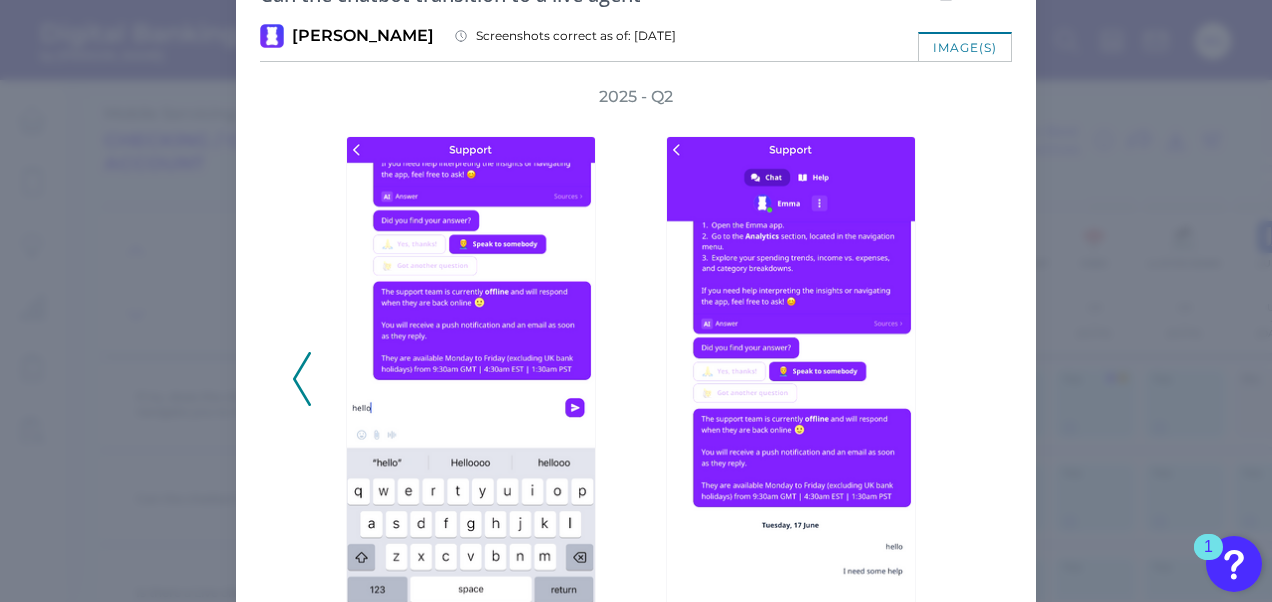 click on "2025 - Q2" at bounding box center (636, 368) 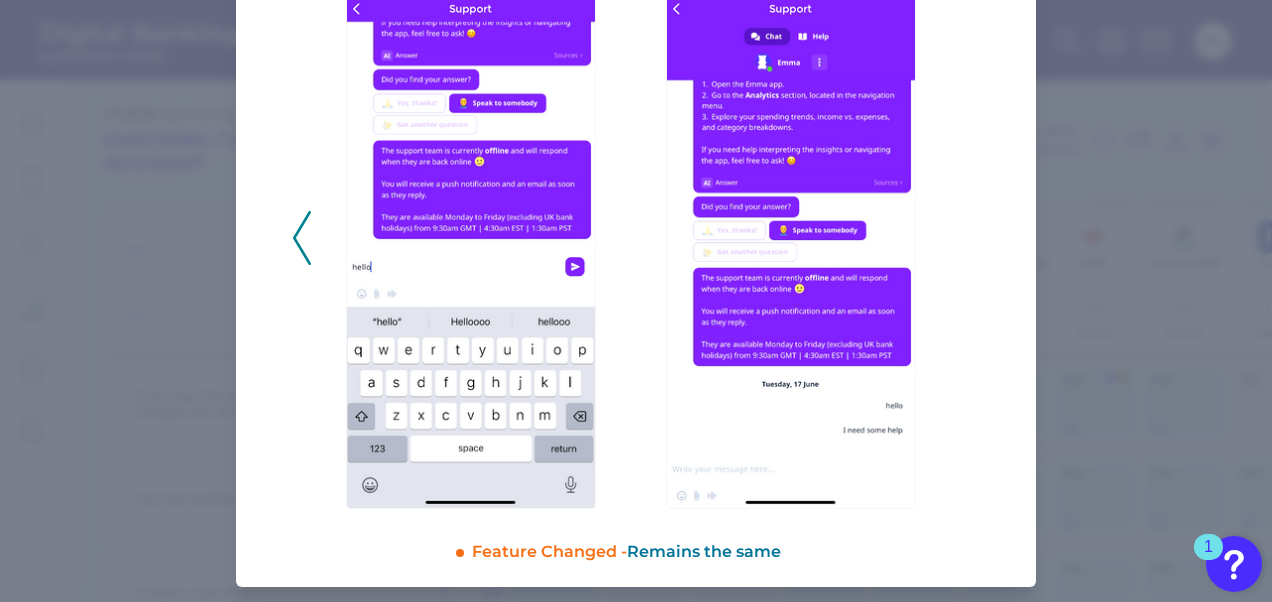 scroll, scrollTop: 102, scrollLeft: 0, axis: vertical 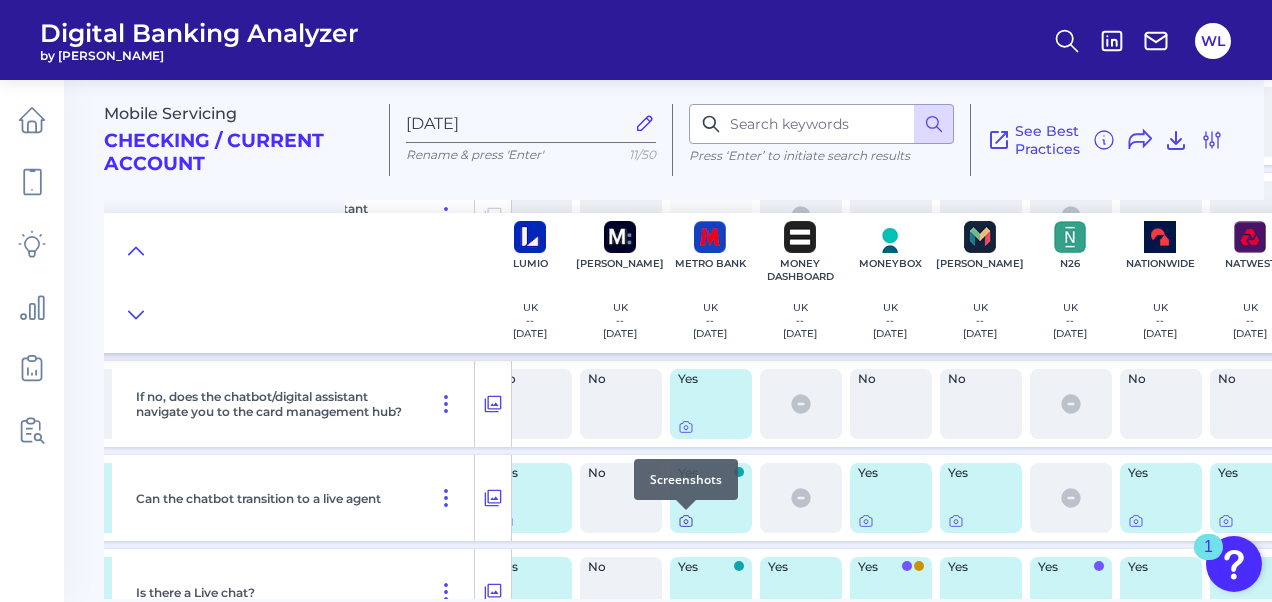 click 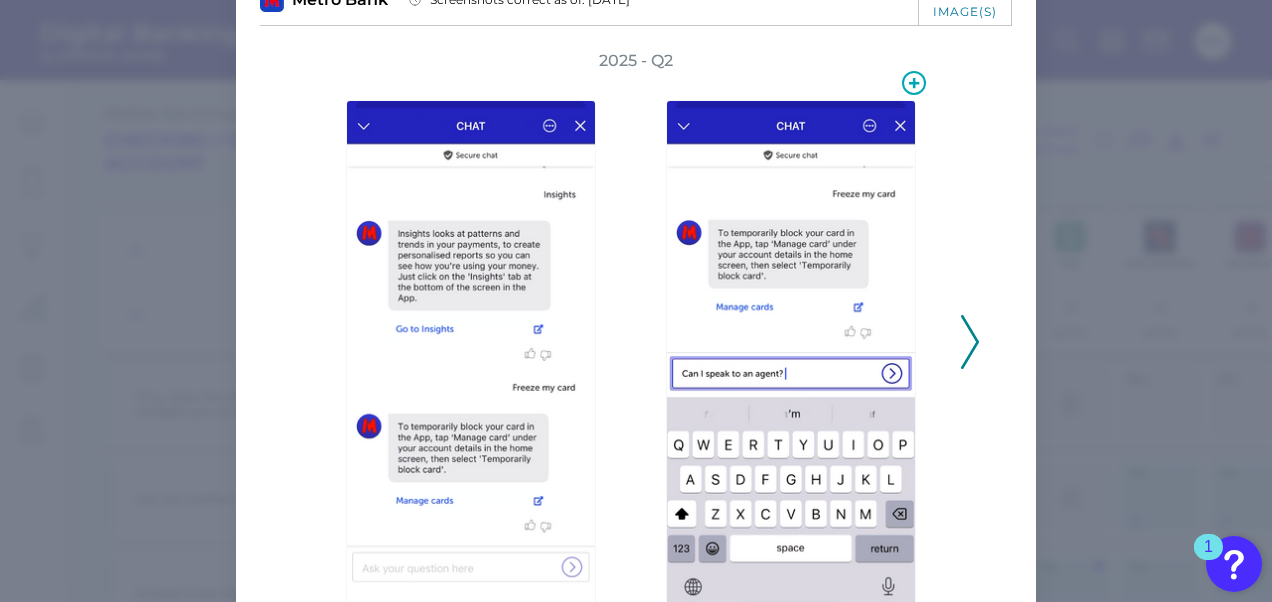 scroll, scrollTop: 94, scrollLeft: 0, axis: vertical 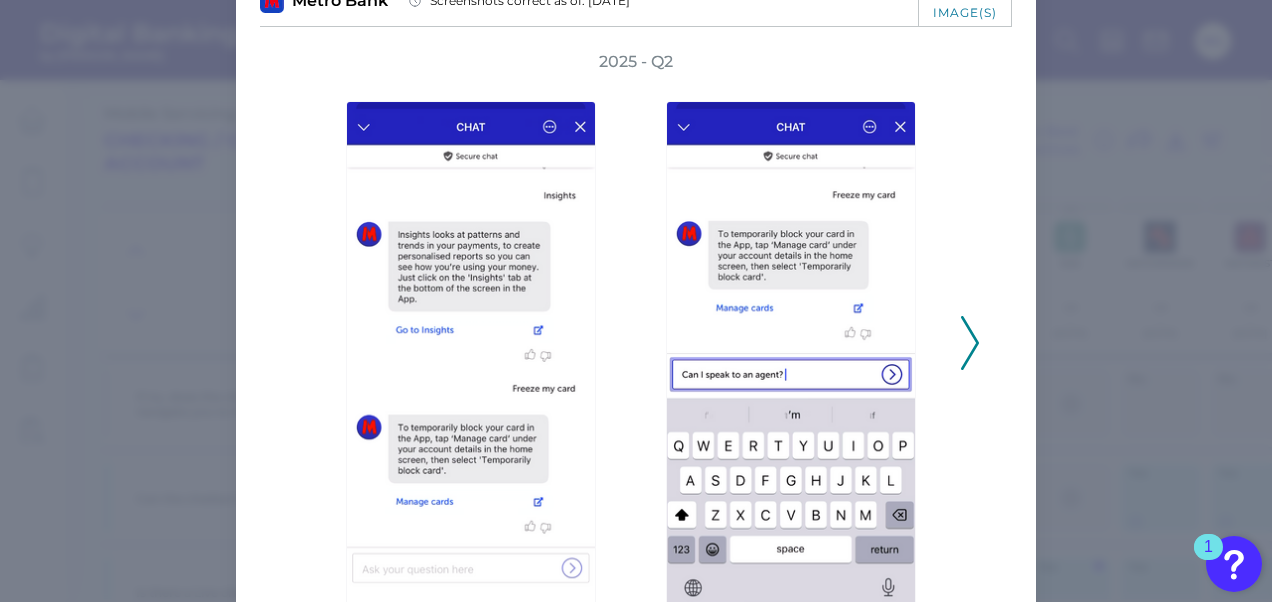 click 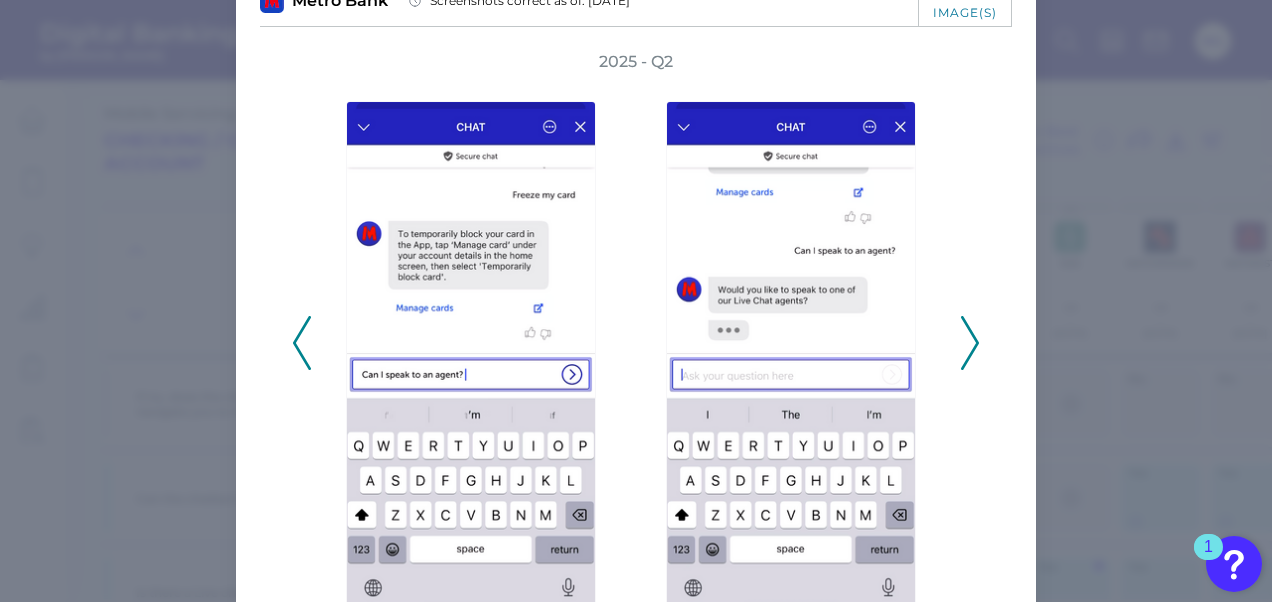 click 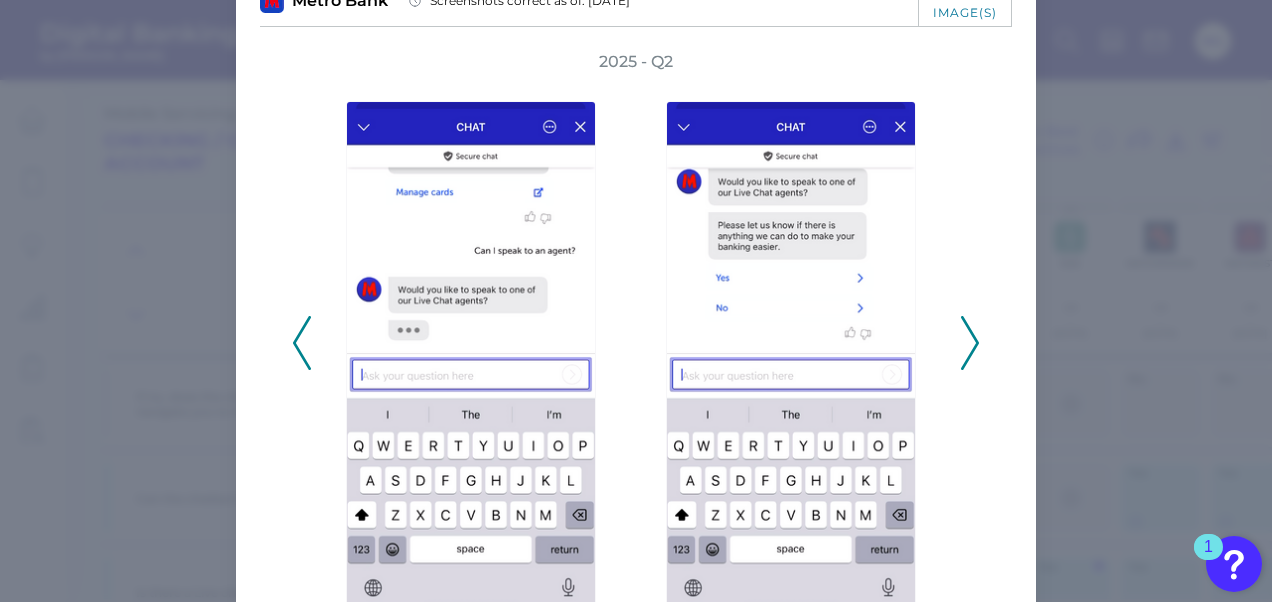 click 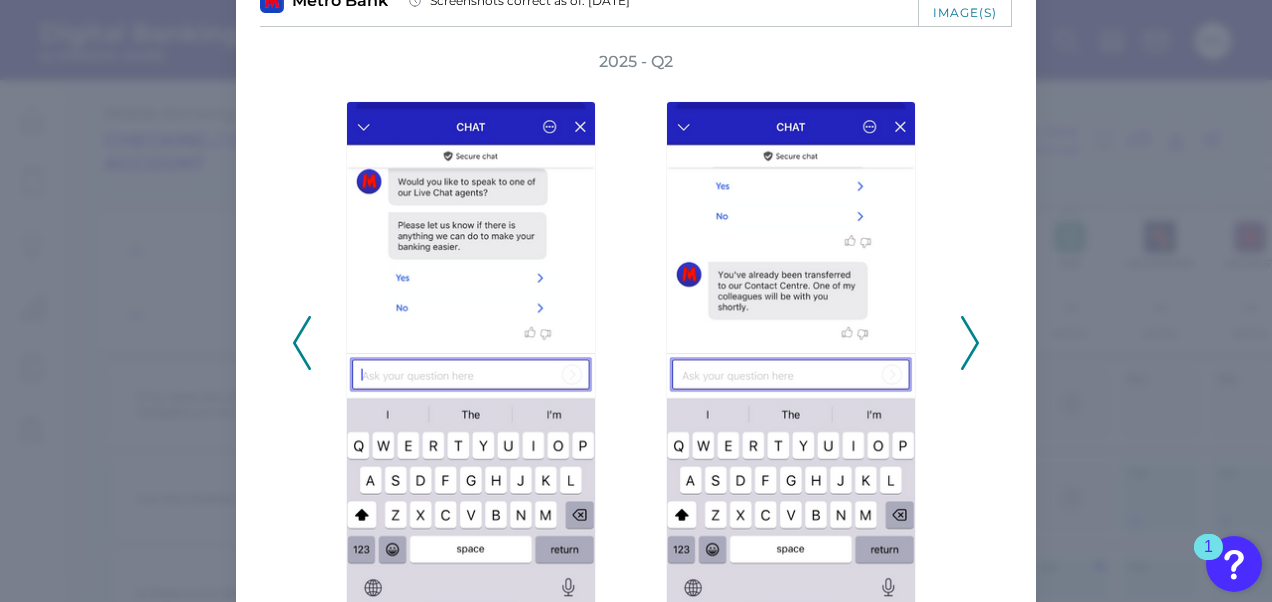 click 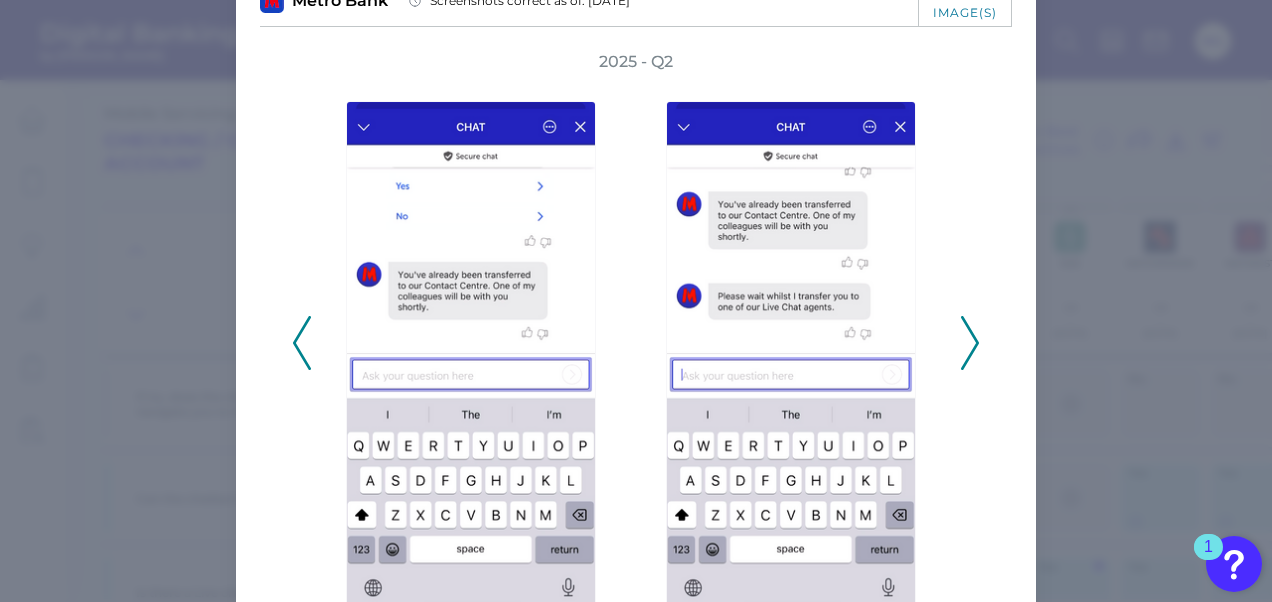 click 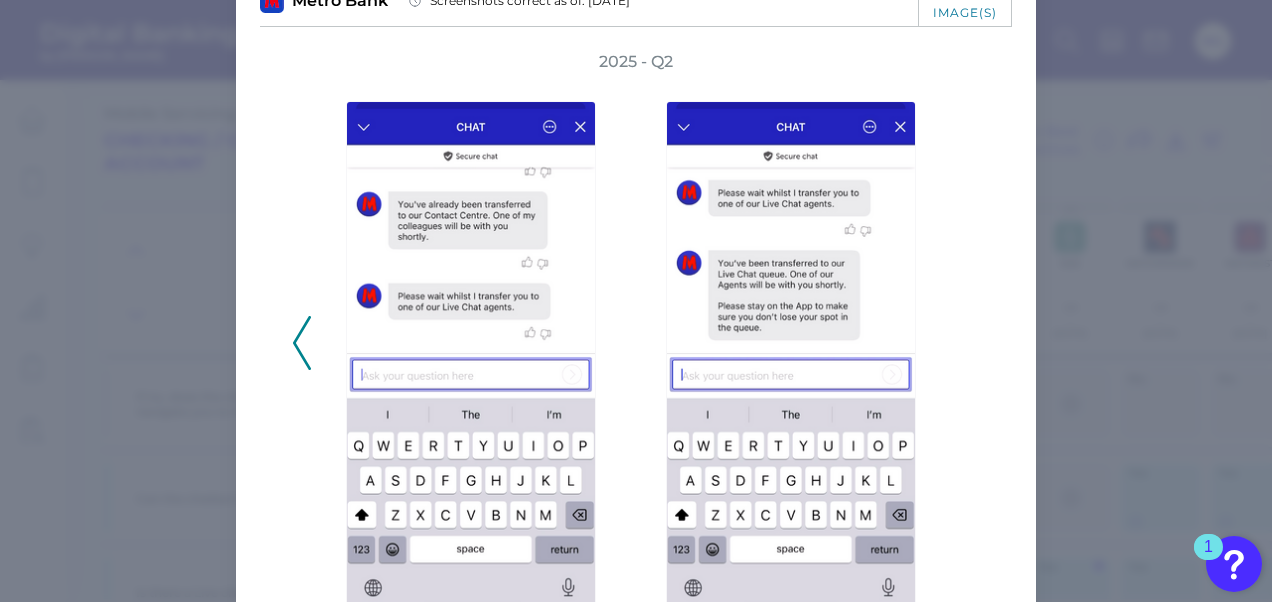 click at bounding box center (1234, 564) 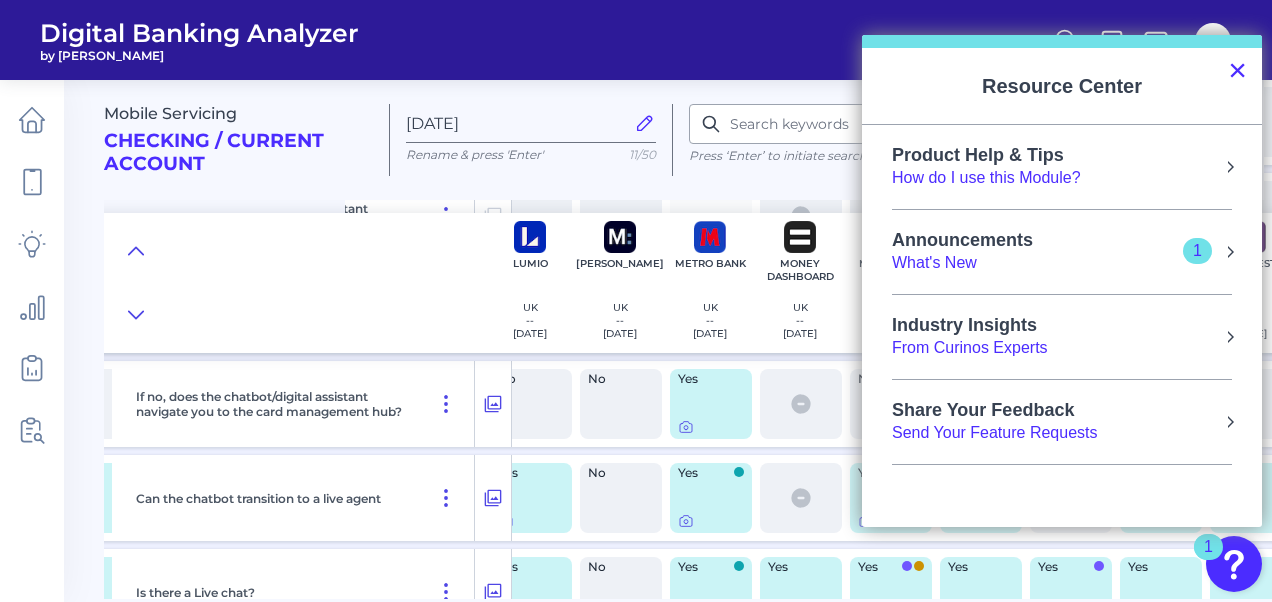 click on "×" at bounding box center (1237, 70) 